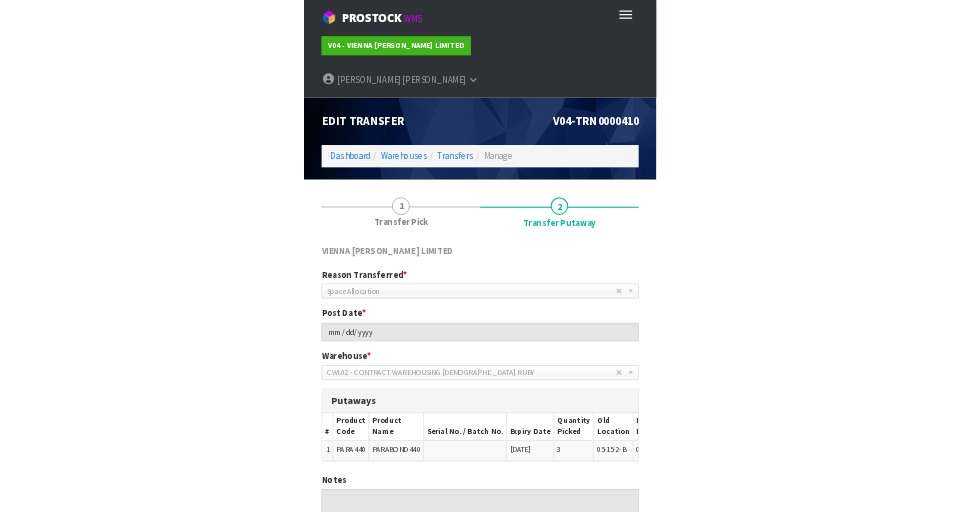 scroll, scrollTop: 0, scrollLeft: 0, axis: both 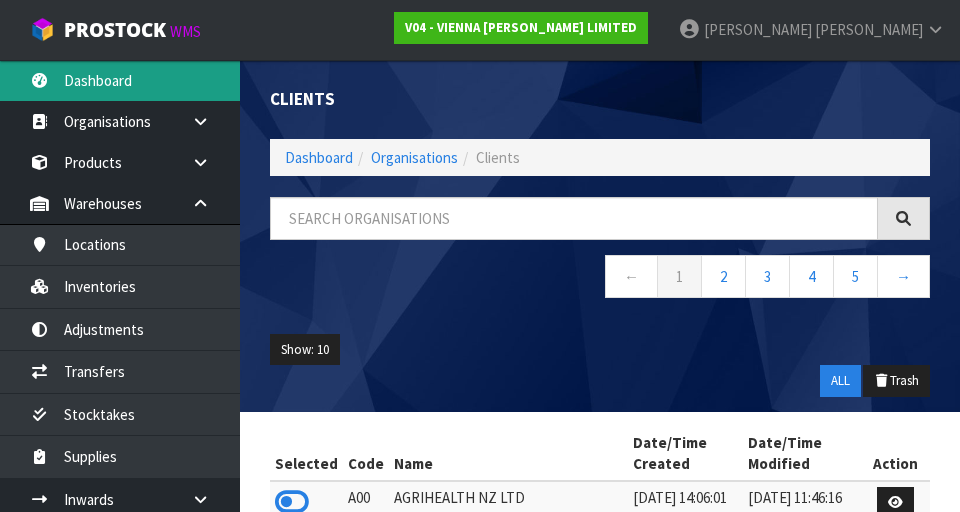 click on "Dashboard" at bounding box center [120, 80] 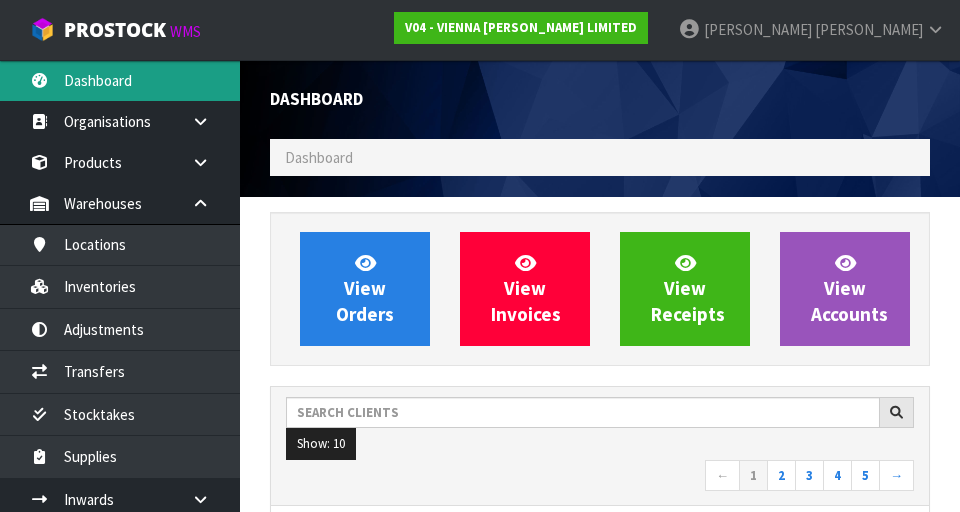 scroll, scrollTop: 998263, scrollLeft: 999310, axis: both 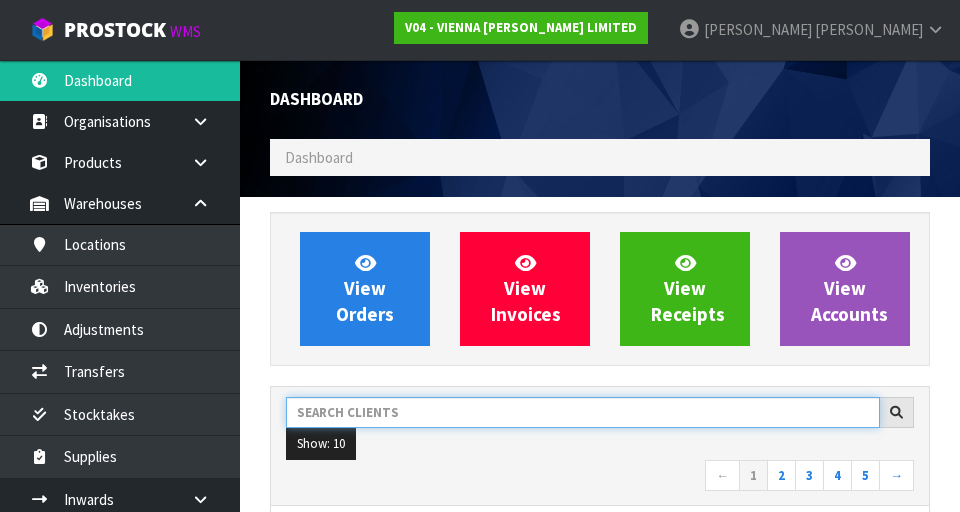 click at bounding box center [583, 412] 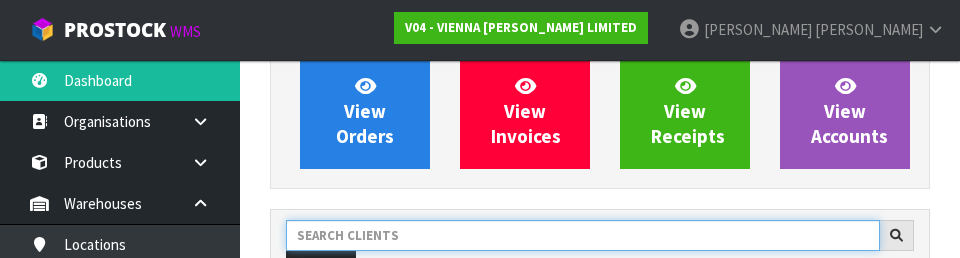 scroll, scrollTop: 274, scrollLeft: 0, axis: vertical 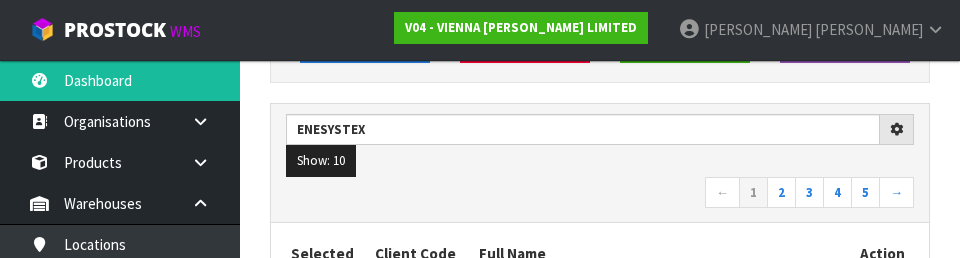 click on "Show: 10
5
10
25
50" at bounding box center [600, 161] 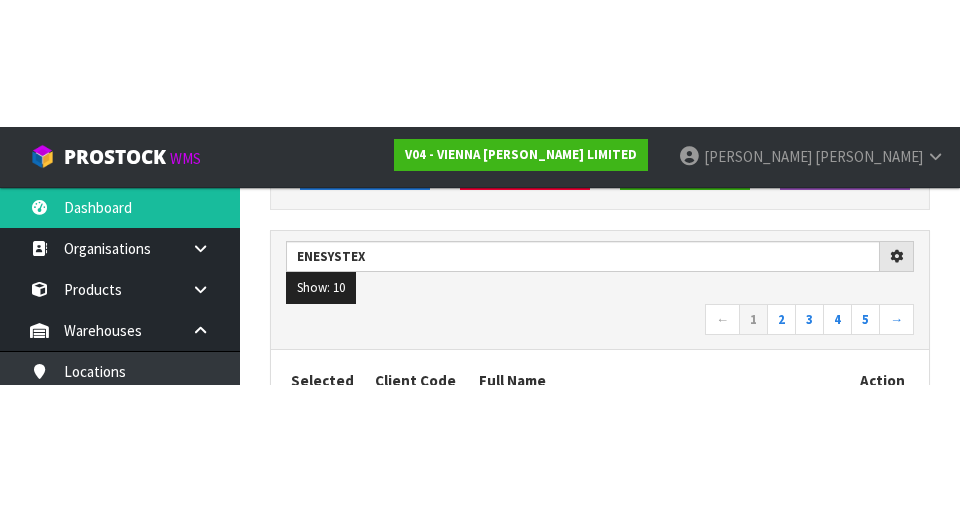 scroll, scrollTop: 283, scrollLeft: 0, axis: vertical 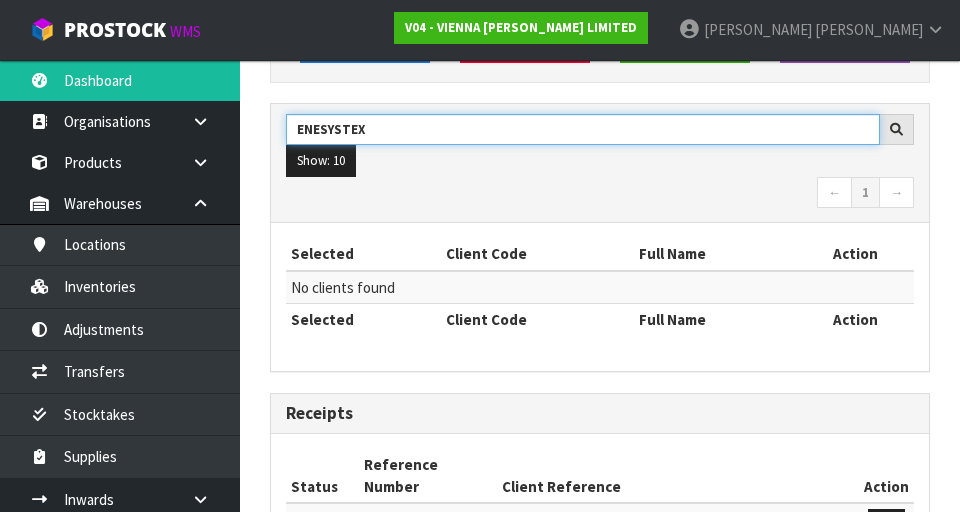 click on "ENESYSTEX" at bounding box center [583, 129] 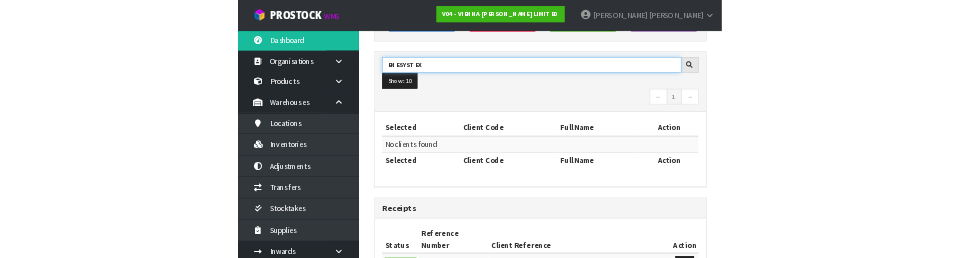 scroll, scrollTop: 274, scrollLeft: 0, axis: vertical 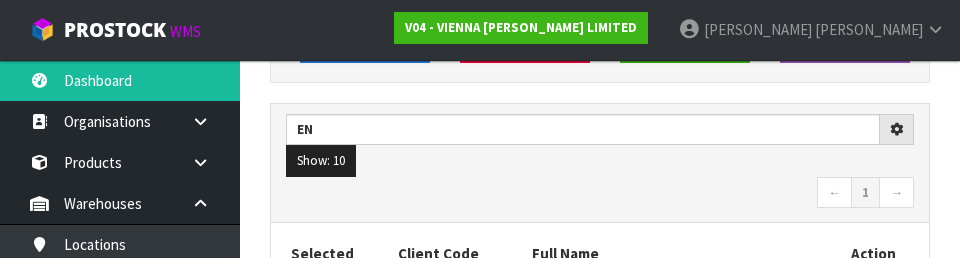 click on "←
1
→" at bounding box center [600, 194] 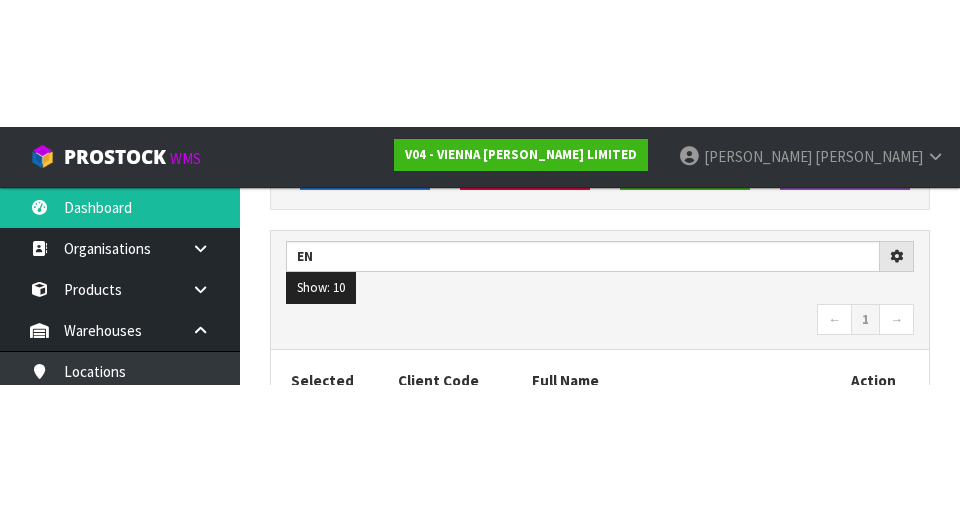 scroll, scrollTop: 283, scrollLeft: 0, axis: vertical 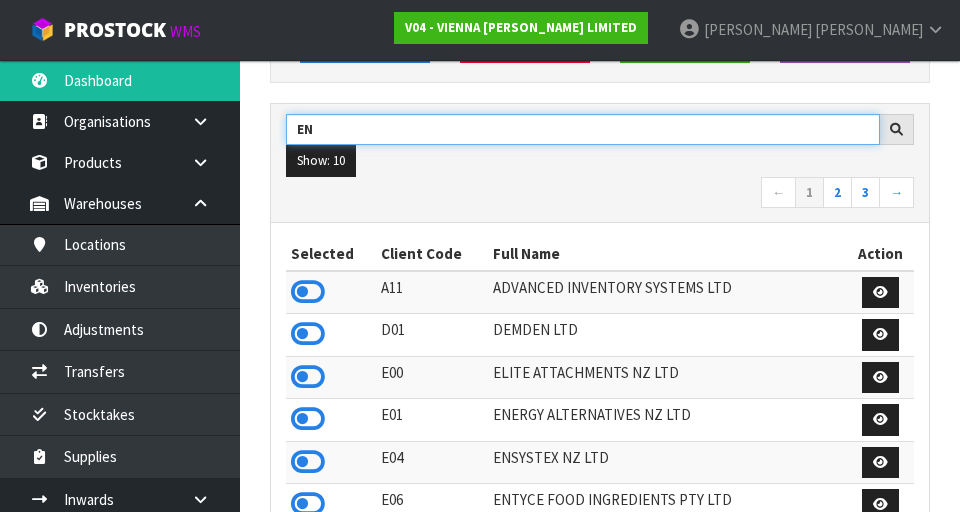 click on "EN" at bounding box center [583, 129] 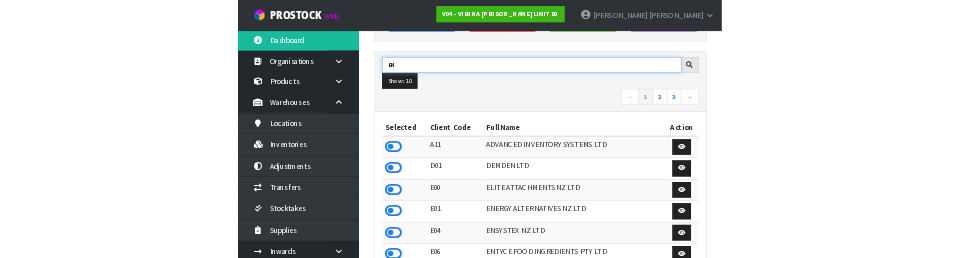 scroll, scrollTop: 274, scrollLeft: 0, axis: vertical 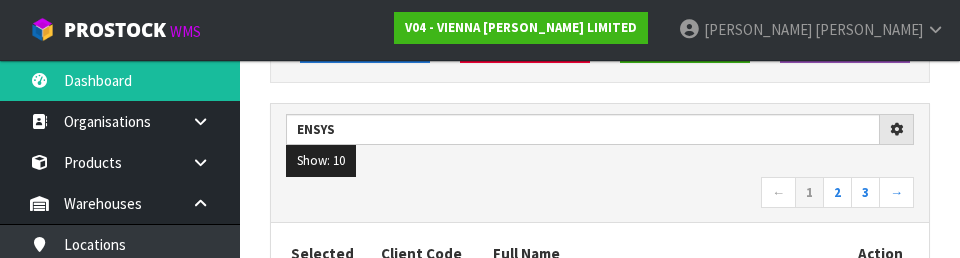 click on "←
1 2 3
→" at bounding box center (600, 194) 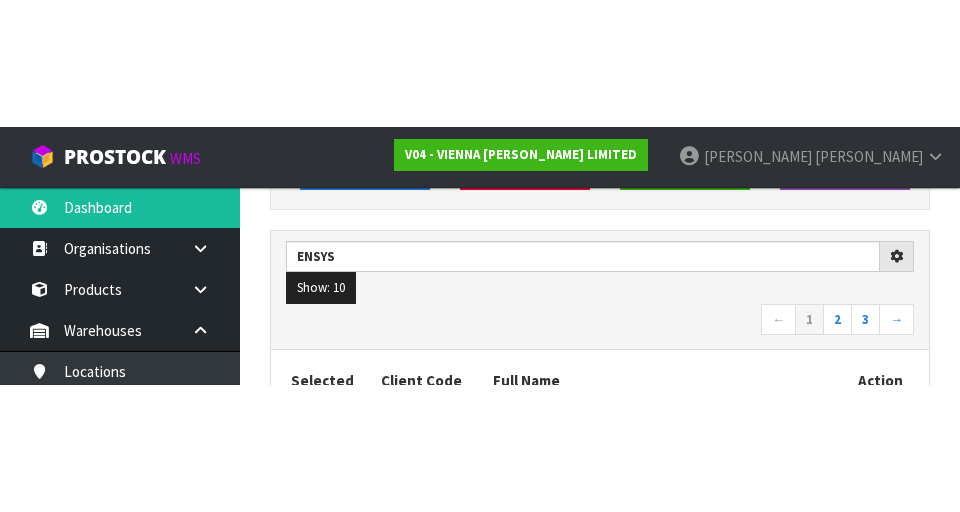 scroll, scrollTop: 283, scrollLeft: 0, axis: vertical 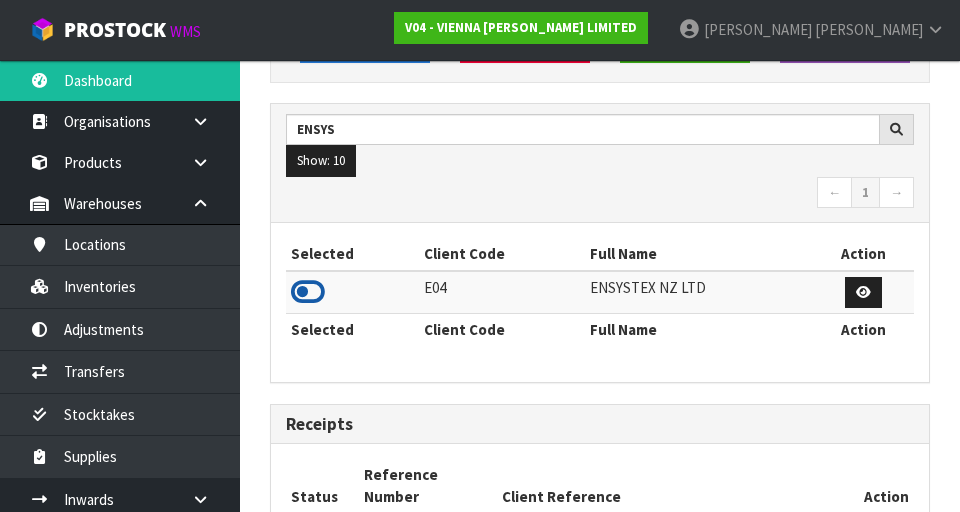 click at bounding box center (308, 292) 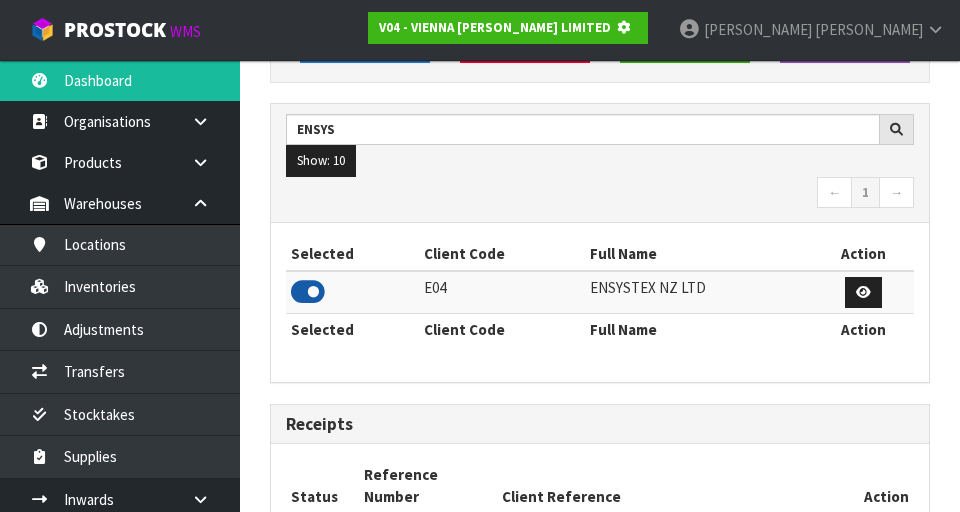 scroll, scrollTop: 1318, scrollLeft: 690, axis: both 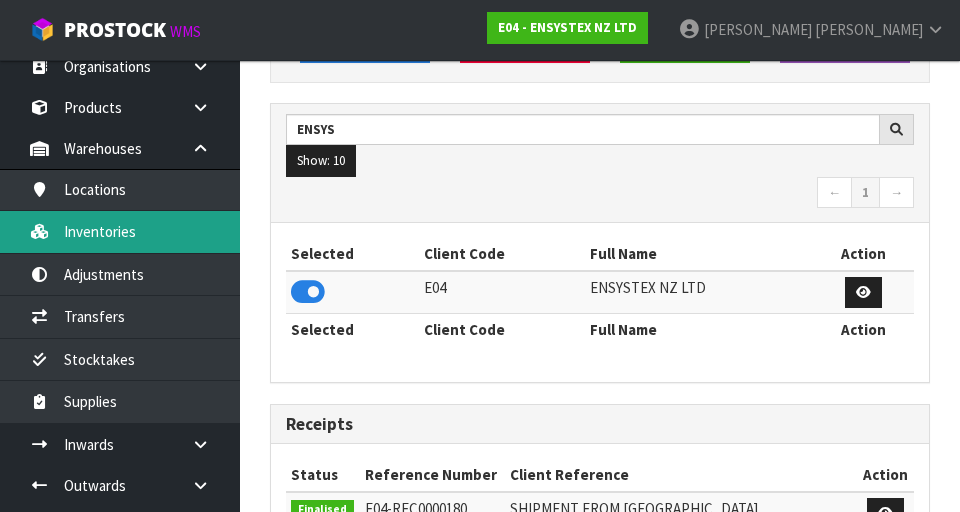 click on "Inventories" at bounding box center (120, 231) 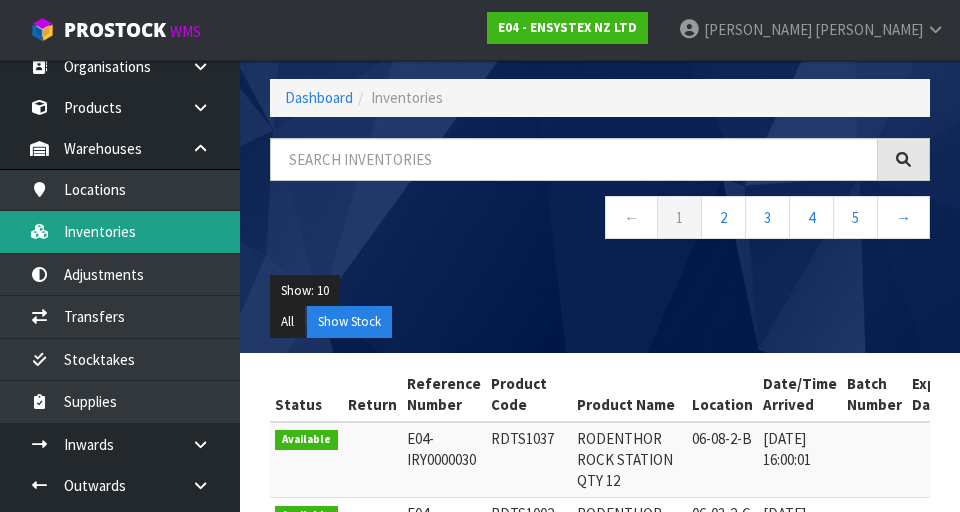 scroll, scrollTop: 283, scrollLeft: 0, axis: vertical 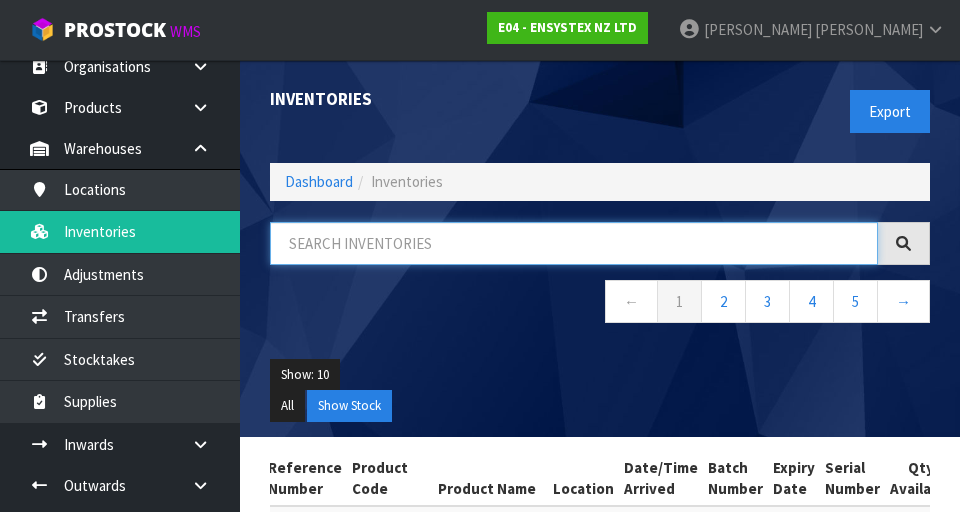 click at bounding box center (574, 243) 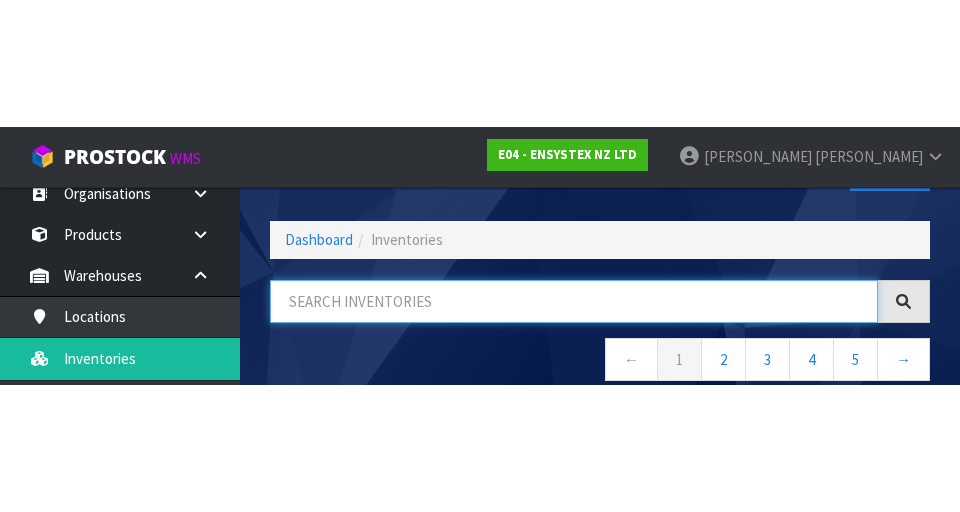 scroll, scrollTop: 114, scrollLeft: 0, axis: vertical 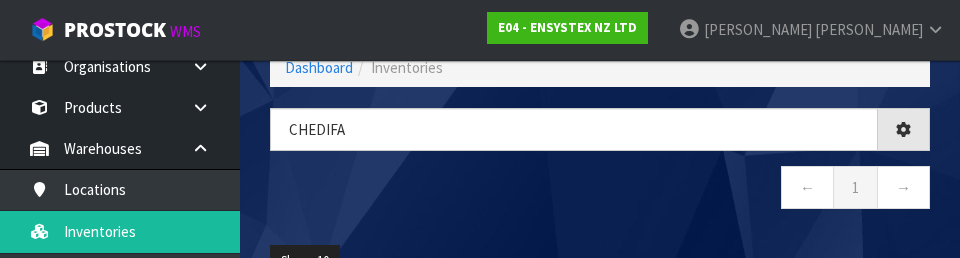 click on "←
1
→" at bounding box center (600, 190) 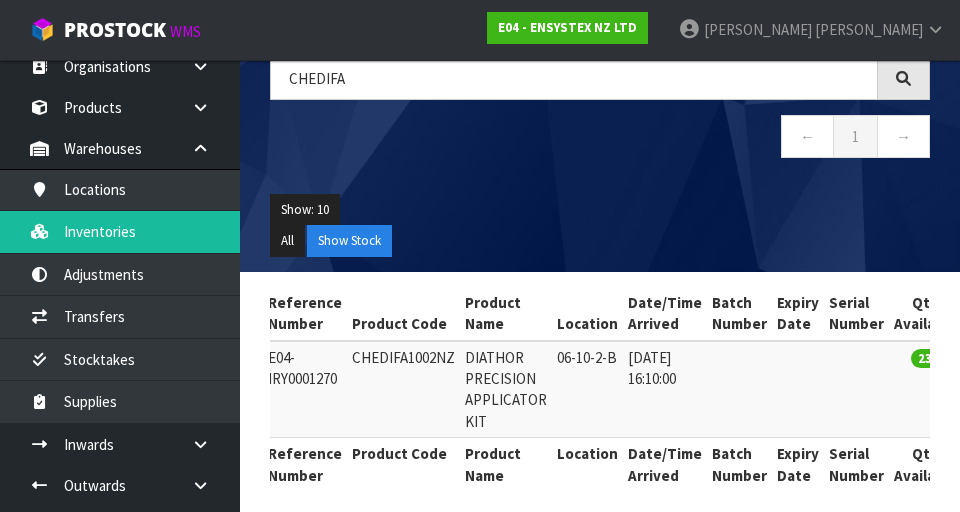 scroll, scrollTop: 180, scrollLeft: 0, axis: vertical 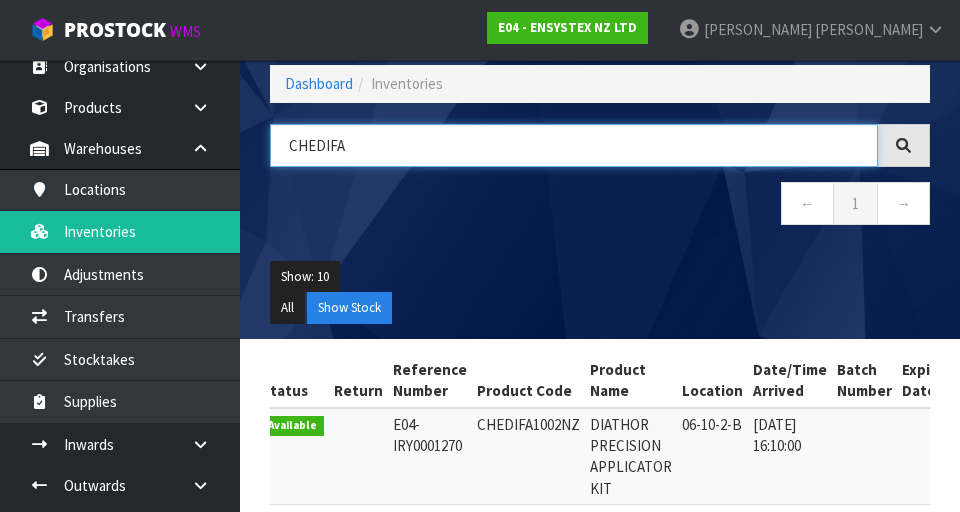 click on "CHEDIFA" at bounding box center (574, 145) 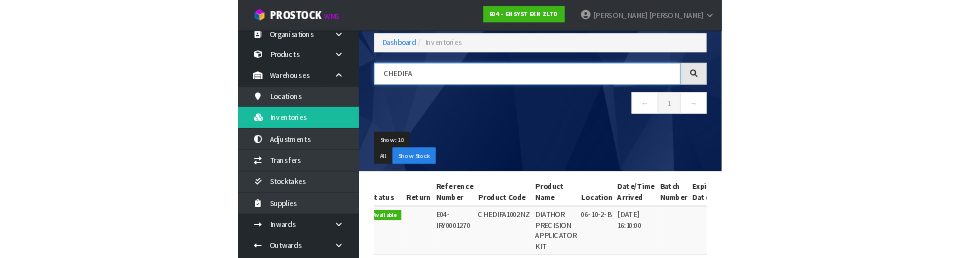 scroll, scrollTop: 98, scrollLeft: 0, axis: vertical 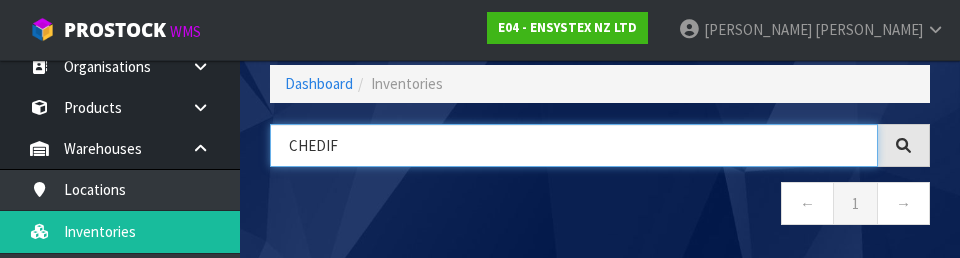 type on "CHEDIF" 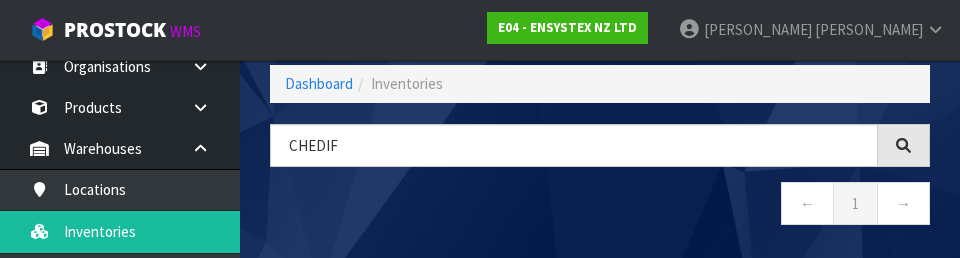 click on "←
1
→" at bounding box center (600, 206) 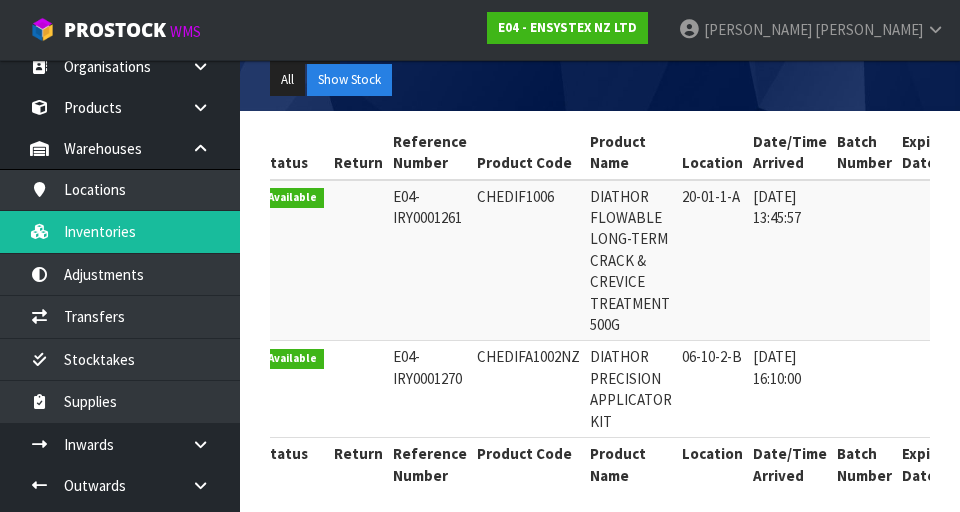 scroll, scrollTop: 341, scrollLeft: 0, axis: vertical 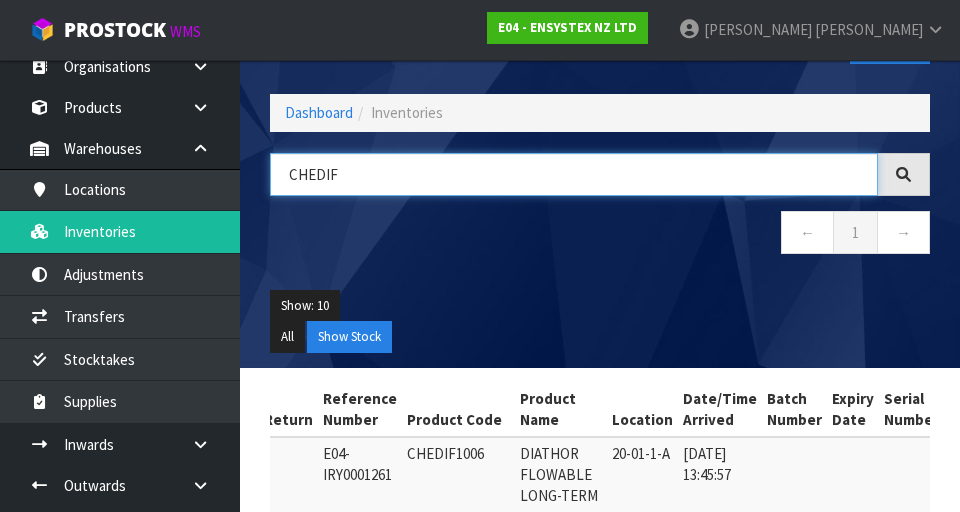 click on "CHEDIF" at bounding box center [574, 174] 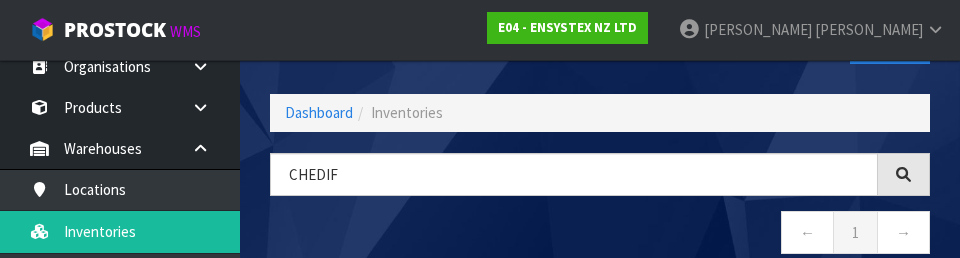 click on "←
1
→" at bounding box center (600, 235) 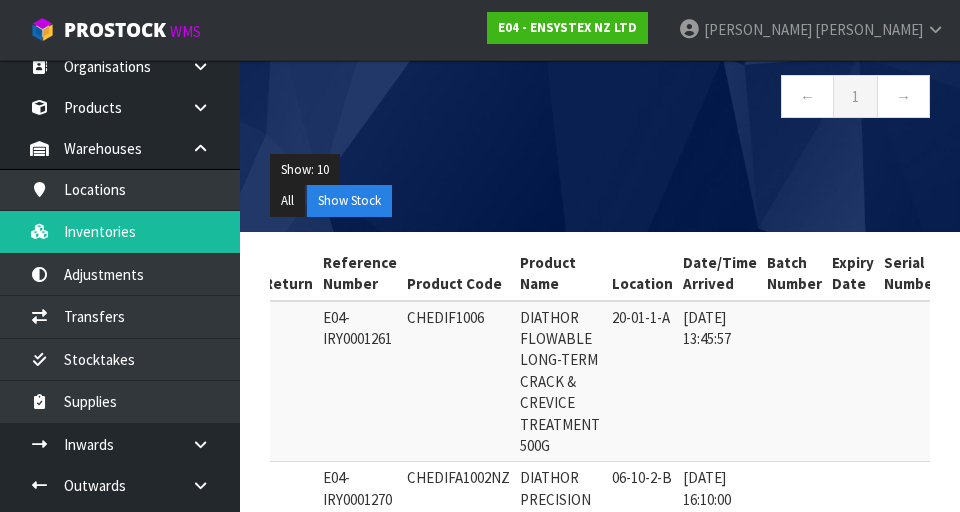 scroll, scrollTop: 232, scrollLeft: 0, axis: vertical 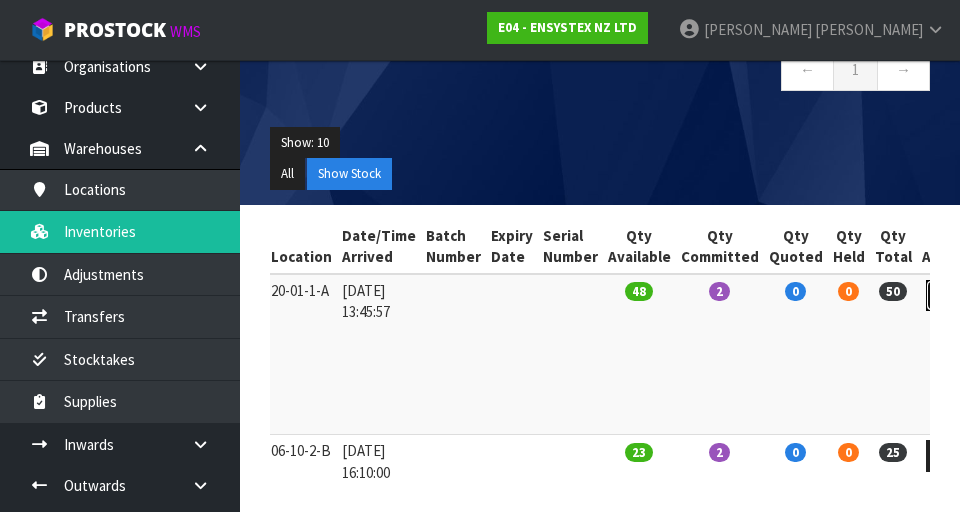 click at bounding box center (944, 296) 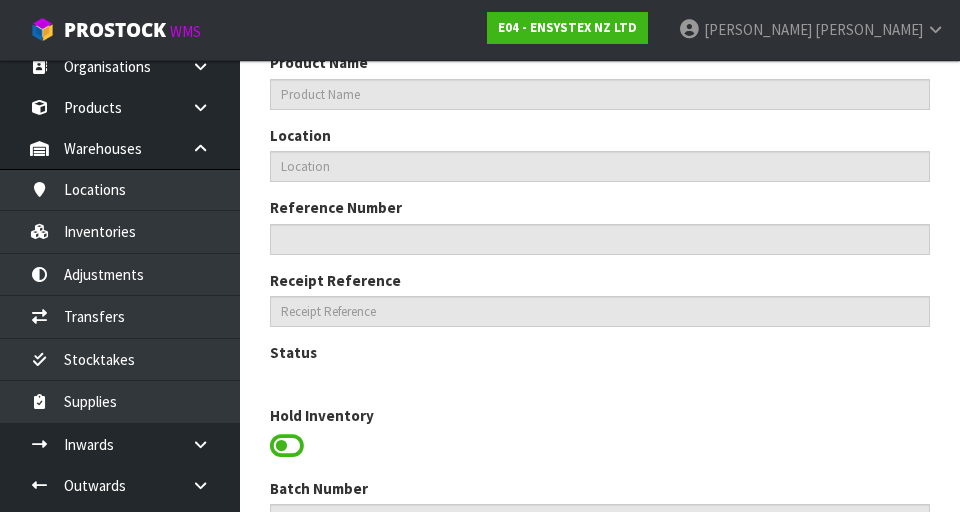 scroll, scrollTop: 744, scrollLeft: 0, axis: vertical 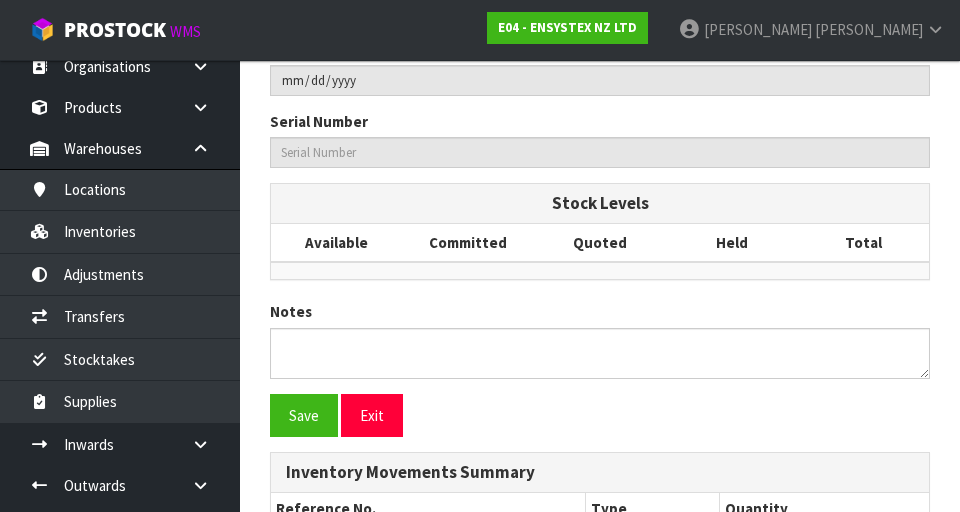 type on "CHEDIF1006" 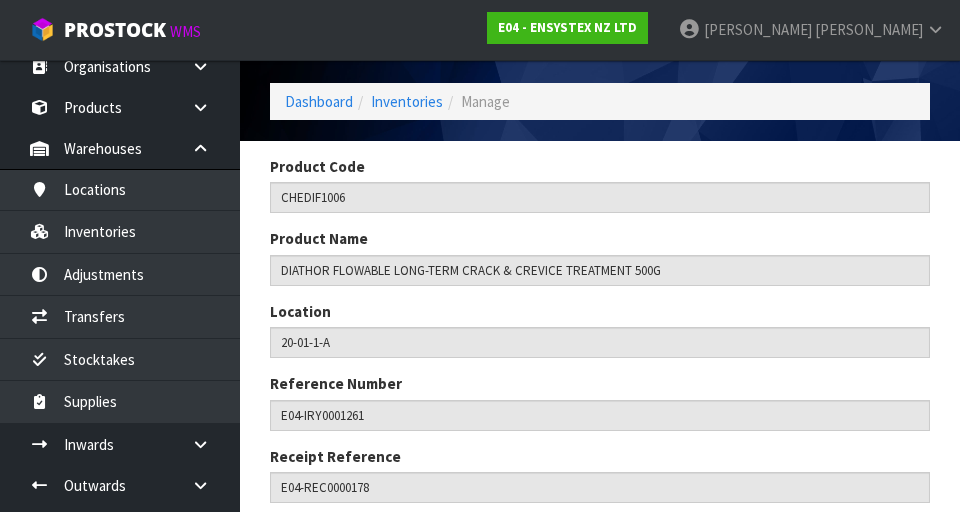 scroll, scrollTop: 0, scrollLeft: 0, axis: both 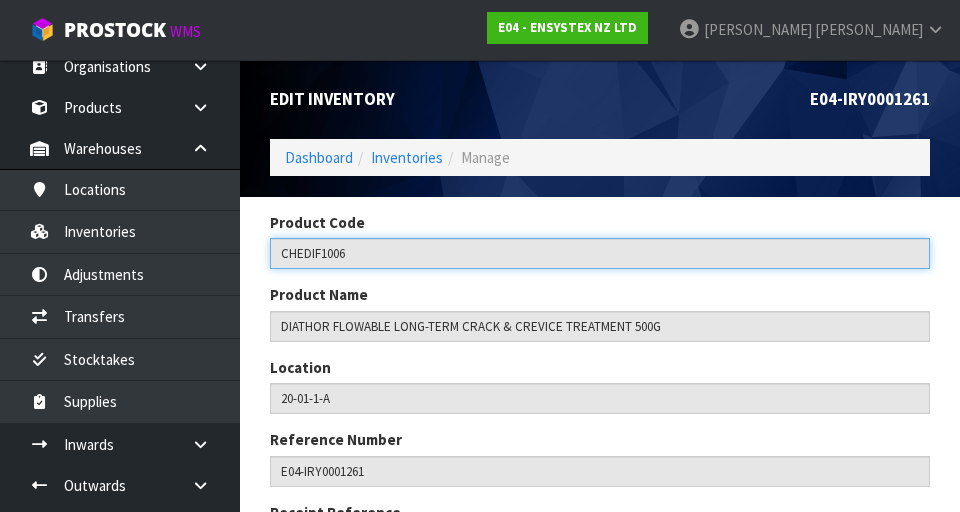 click on "CHEDIF1006" at bounding box center [600, 253] 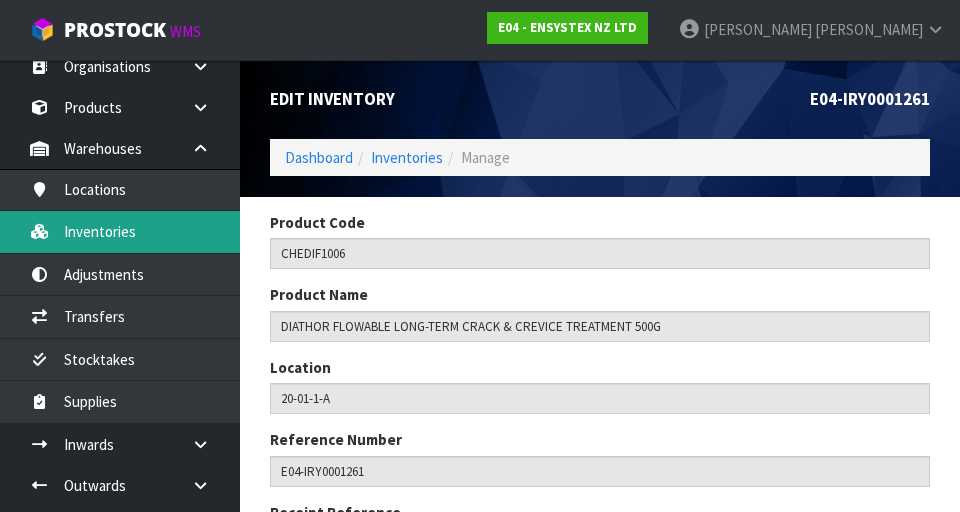 click on "Inventories" at bounding box center [120, 231] 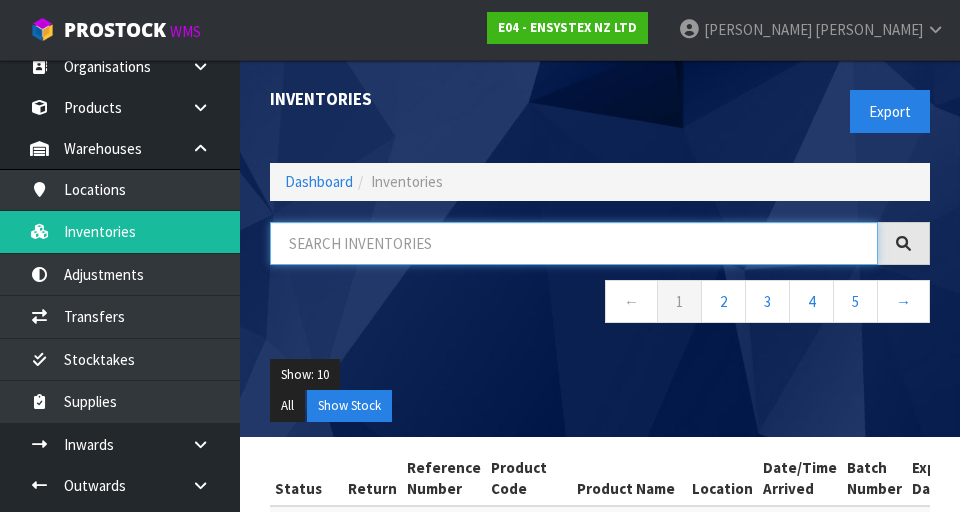 click at bounding box center (574, 243) 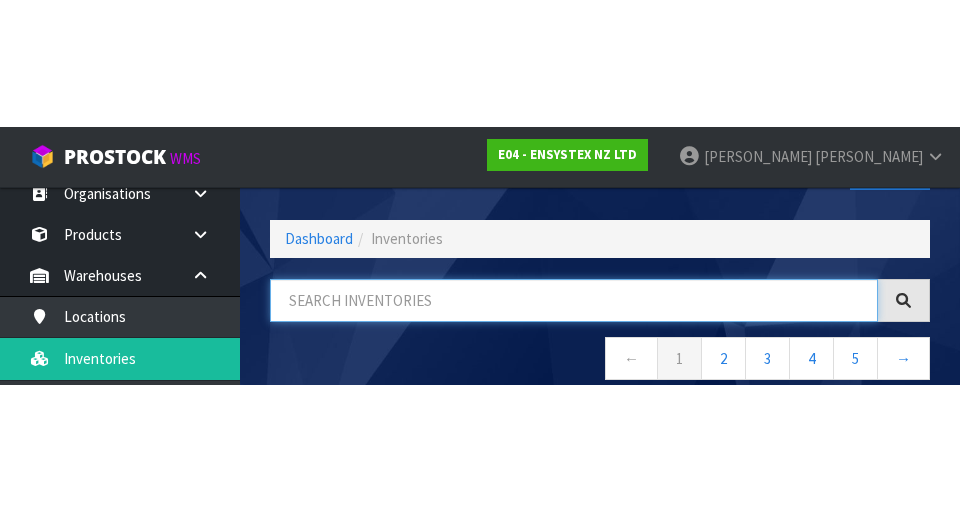 scroll, scrollTop: 114, scrollLeft: 0, axis: vertical 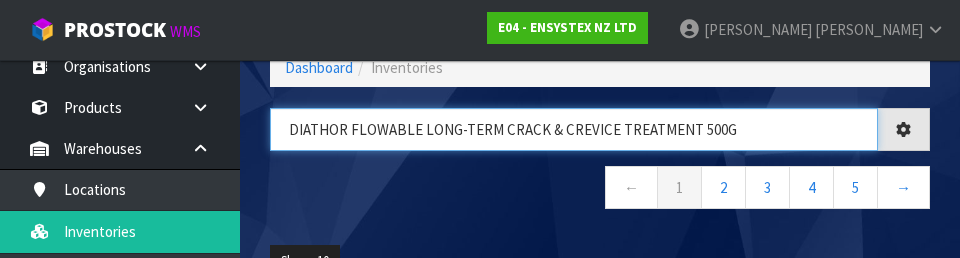 type on "DIATHOR FLOWABLE LONG-TERM CRACK & CREVICE TREATMENT 500G" 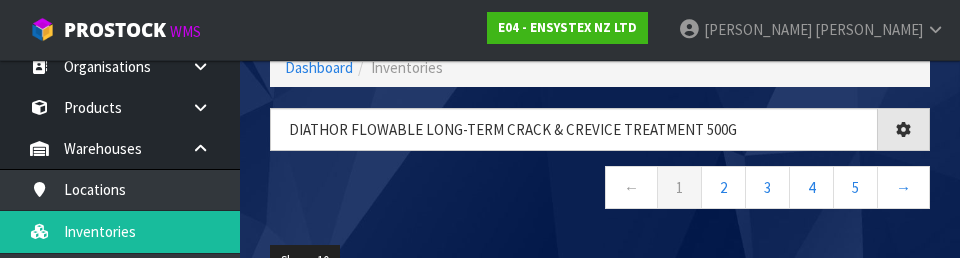 click on "←
1 2 3 4 5
→" at bounding box center [600, 190] 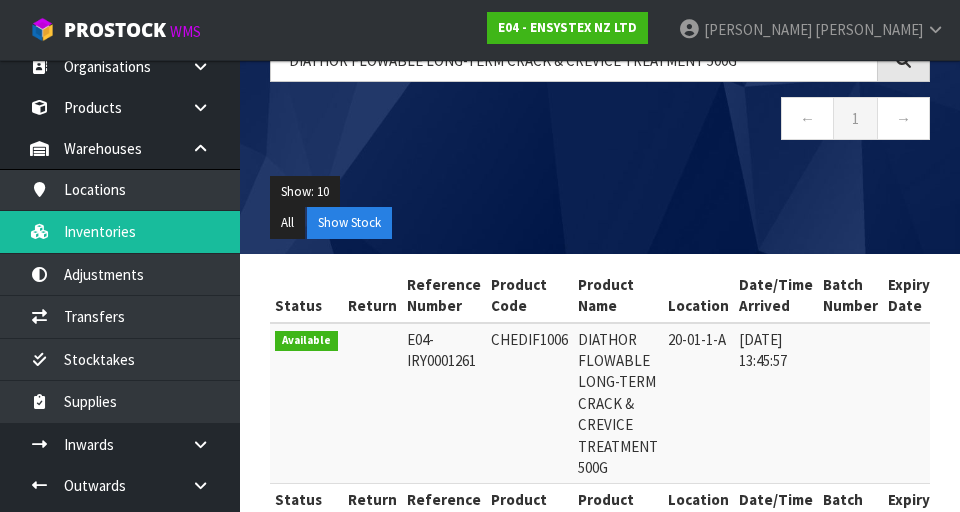 scroll, scrollTop: 245, scrollLeft: 0, axis: vertical 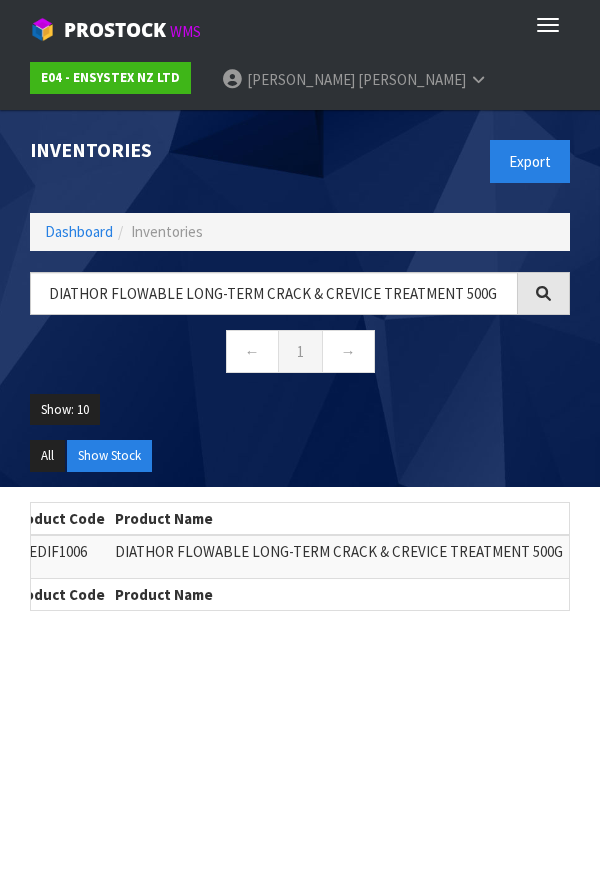 click on "Inventories
Export" at bounding box center (300, 161) 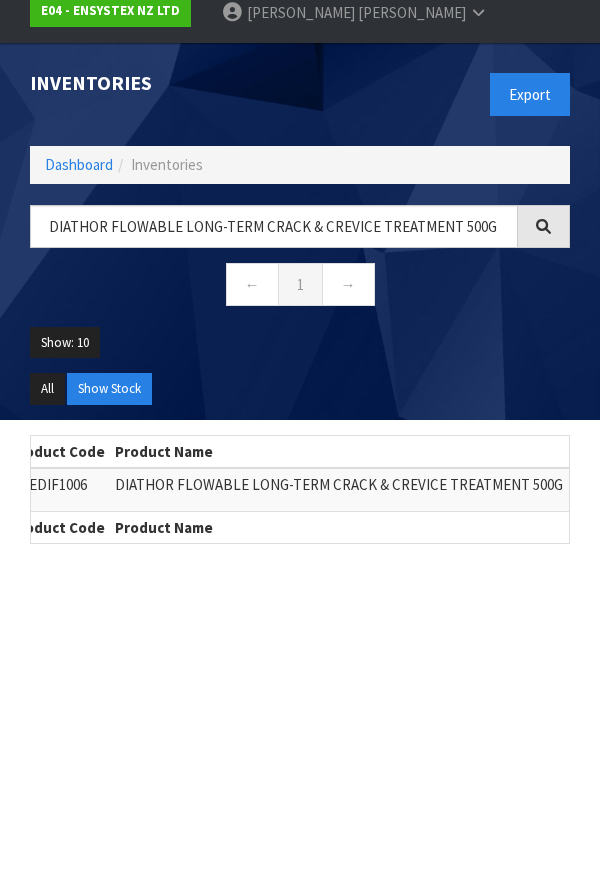 scroll, scrollTop: 110, scrollLeft: 0, axis: vertical 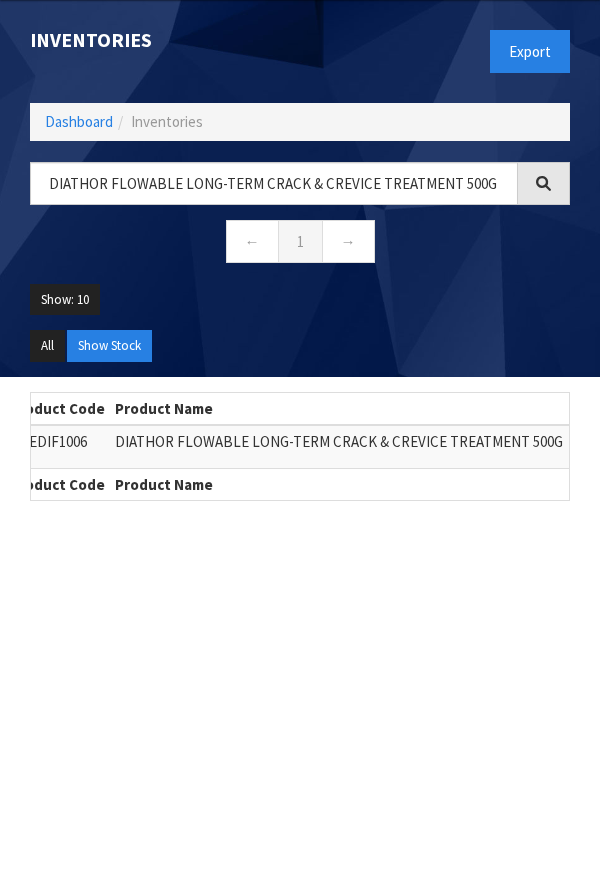 click on "←
1
→" at bounding box center (300, 244) 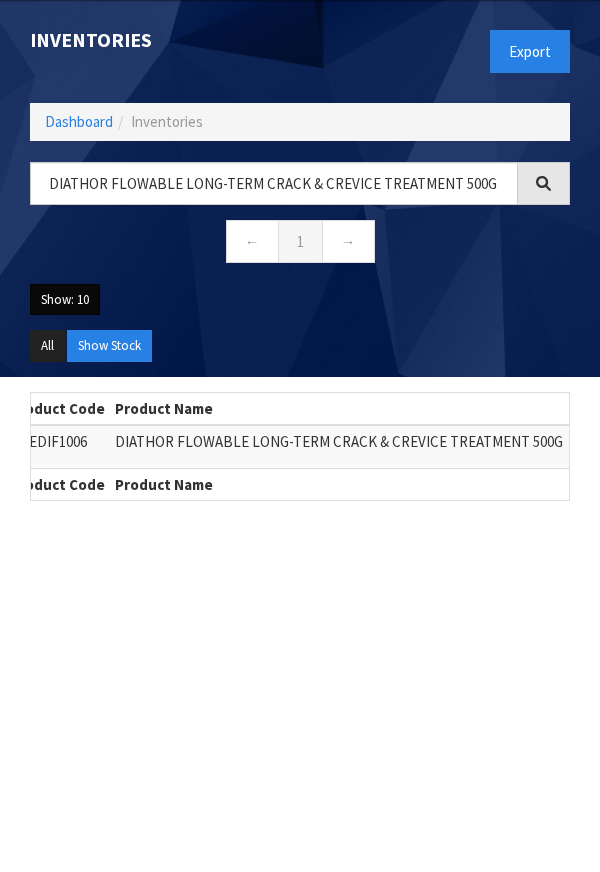 click on "Show: 10" at bounding box center [65, 300] 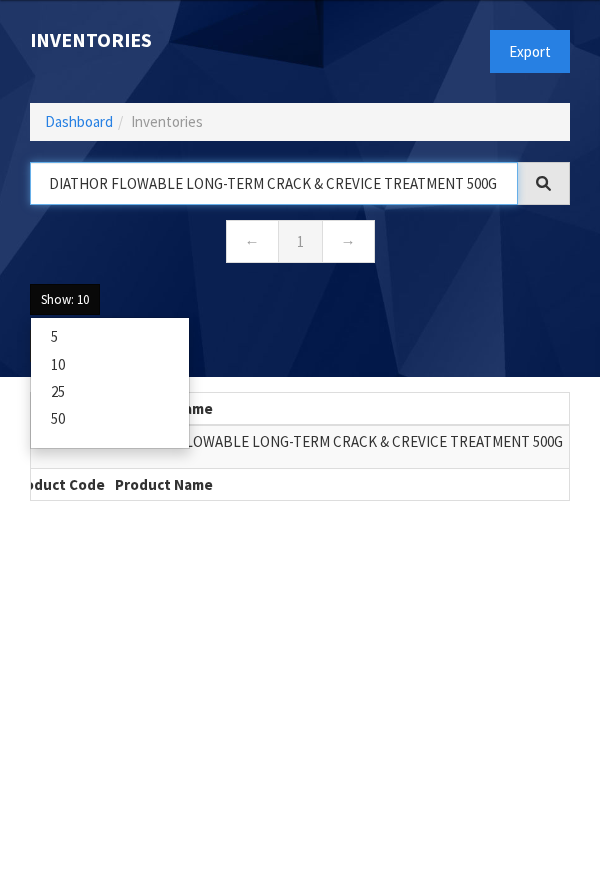 click on "DIATHOR FLOWABLE LONG-TERM CRACK & CREVICE TREATMENT 500G" at bounding box center (274, 183) 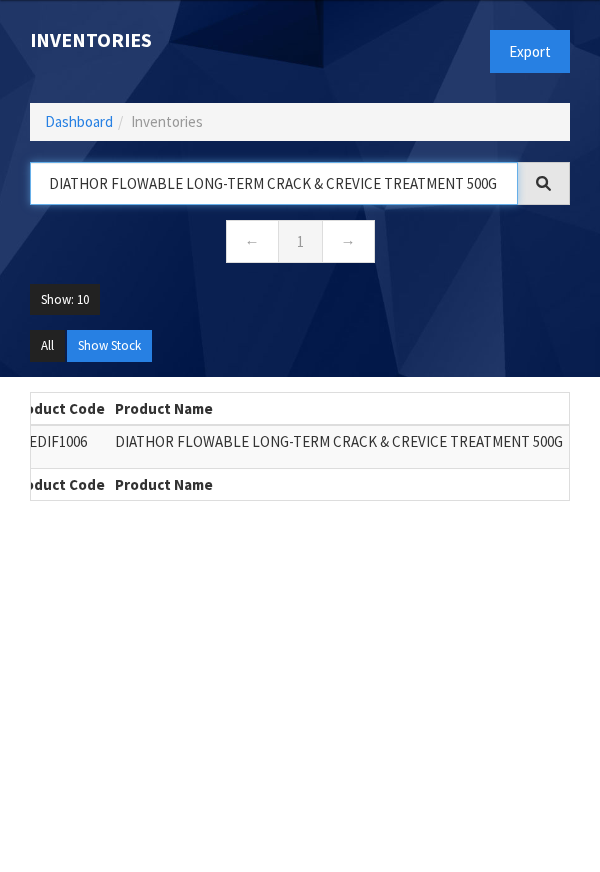 click on "DIATHOR FLOWABLE LONG-TERM CRACK & CREVICE TREATMENT 500G" at bounding box center [274, 183] 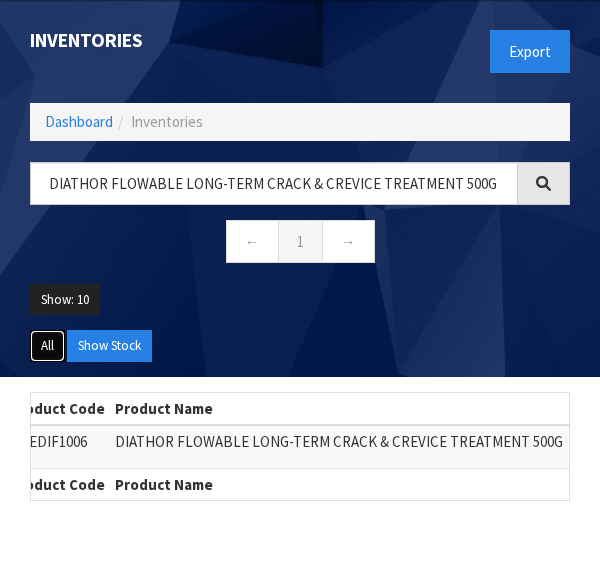 click on "All" at bounding box center (47, 346) 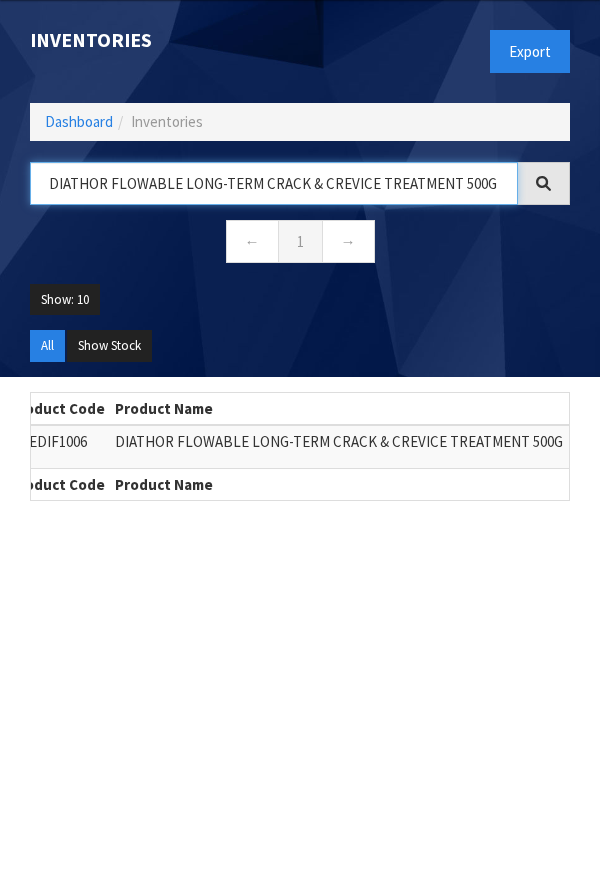 click on "DIATHOR FLOWABLE LONG-TERM CRACK & CREVICE TREATMENT 500G" at bounding box center (274, 183) 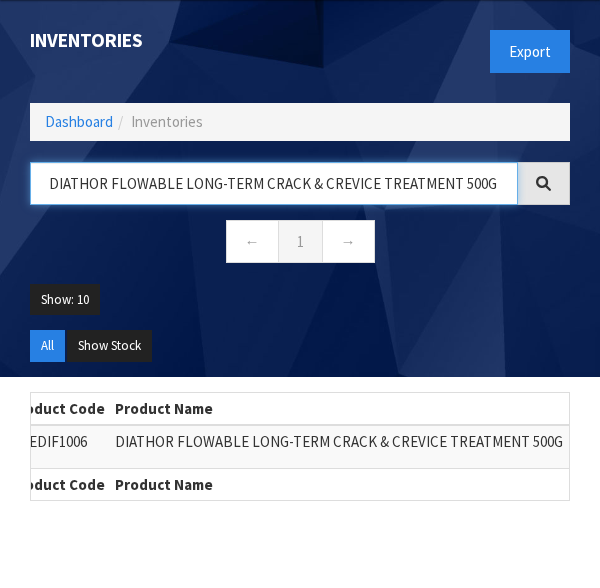click on "DIATHOR FLOWABLE LONG-TERM CRACK & CREVICE TREATMENT 500G" at bounding box center (274, 183) 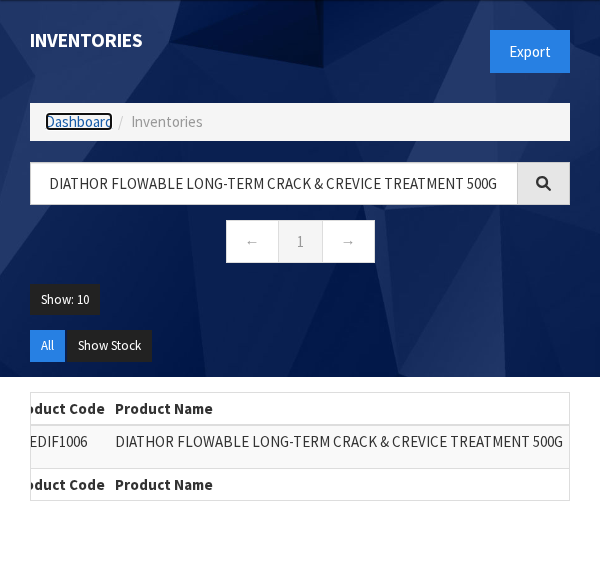 click on "Dashboard" at bounding box center (79, 121) 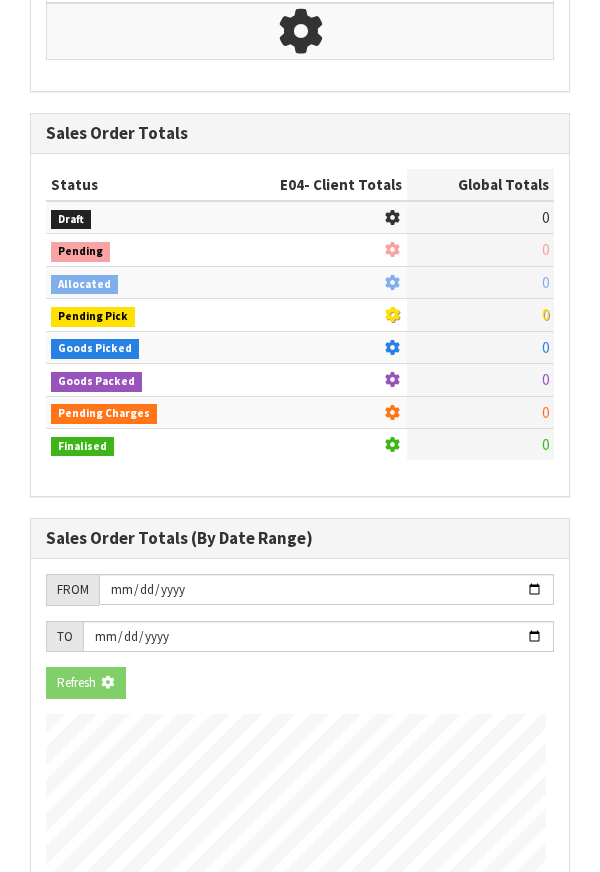 scroll, scrollTop: 1813, scrollLeft: 0, axis: vertical 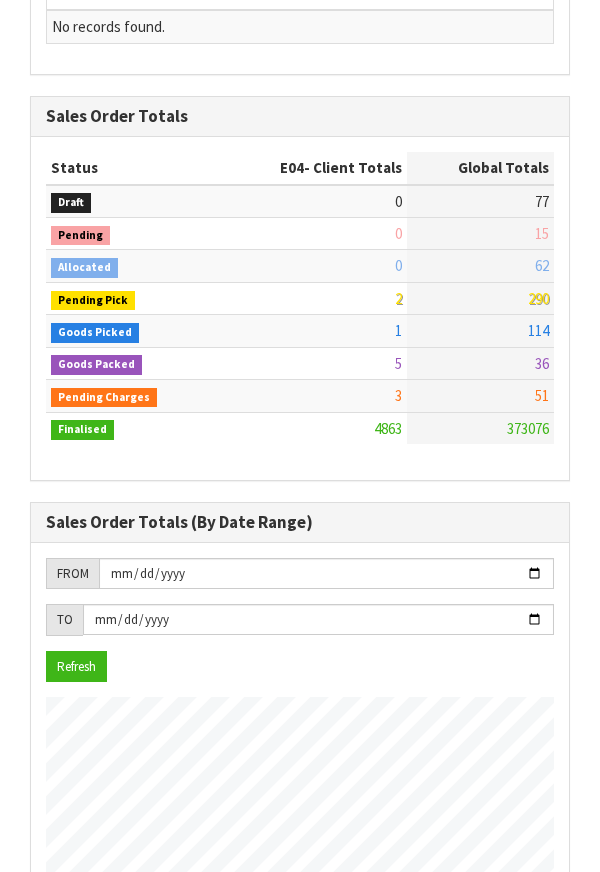 click on "Allocated" at bounding box center [84, 268] 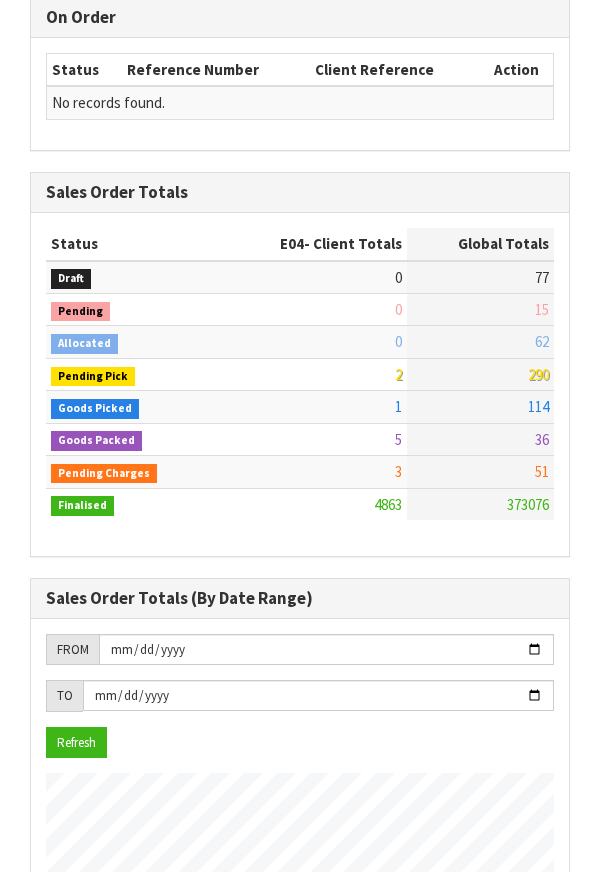 click on "Pending" at bounding box center [130, 309] 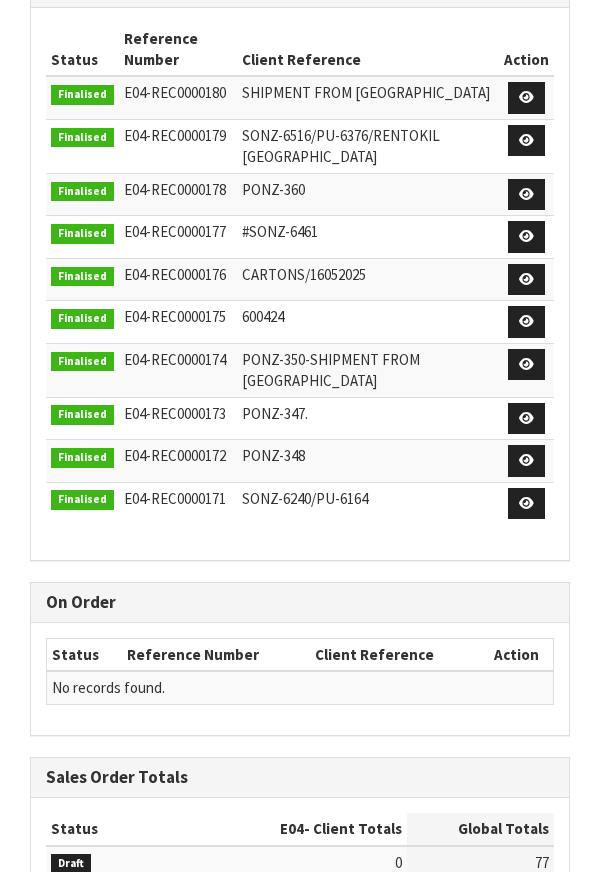 scroll, scrollTop: 1151, scrollLeft: 0, axis: vertical 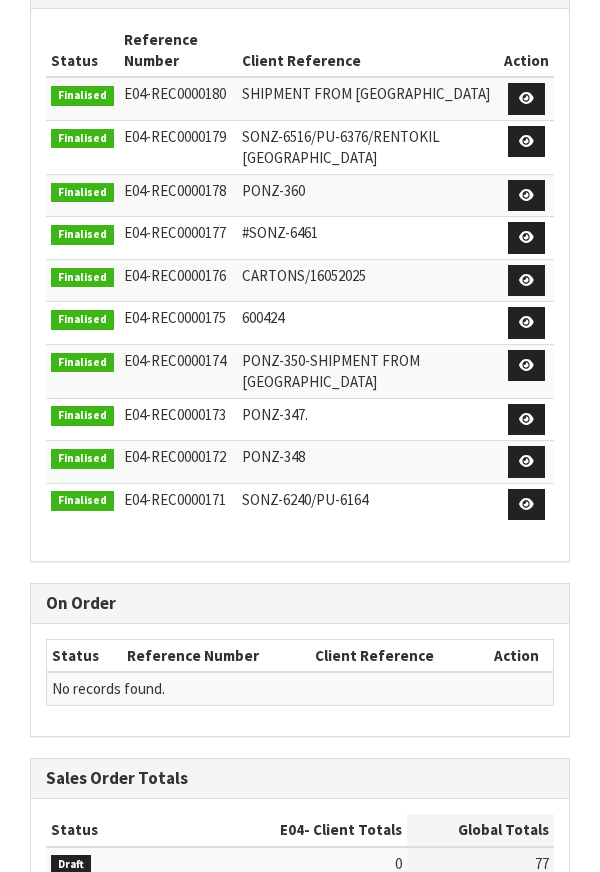 click on "Status
Reference Number
Client Reference
Action
Finalised
E04-REC0000180
SHIPMENT FROM AUSTRALIA
Finalised
E04-REC0000179
SONZ-6516/PU-6376/RENTOKIL NEW ZEALAND
Finalised
E04-REC0000178
PONZ-360" at bounding box center (300, 285) 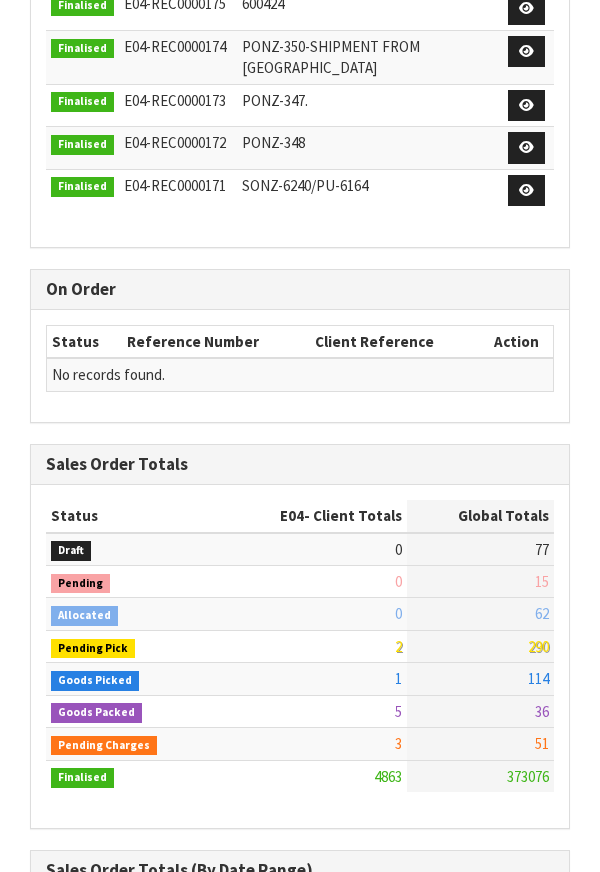 scroll, scrollTop: 1536, scrollLeft: 0, axis: vertical 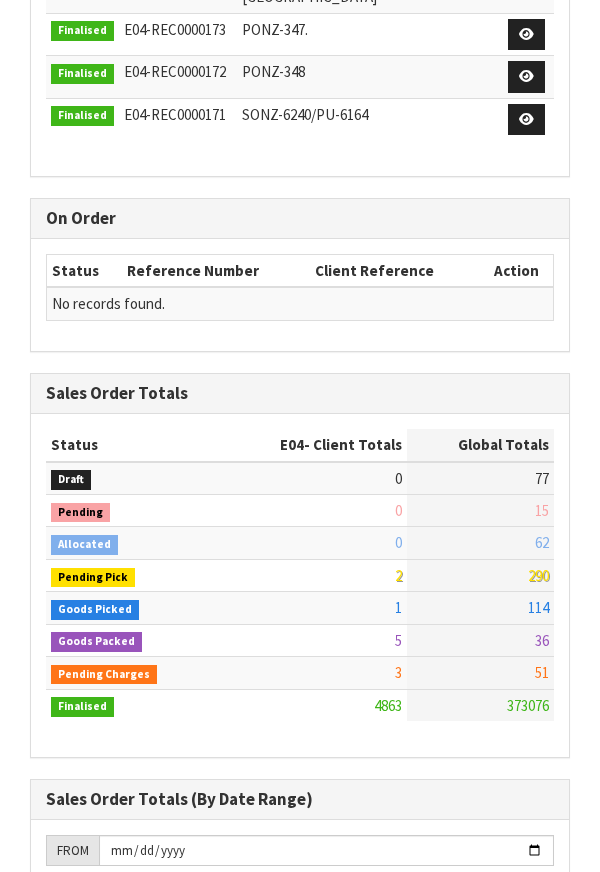 click on "No records found." at bounding box center (300, 303) 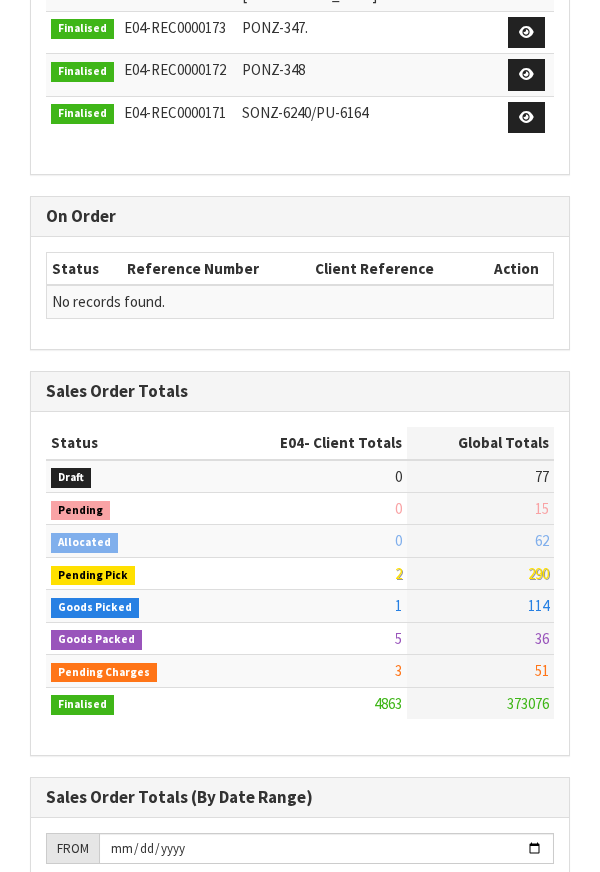 scroll, scrollTop: 1539, scrollLeft: 0, axis: vertical 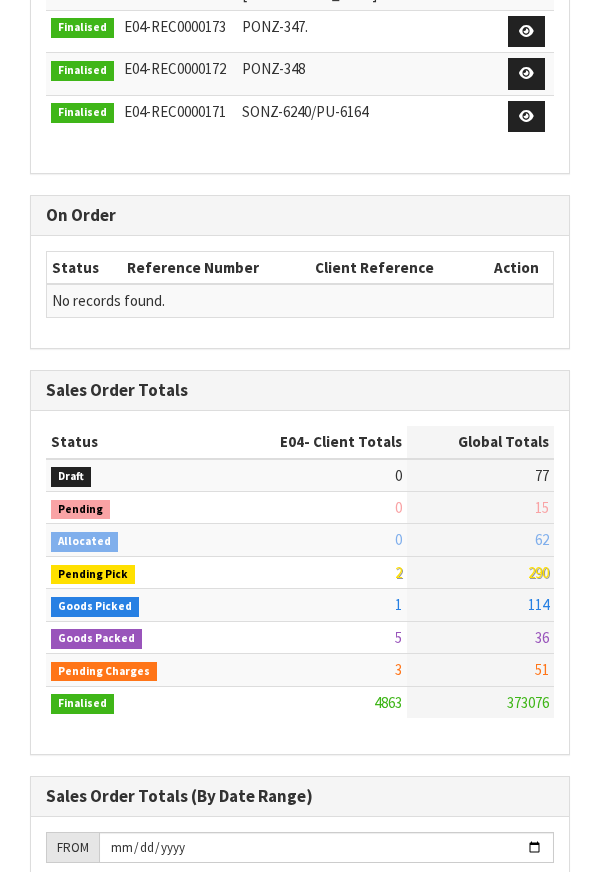 click on "View
Orders
View
Invoices
View
Receipts
View
Accounts
Show: 10
5
10
25" at bounding box center [300, -463] 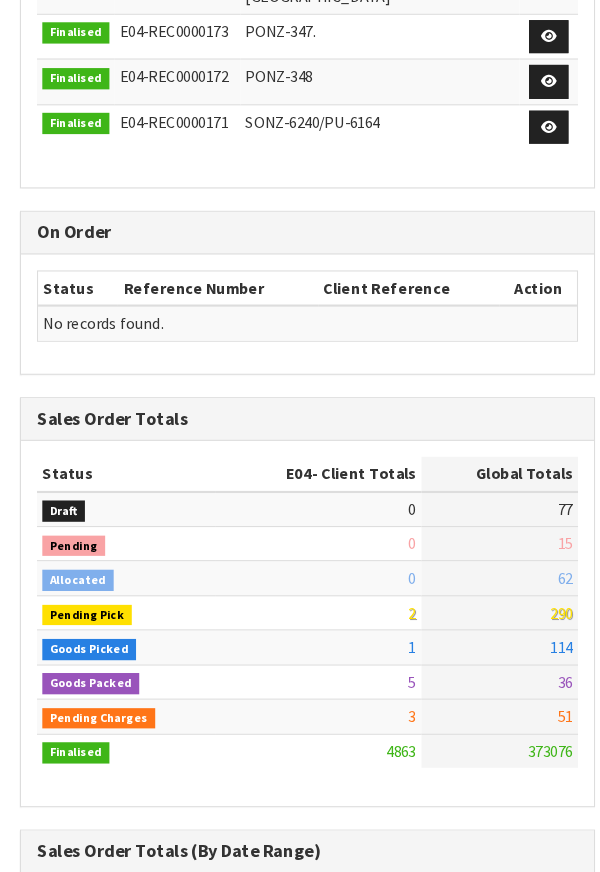 click on "Status
Reference Number
Client Reference
Action
Finalised
E04-REC0000180
SHIPMENT FROM AUSTRALIA
Finalised
E04-REC0000179
SONZ-6516/PU-6376/RENTOKIL NEW ZEALAND
Finalised
E04-REC0000178
PONZ-360" at bounding box center [300, -93] 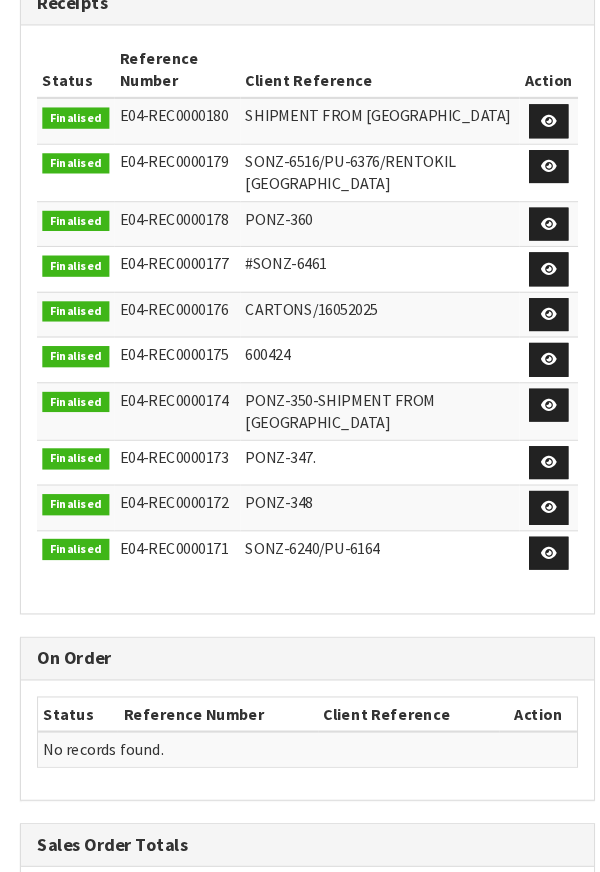 scroll, scrollTop: 1134, scrollLeft: 0, axis: vertical 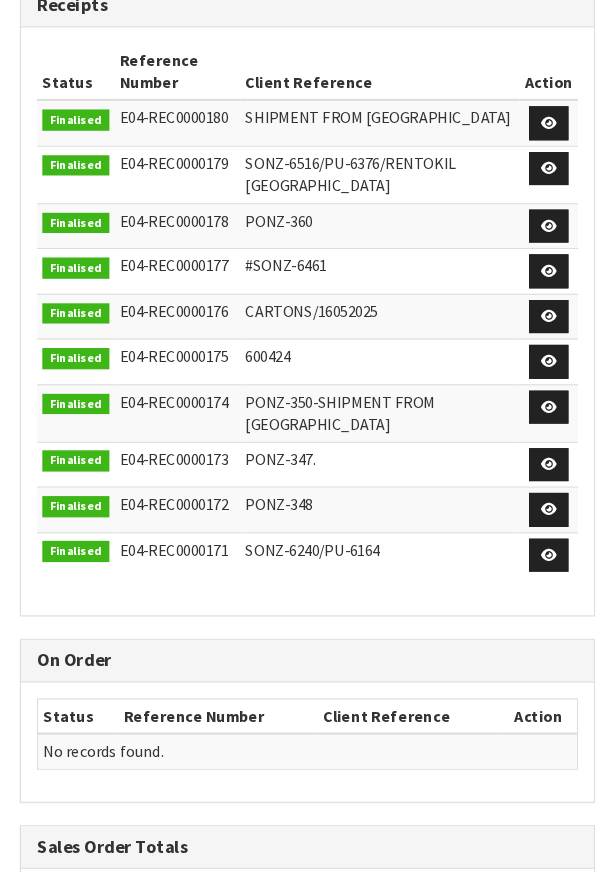 click on "Finalised" at bounding box center [82, 297] 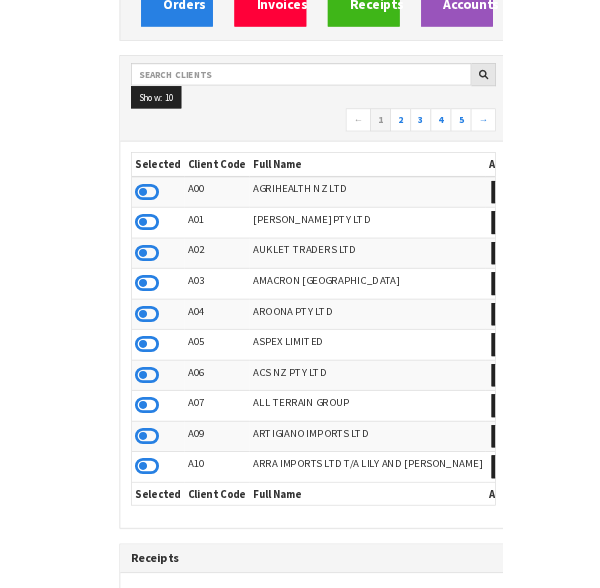 scroll, scrollTop: 0, scrollLeft: 0, axis: both 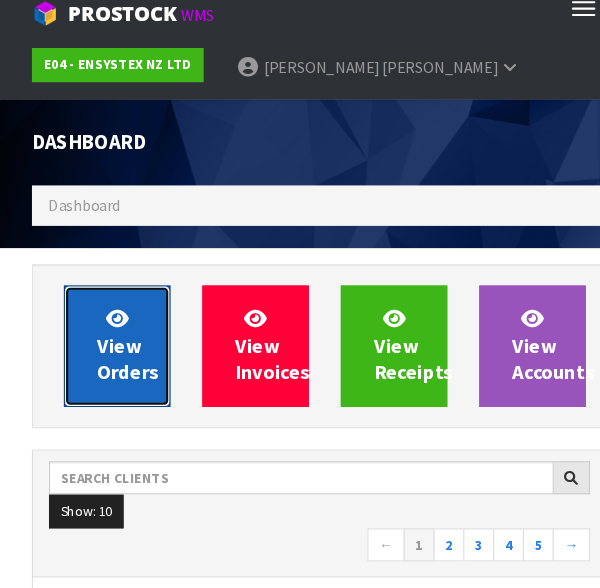 click on "View
Orders" at bounding box center [110, 342] 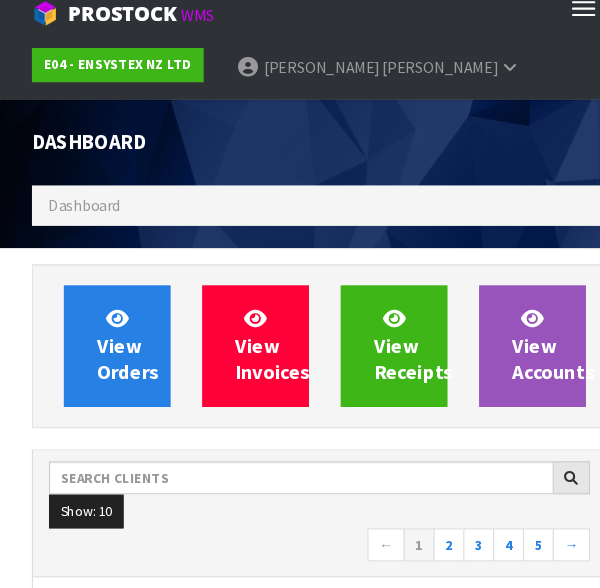 click on "Dashboard" at bounding box center (157, 150) 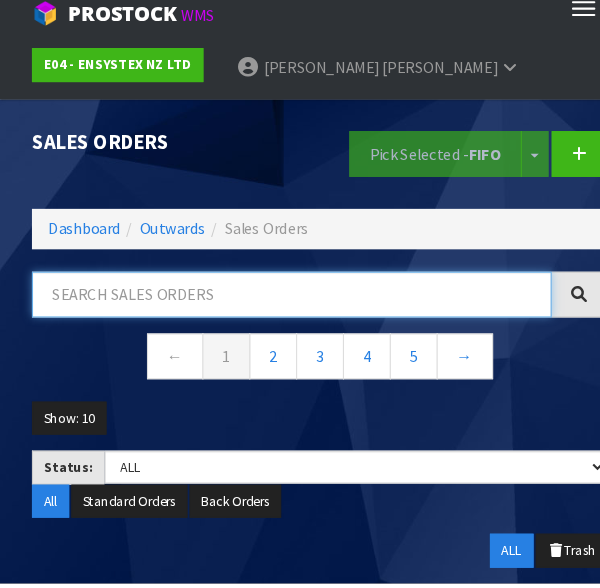 click at bounding box center [274, 293] 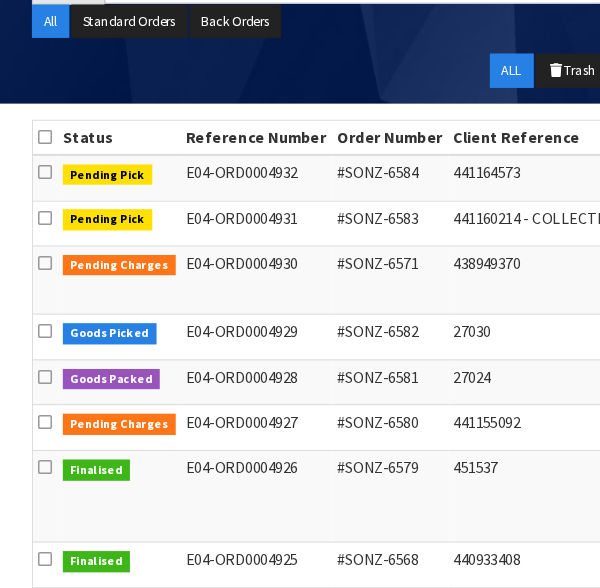 scroll, scrollTop: 581, scrollLeft: 0, axis: vertical 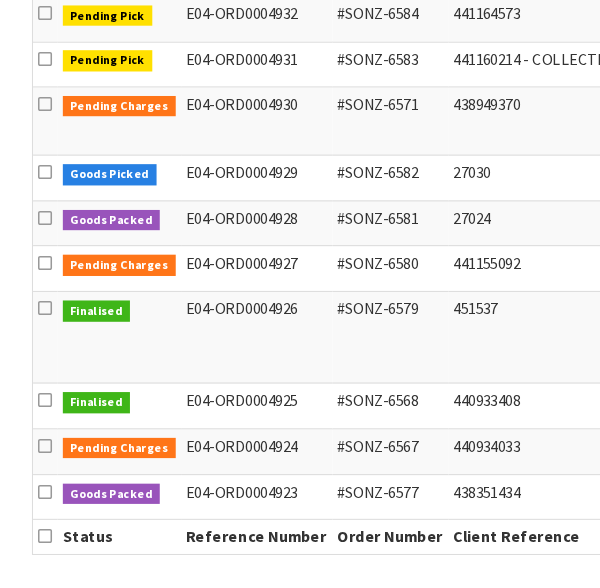 click on "Goods Picked" at bounding box center [112, 203] 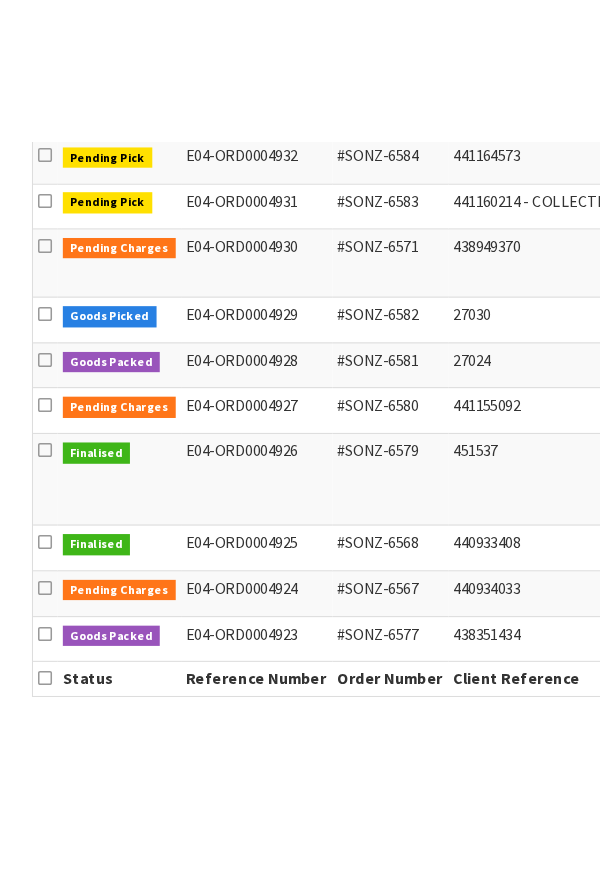 scroll, scrollTop: 297, scrollLeft: 0, axis: vertical 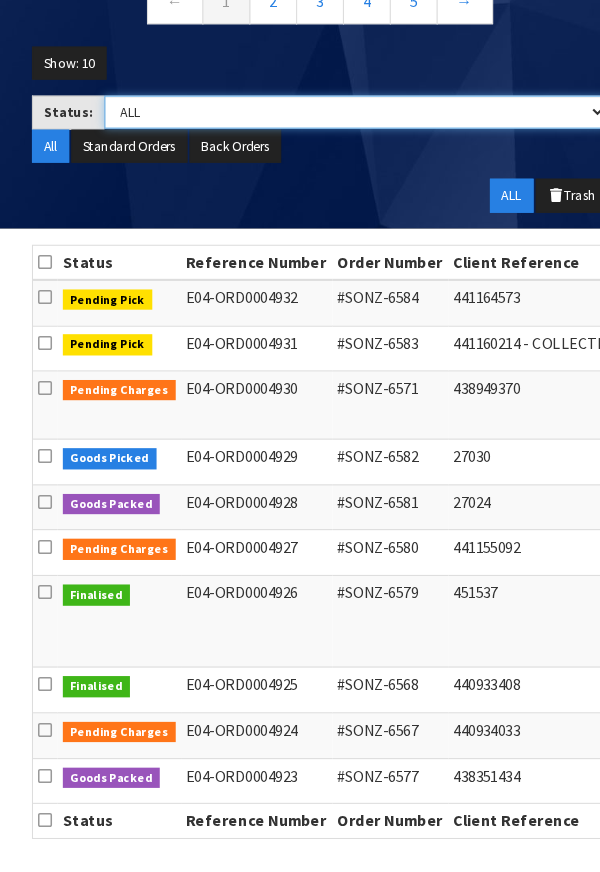 click on "Draft Pending Allocated Pending Pick Goods Picked Goods Packed Pending Charges Finalised Cancelled Review ALL" at bounding box center [334, 158] 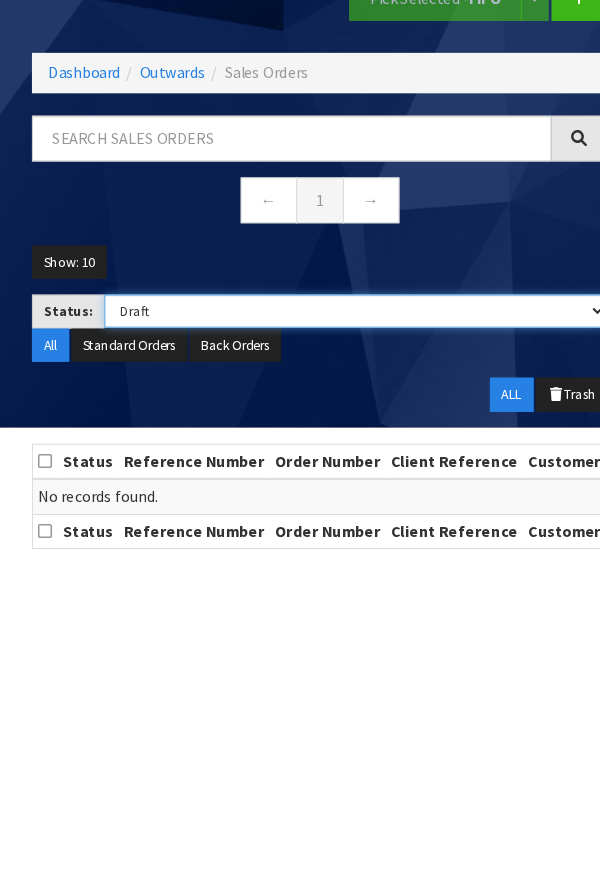 scroll, scrollTop: 110, scrollLeft: 0, axis: vertical 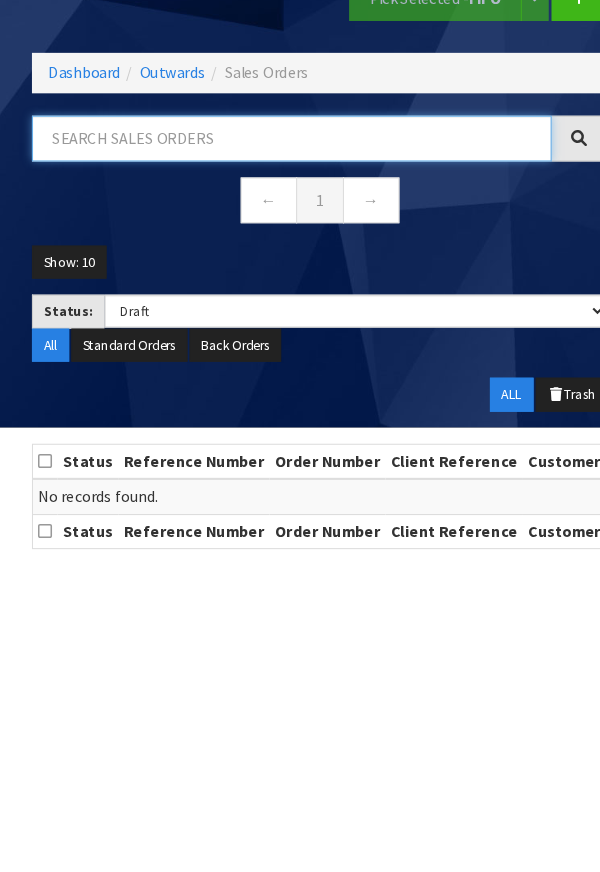 click at bounding box center [274, 183] 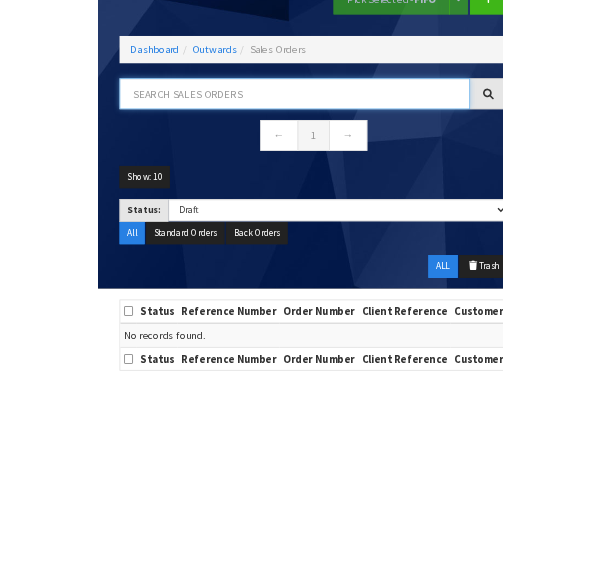 scroll, scrollTop: 122, scrollLeft: 0, axis: vertical 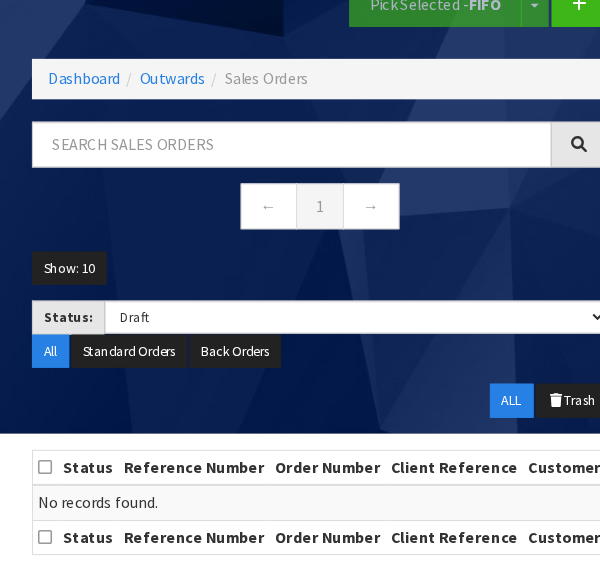 click on "←
1
→" at bounding box center [300, 232] 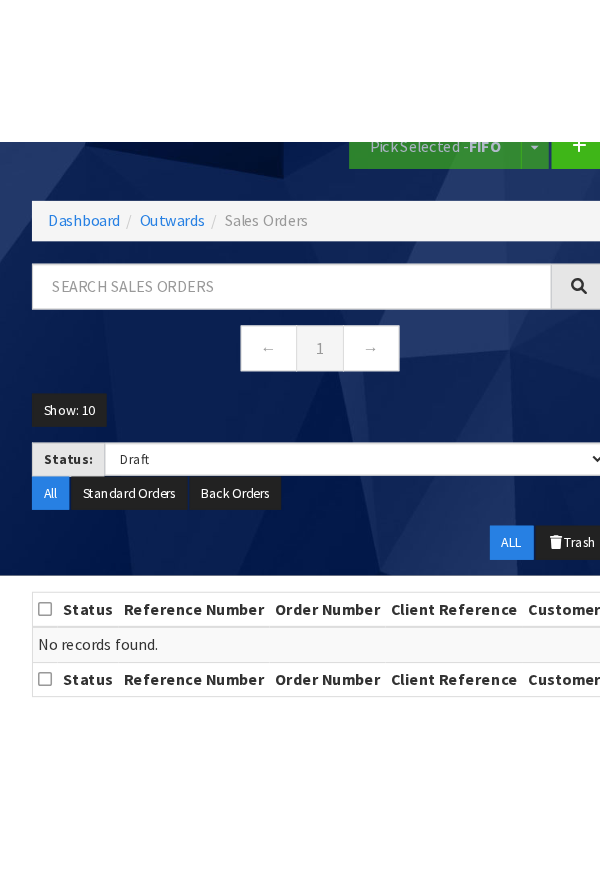 scroll, scrollTop: 110, scrollLeft: 0, axis: vertical 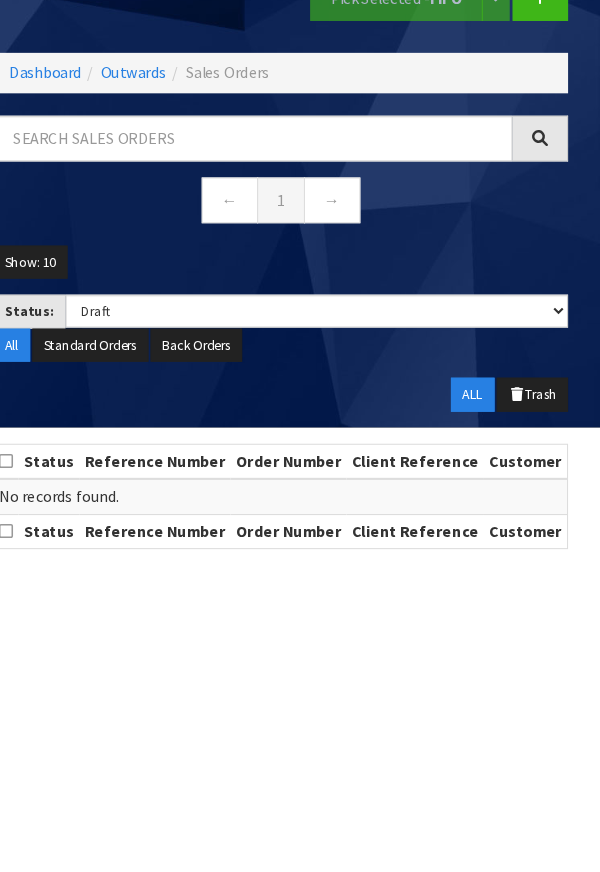 click on "←
1
→" at bounding box center [300, 244] 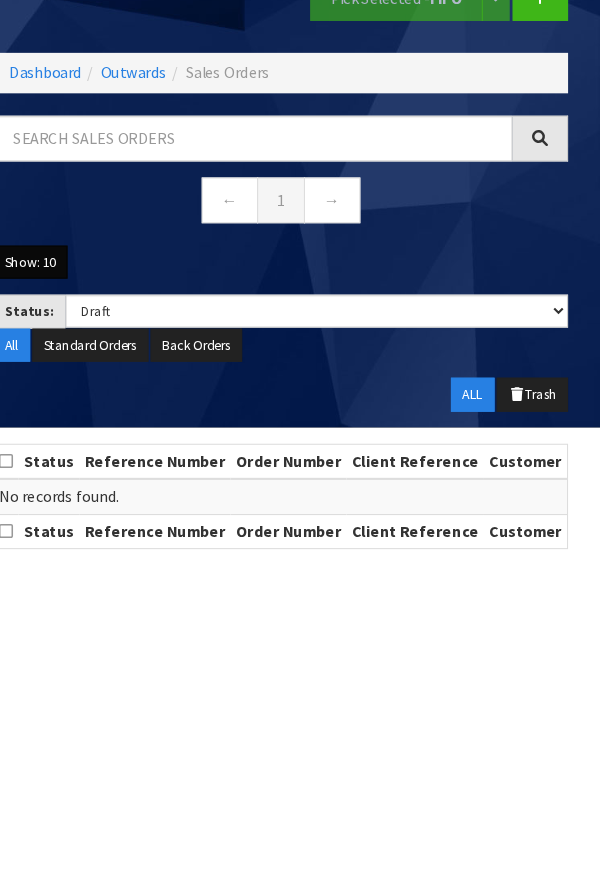 click on "Show: 10" at bounding box center [65, 300] 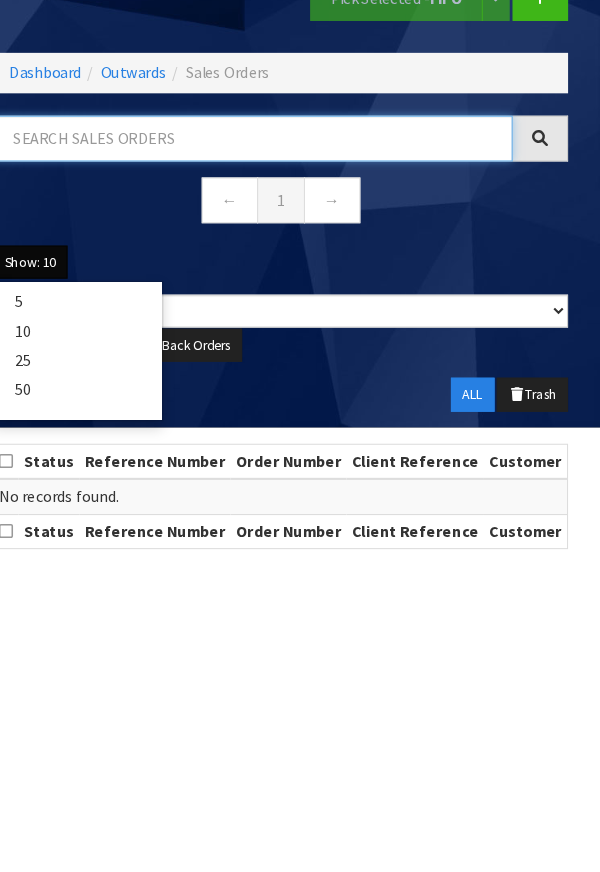 click at bounding box center [274, 183] 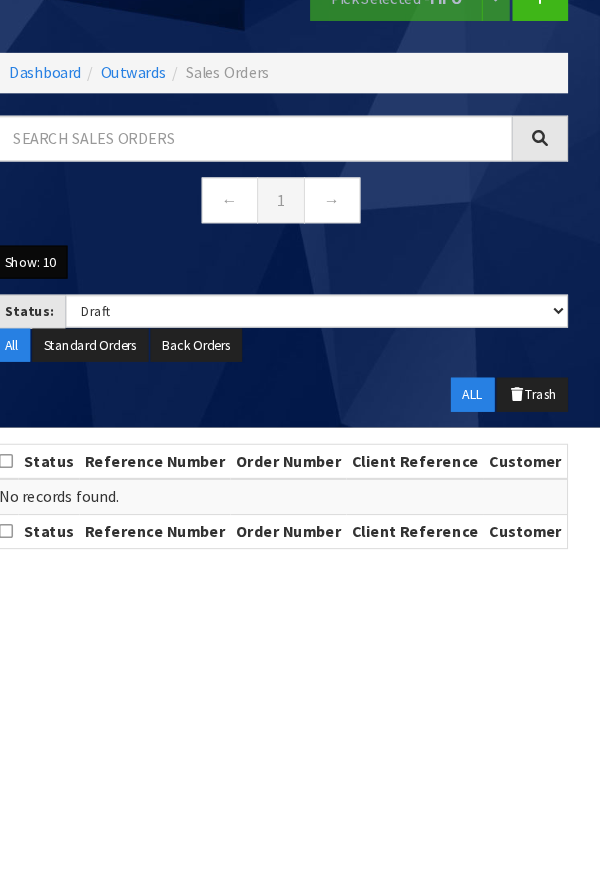 click on "Show: 10" at bounding box center [65, 300] 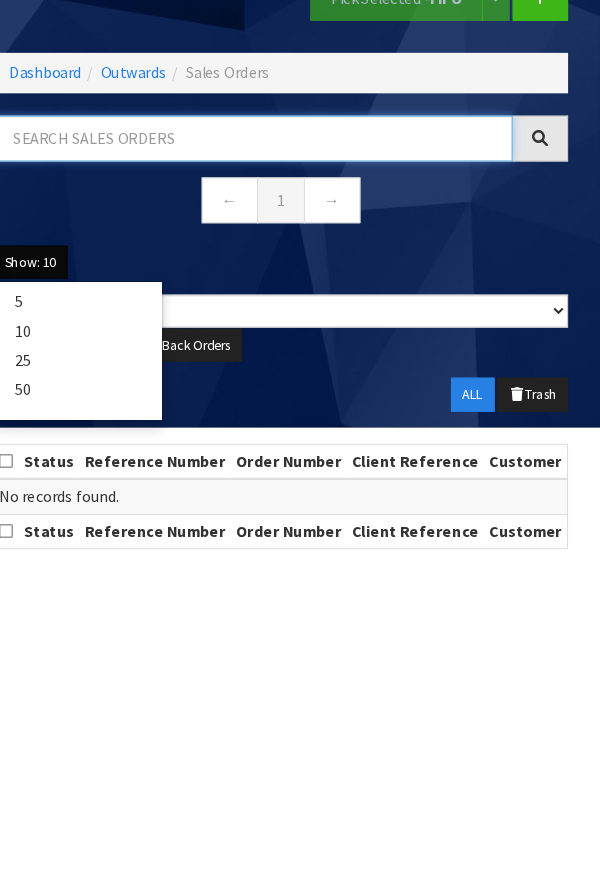 click at bounding box center [274, 183] 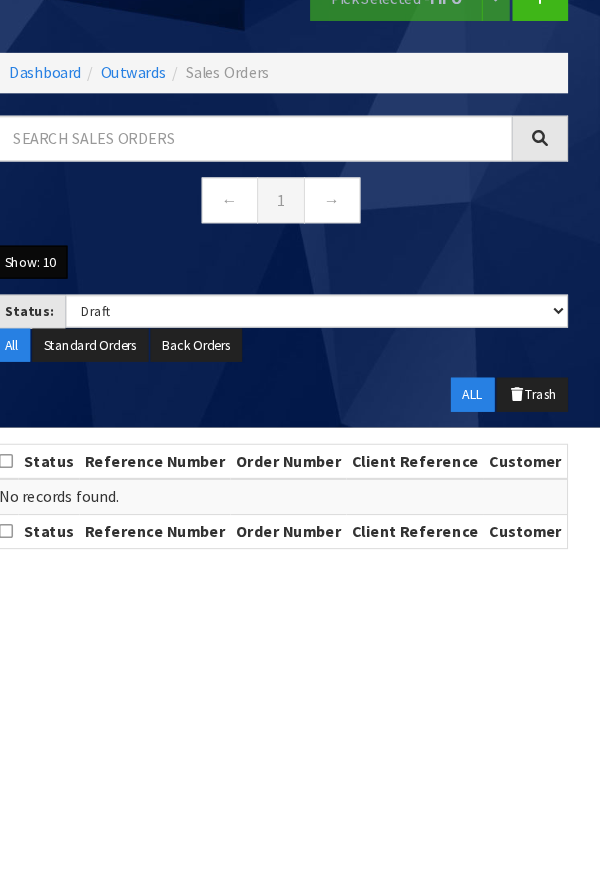 click on "Show: 10" at bounding box center (65, 300) 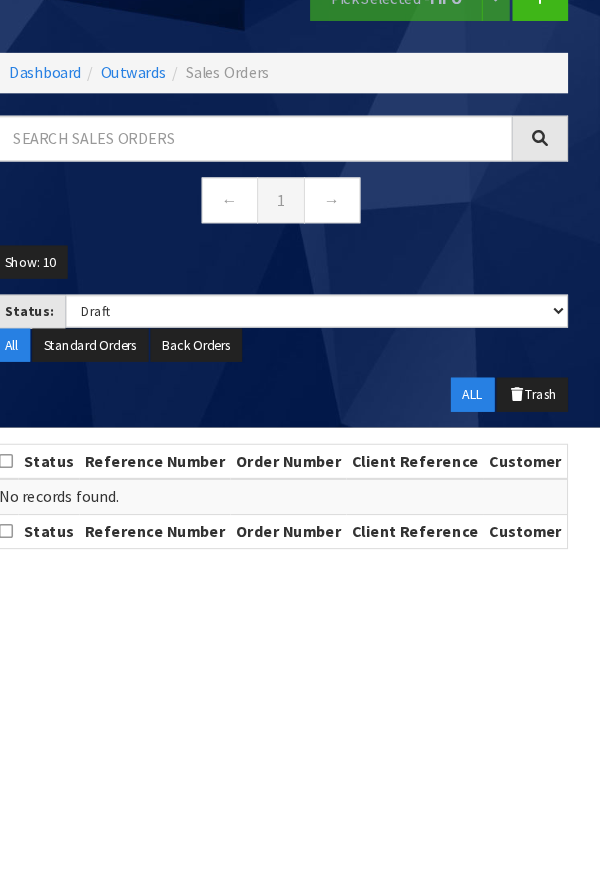 click on "←
1
→" at bounding box center (300, 223) 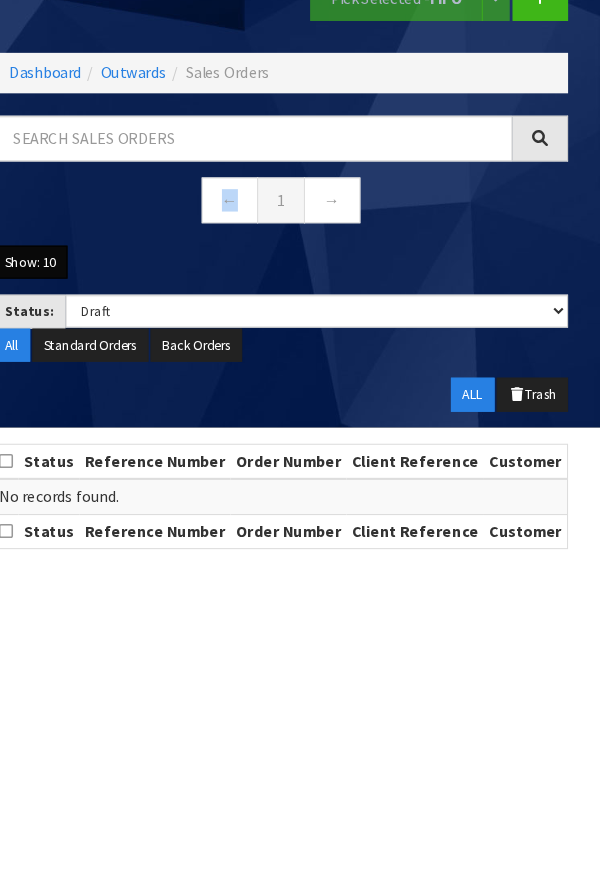 click on "Show: 10" at bounding box center (65, 300) 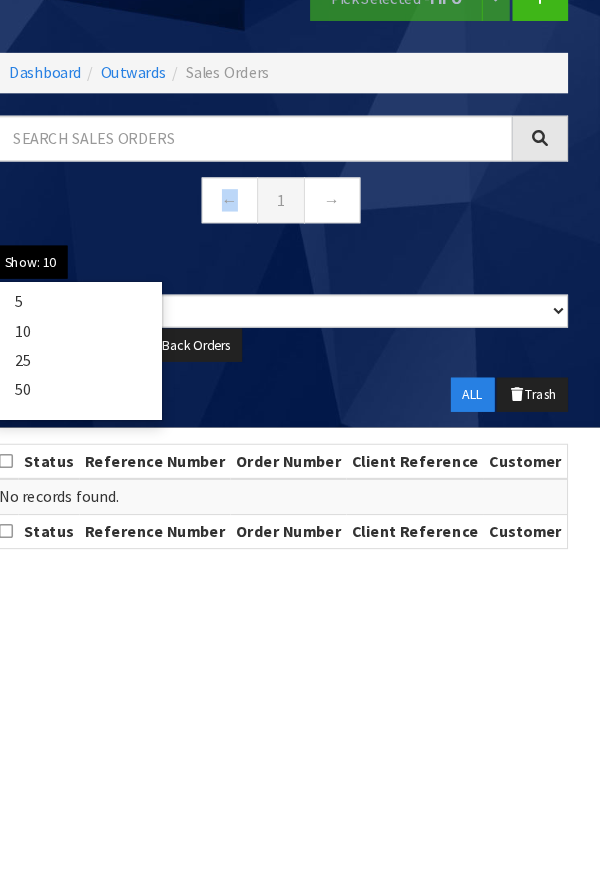 click on "Show: 10" at bounding box center (65, 300) 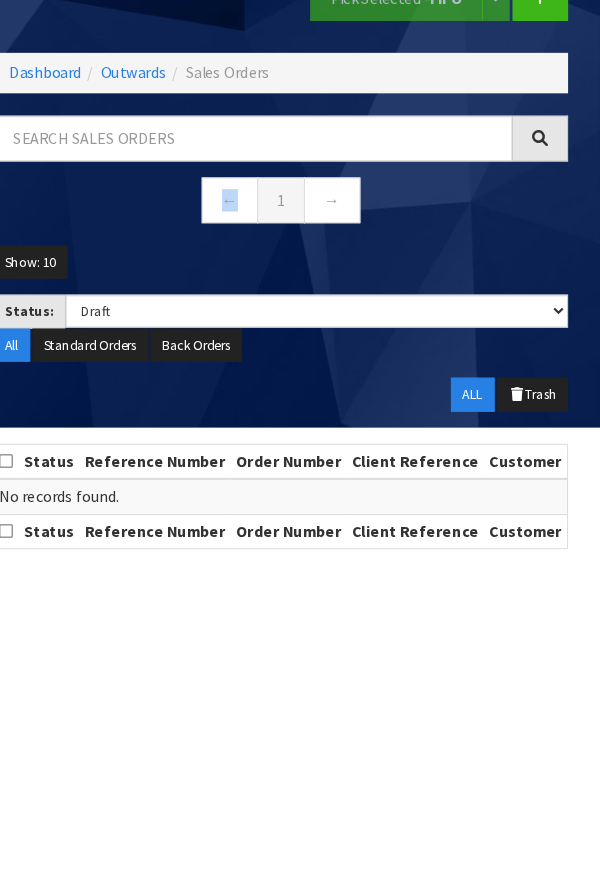 click on "Sales Orders
Pick Selected -  FIFO
Split button!
FIFO  - First In First Out
FEFO  - First Expired First Out" at bounding box center (300, 51) 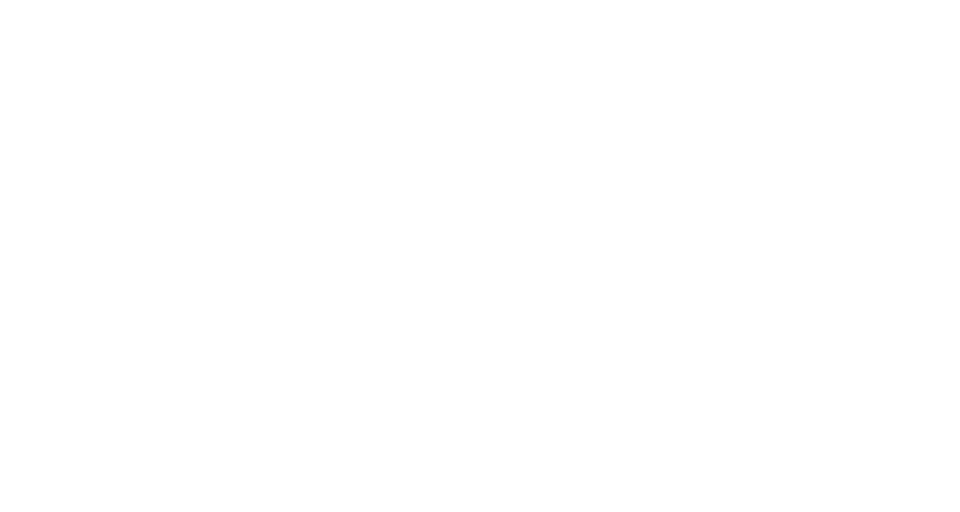 scroll, scrollTop: 0, scrollLeft: 0, axis: both 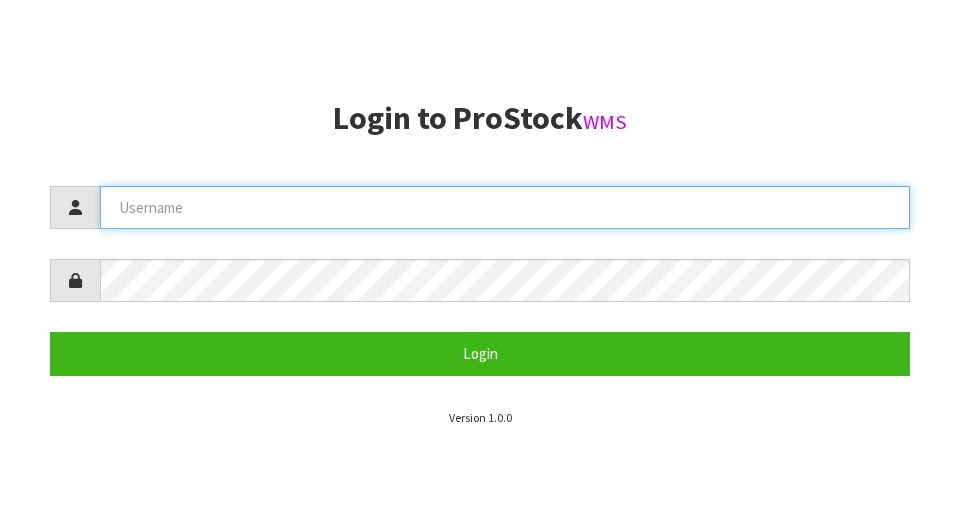 click at bounding box center [505, 207] 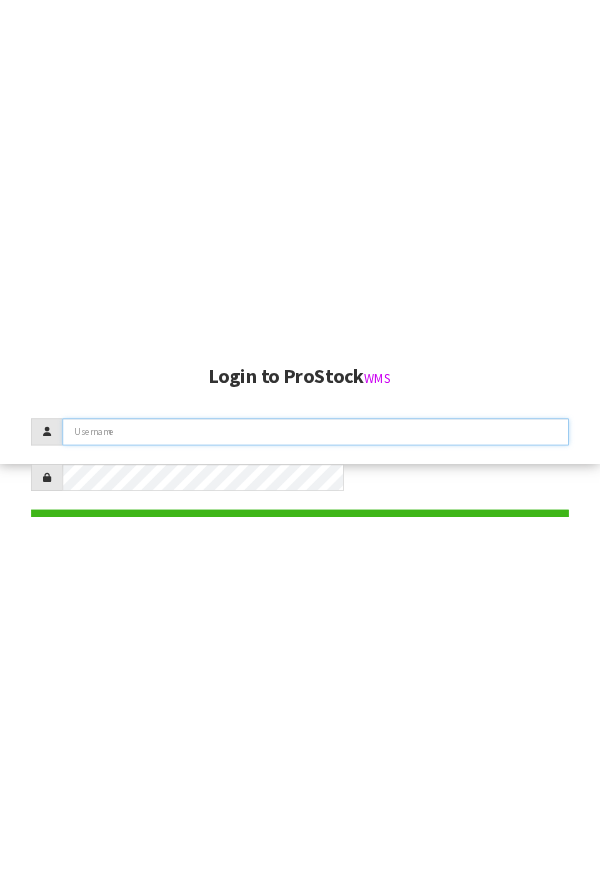scroll, scrollTop: 0, scrollLeft: 0, axis: both 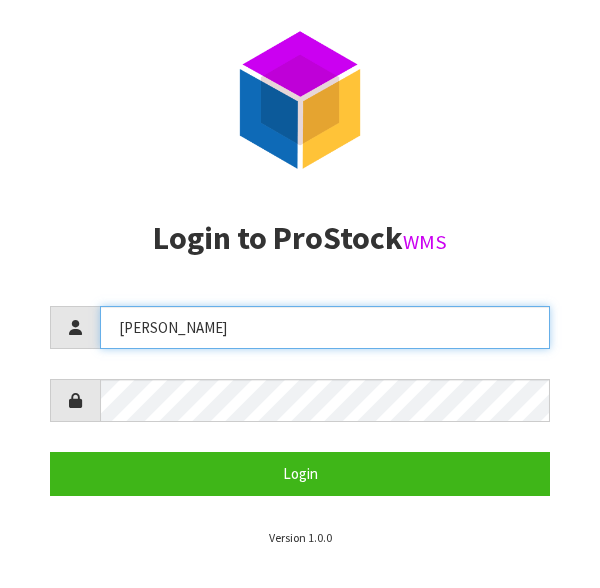 type on "[PERSON_NAME]" 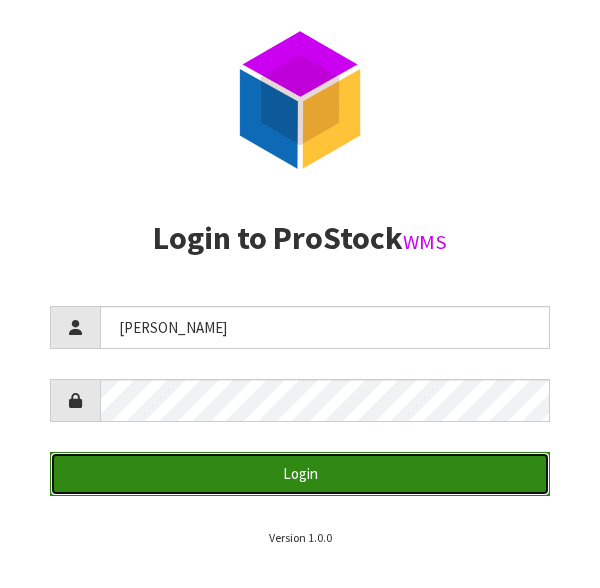 click on "Login" at bounding box center [300, 473] 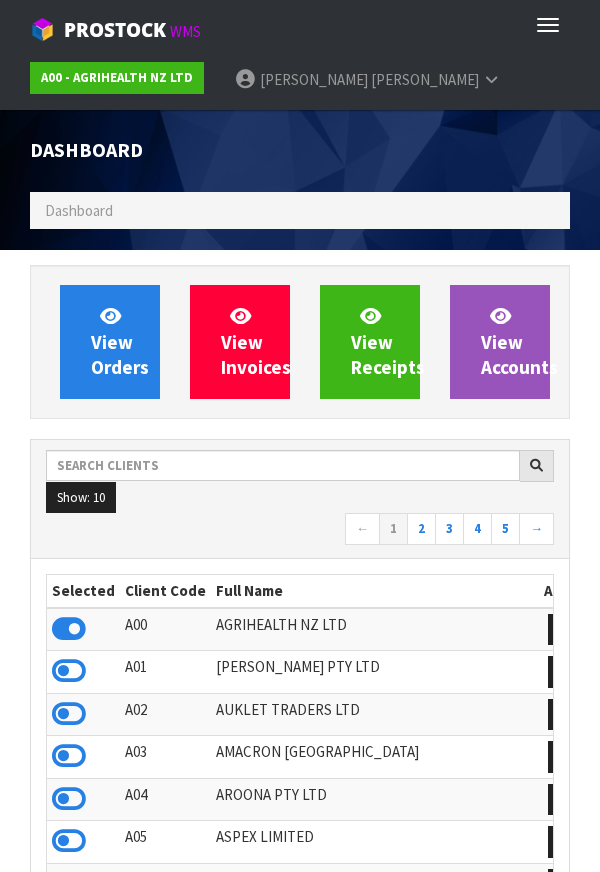 scroll, scrollTop: 998416, scrollLeft: 999430, axis: both 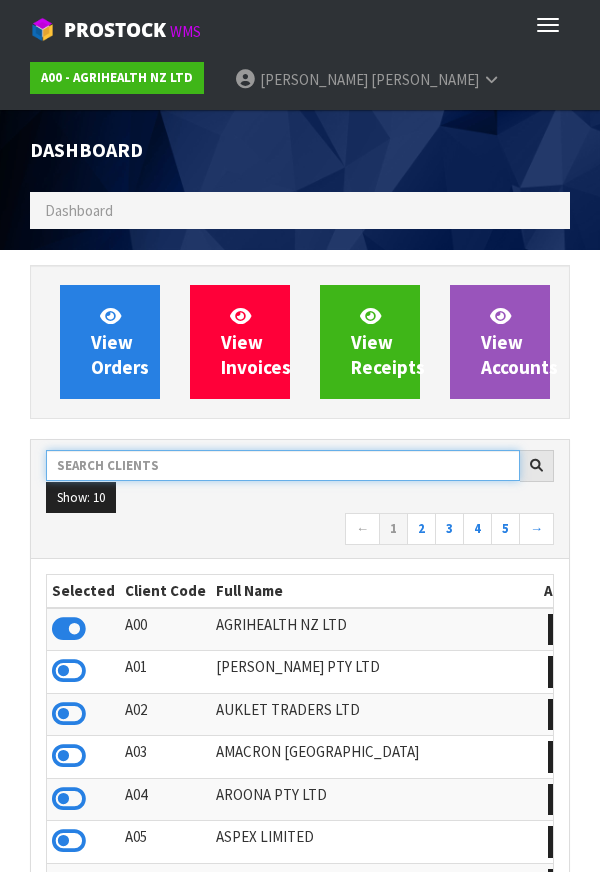 click at bounding box center (283, 465) 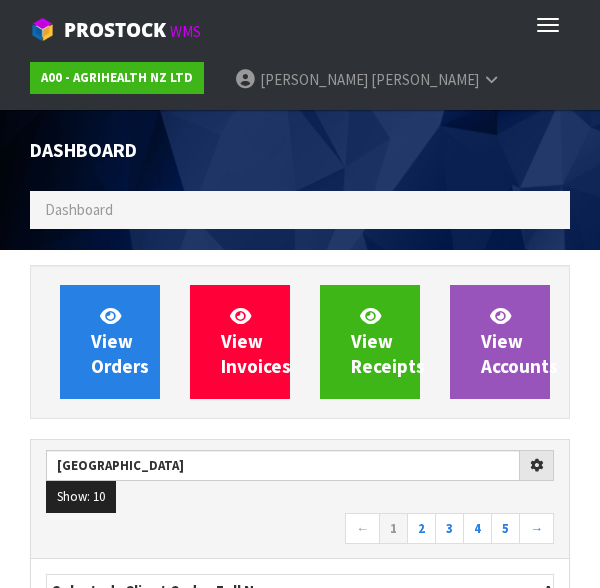 click on "←
1 2 3 4 5
→" at bounding box center [300, 530] 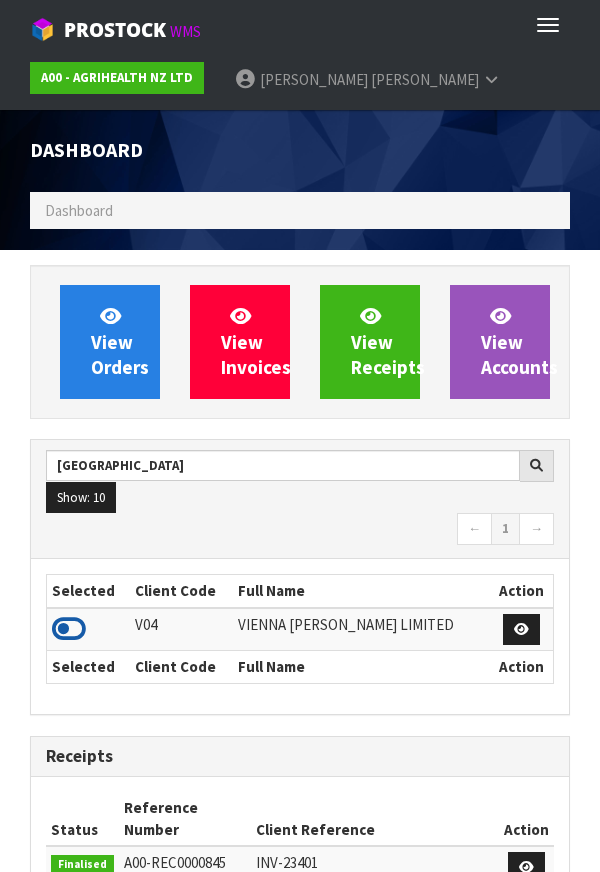 click at bounding box center [69, 629] 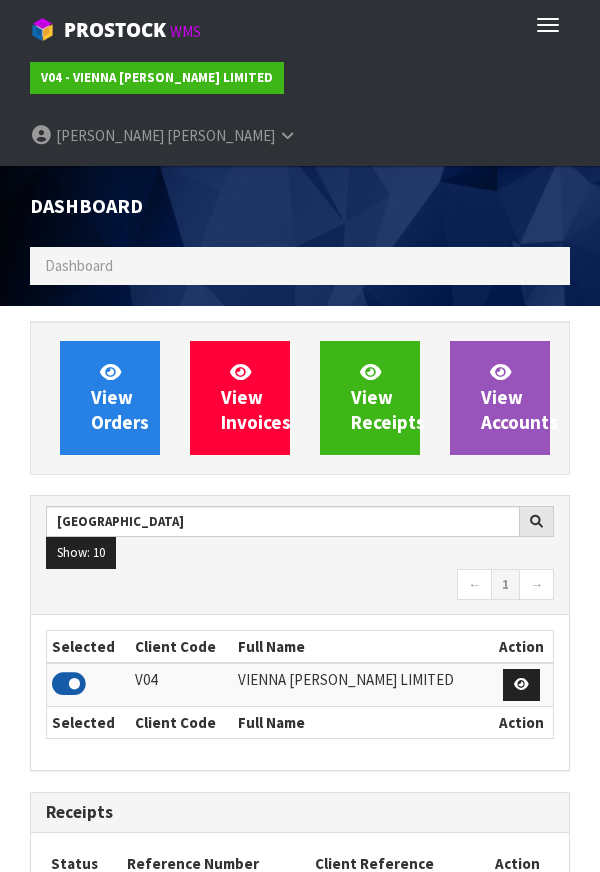 scroll, scrollTop: 1315, scrollLeft: 570, axis: both 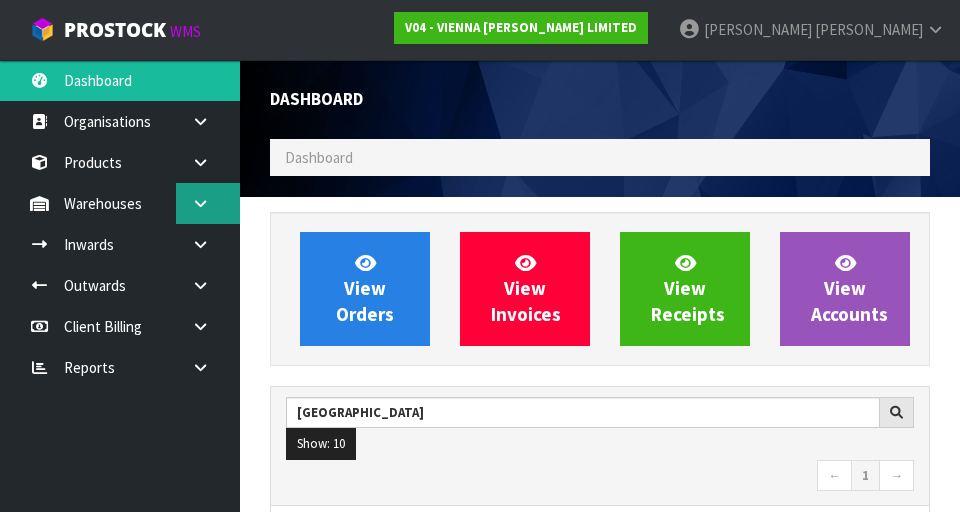 click at bounding box center [200, 203] 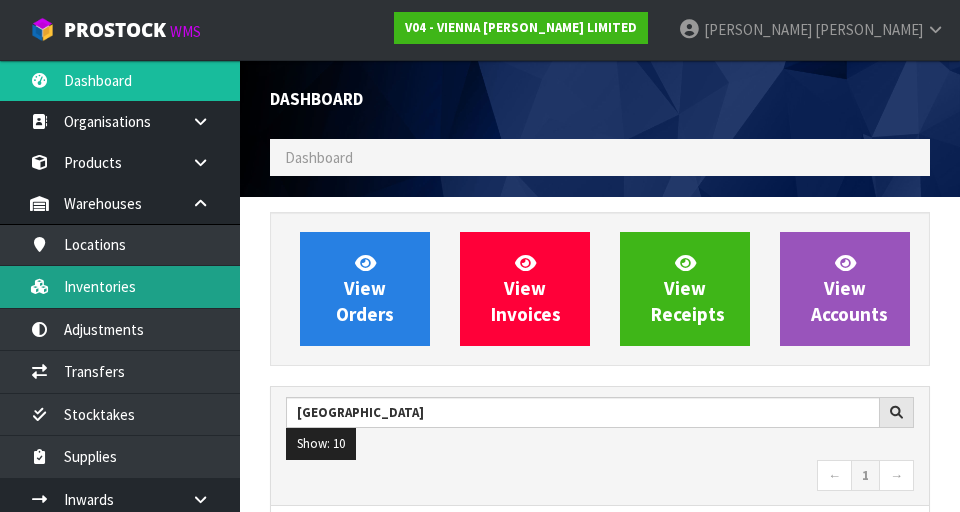 click on "Inventories" at bounding box center [120, 286] 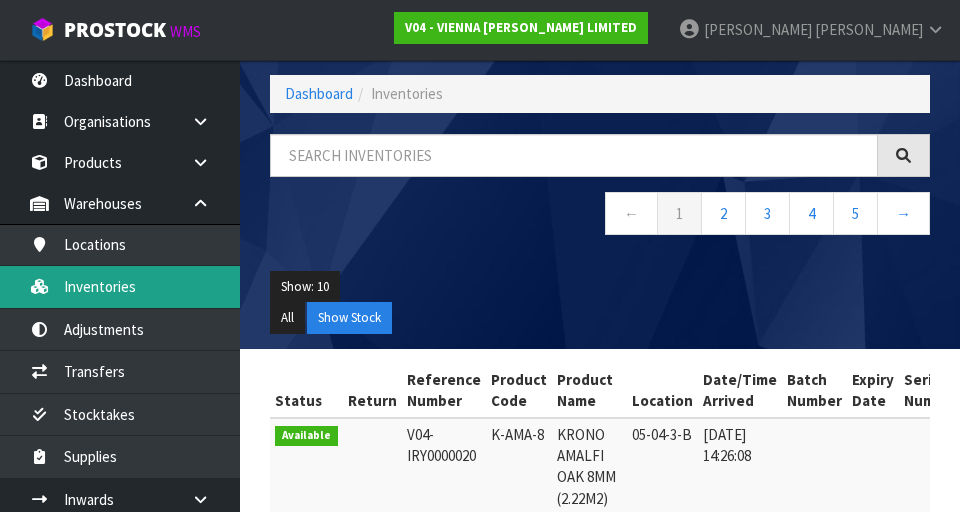 scroll, scrollTop: 0, scrollLeft: 0, axis: both 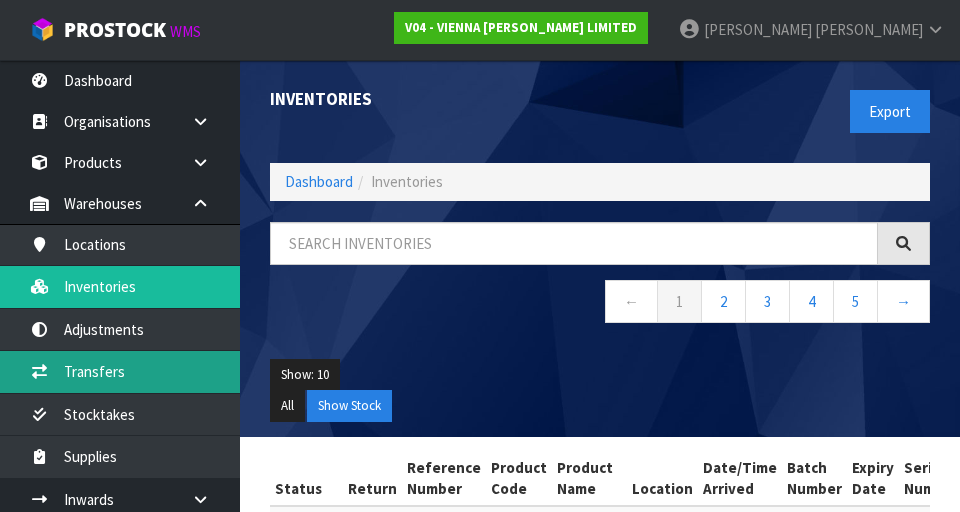 click on "Transfers" at bounding box center [120, 371] 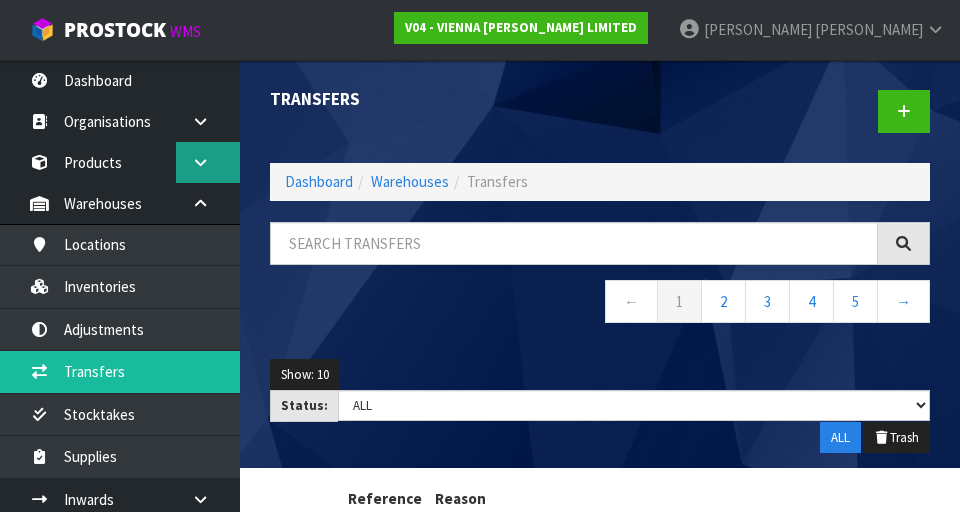 click at bounding box center (200, 162) 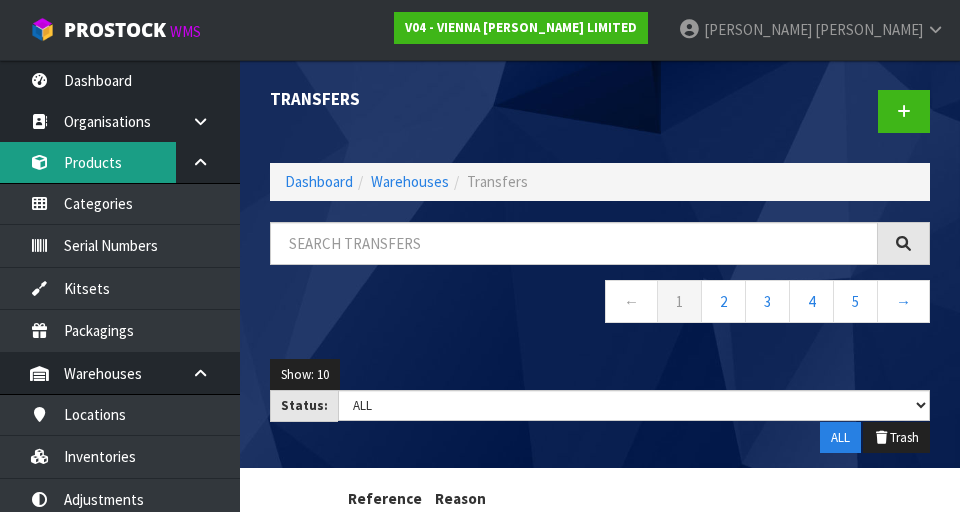 click on "Products" at bounding box center [120, 162] 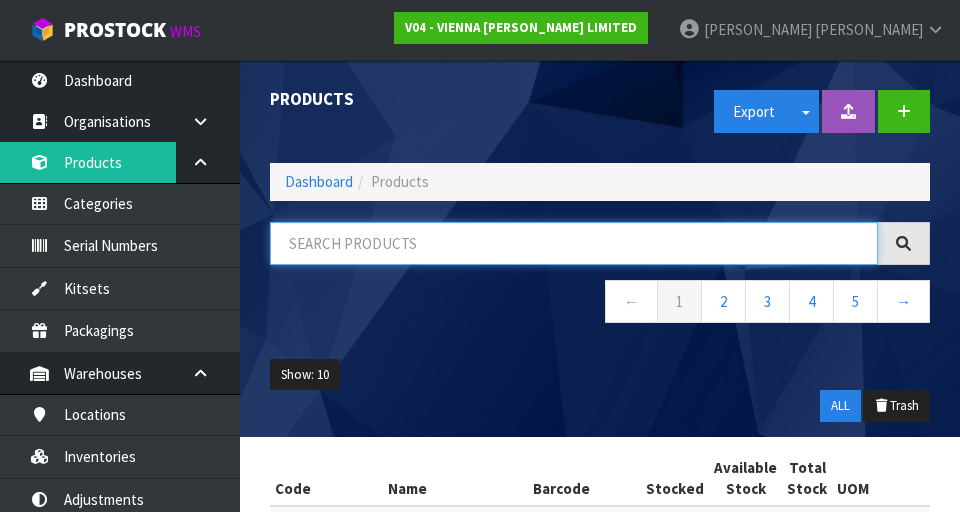 click at bounding box center (574, 243) 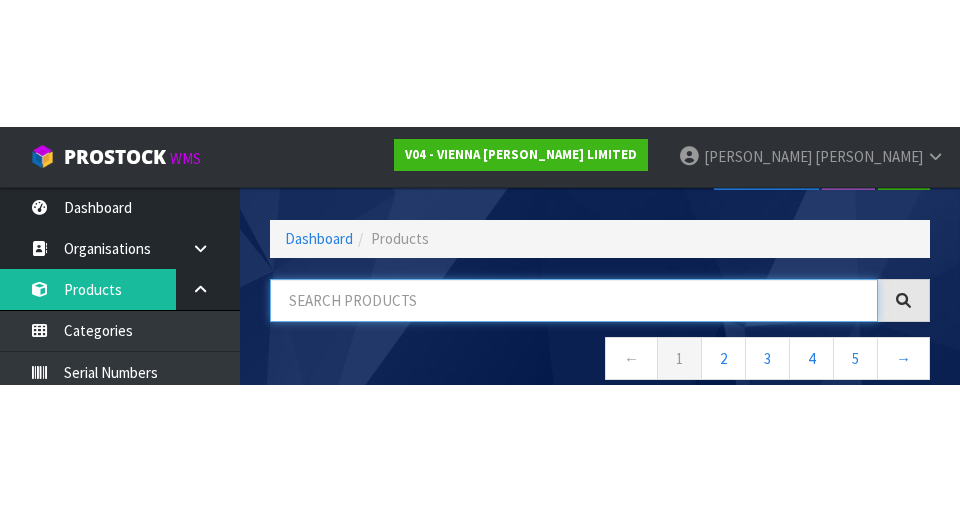 scroll, scrollTop: 114, scrollLeft: 0, axis: vertical 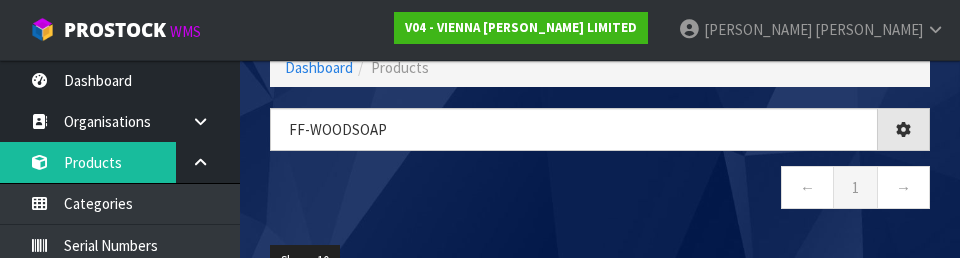 click on "←
1
→" at bounding box center [600, 190] 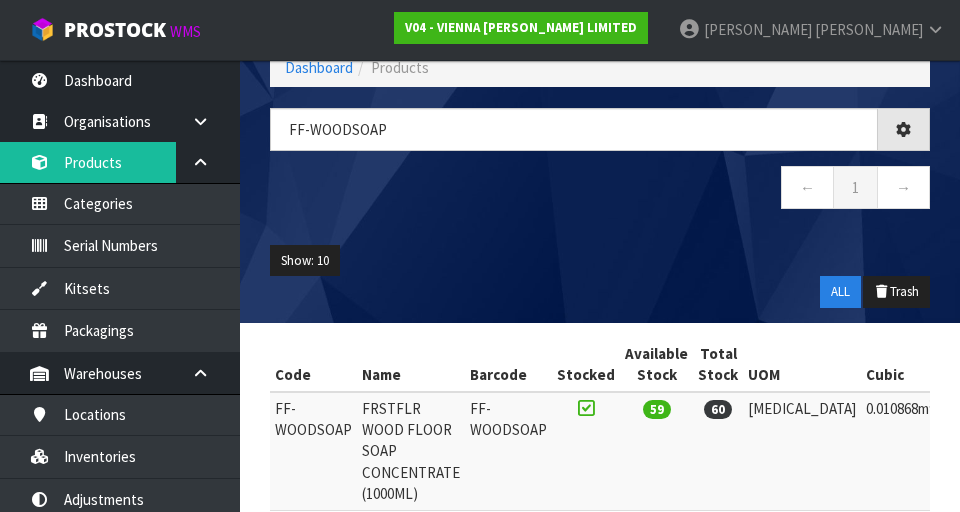 type on "FF-WOODSOAP" 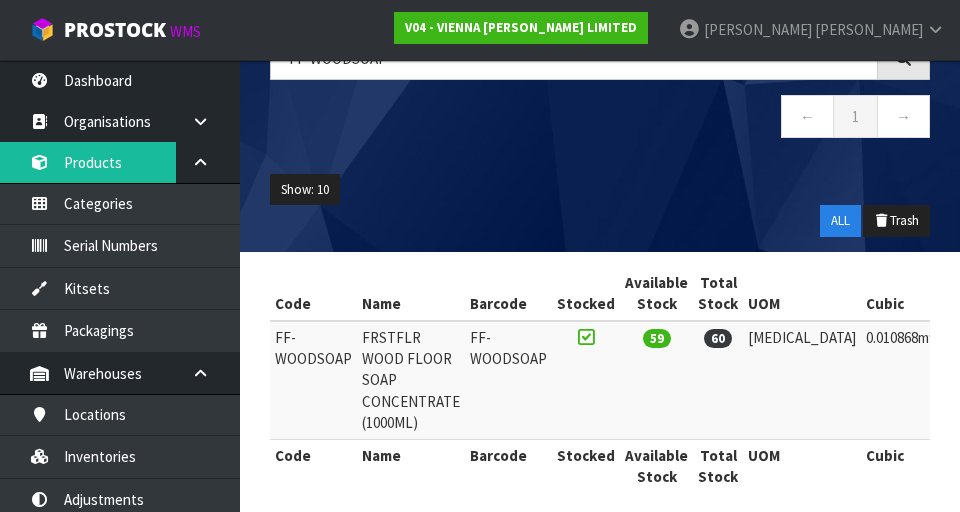 scroll, scrollTop: 202, scrollLeft: 0, axis: vertical 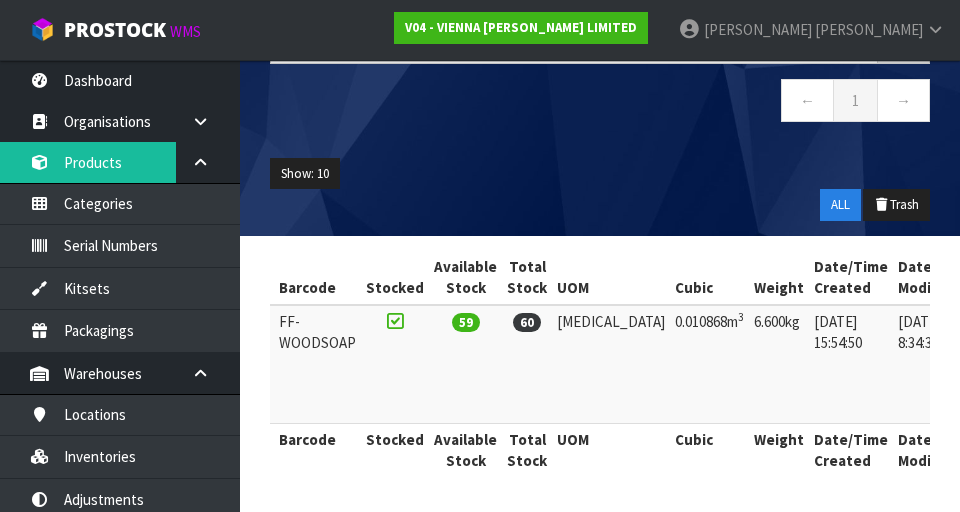 click at bounding box center [1004, 327] 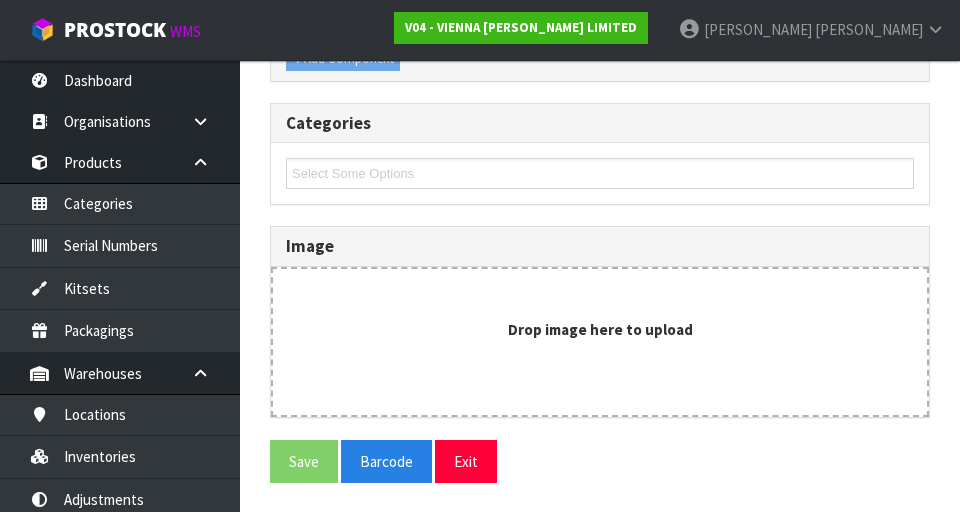 scroll, scrollTop: 1338, scrollLeft: 0, axis: vertical 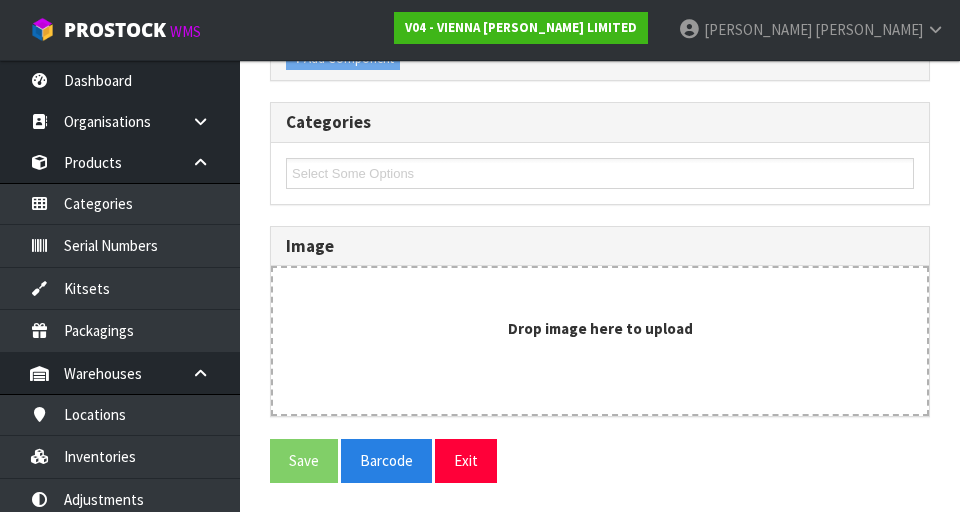 type on "FF-WOODSOAP" 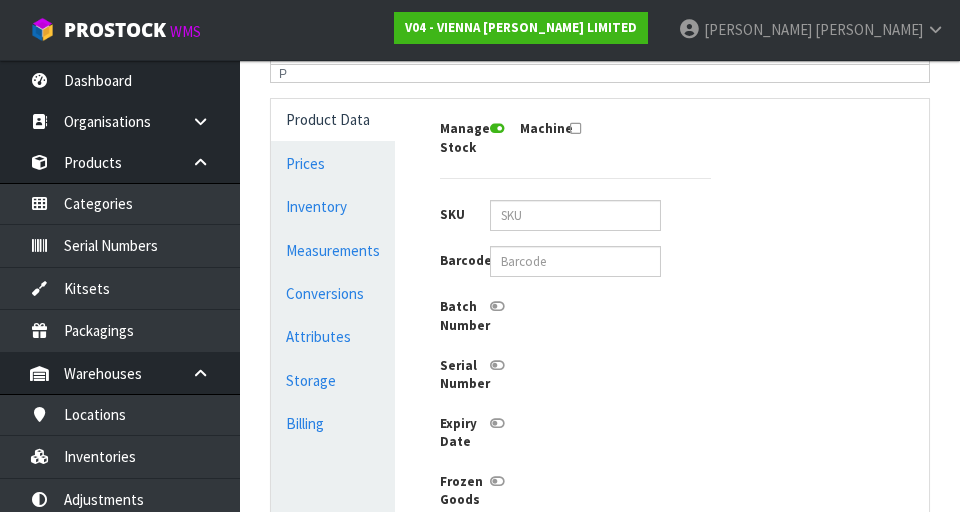 scroll, scrollTop: 509, scrollLeft: 0, axis: vertical 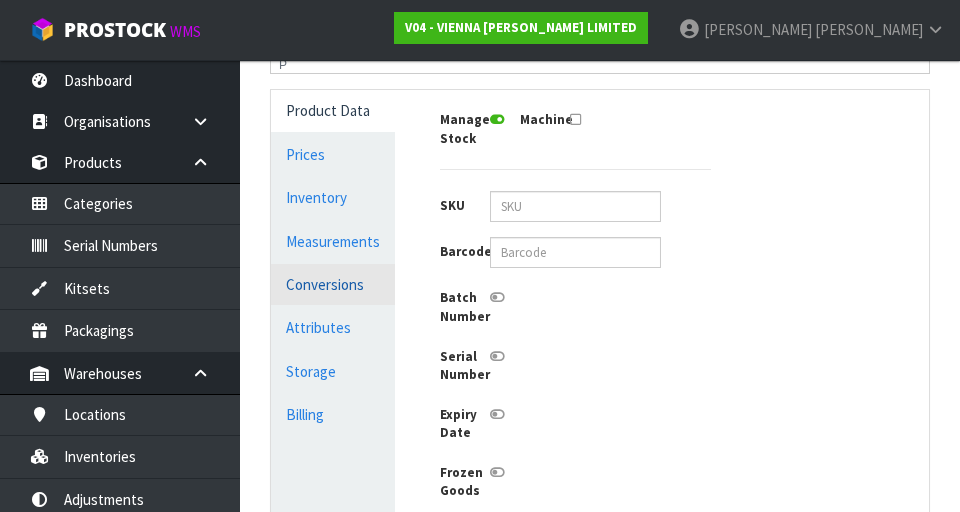 click on "Conversions" at bounding box center (333, 284) 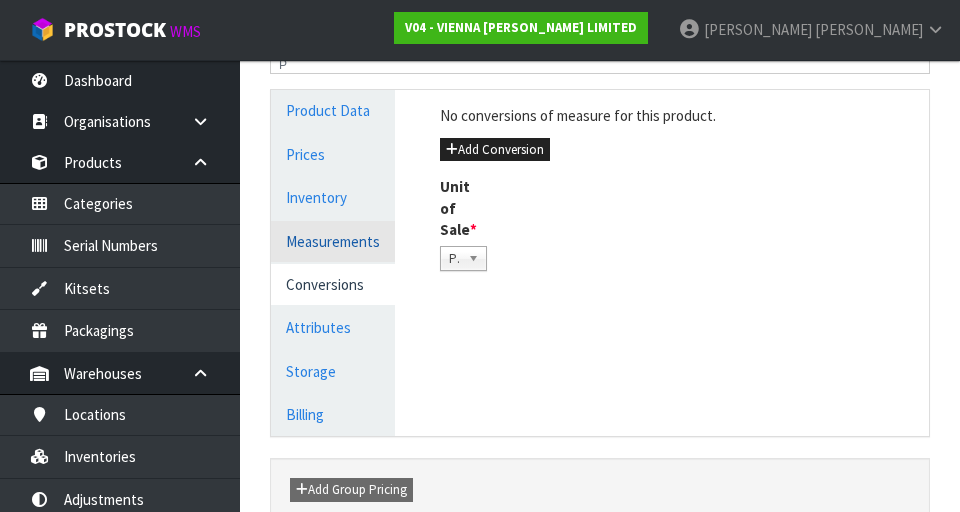 click on "Measurements" at bounding box center (333, 241) 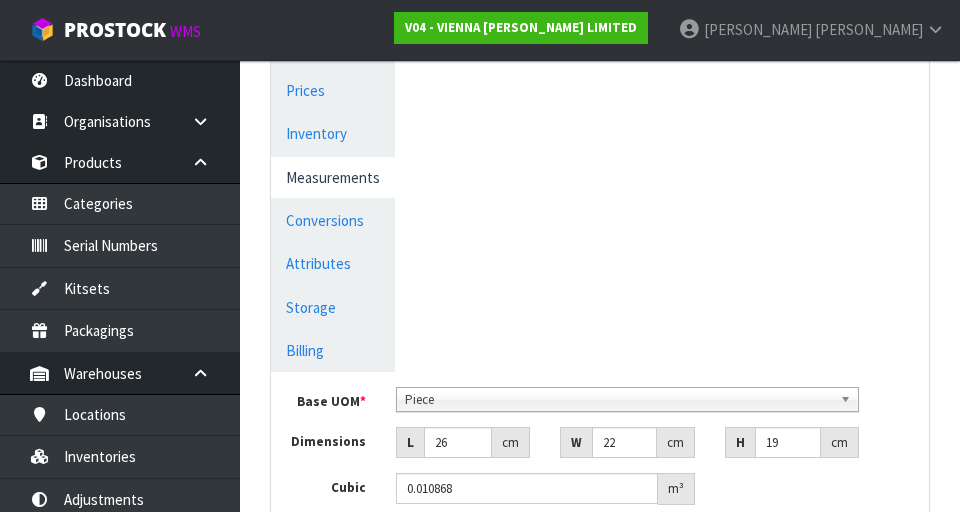 scroll, scrollTop: 573, scrollLeft: 0, axis: vertical 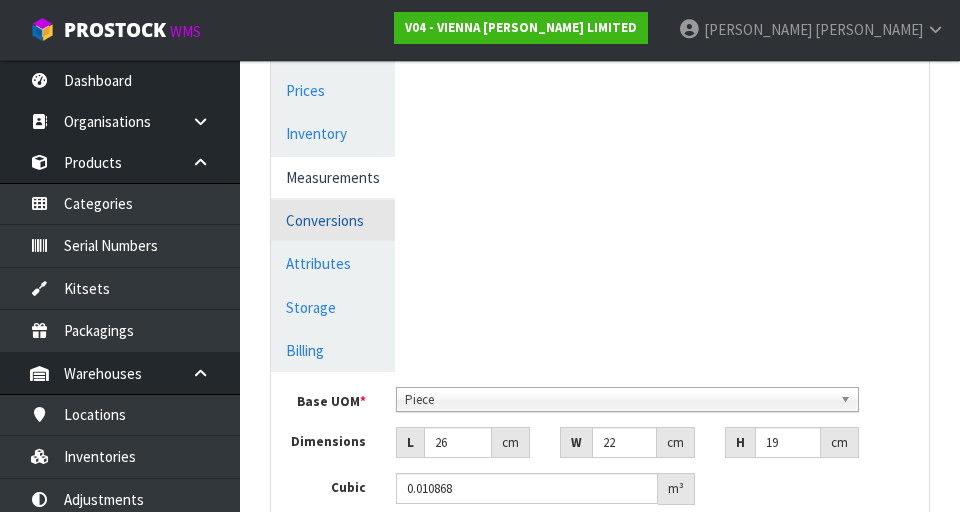 click on "Conversions" at bounding box center (333, 220) 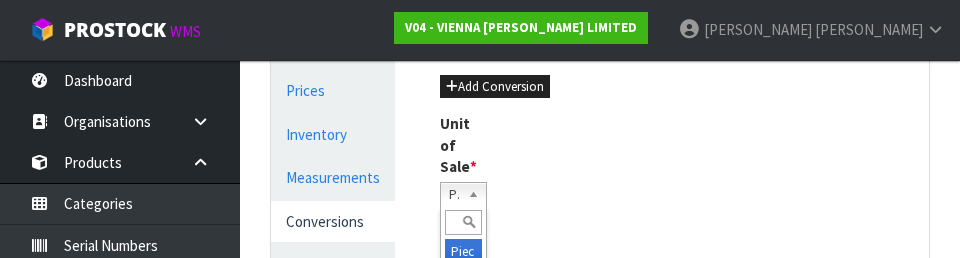 click on "Product Data
Prices
Inventory
Measurements
Conversions
Attributes
Storage
Billing
Manage Stock
Machine
SKU
Barcode
Batch Number
Serial Number
Expiry Date
Frozen Goods
Dangerous Goods" at bounding box center [600, 199] 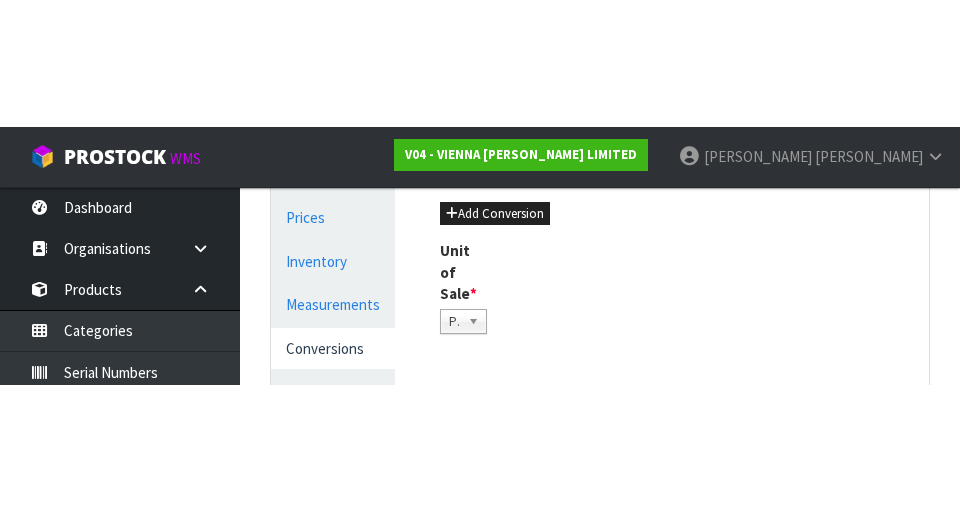 scroll, scrollTop: 573, scrollLeft: 0, axis: vertical 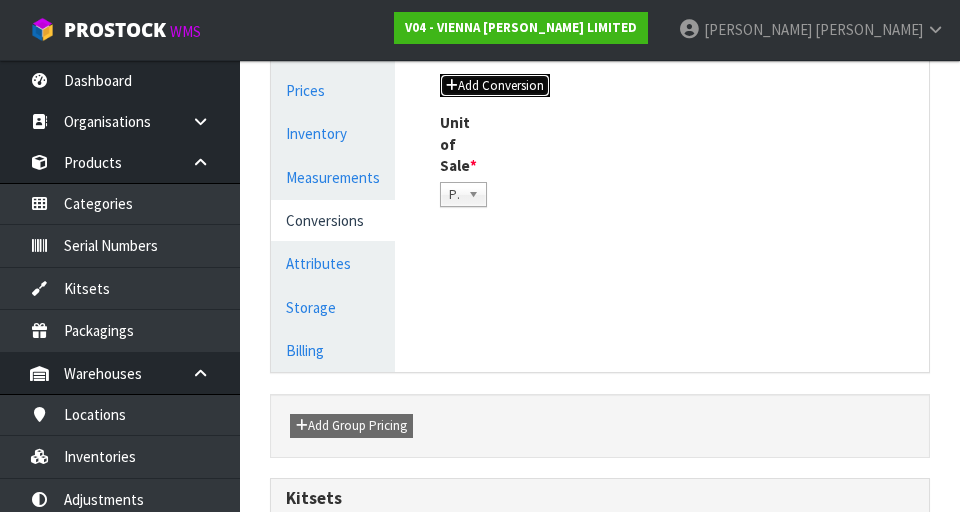 click on "Add Conversion" at bounding box center (495, 86) 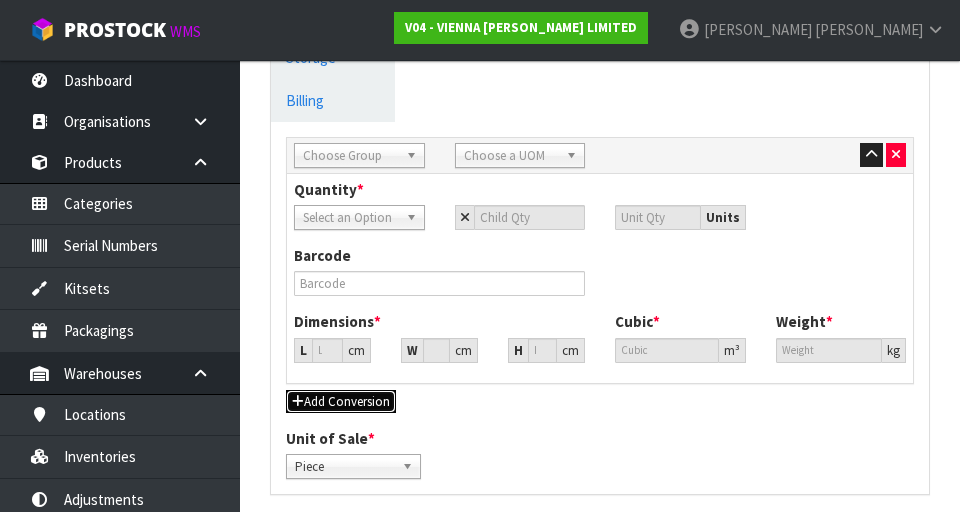 scroll, scrollTop: 829, scrollLeft: 0, axis: vertical 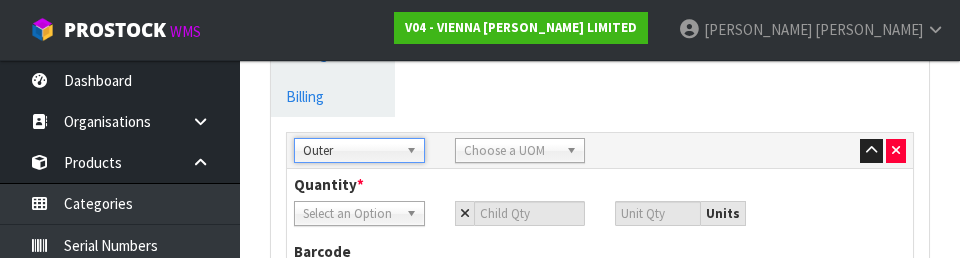 click on "Choose a UOM" at bounding box center [520, 150] 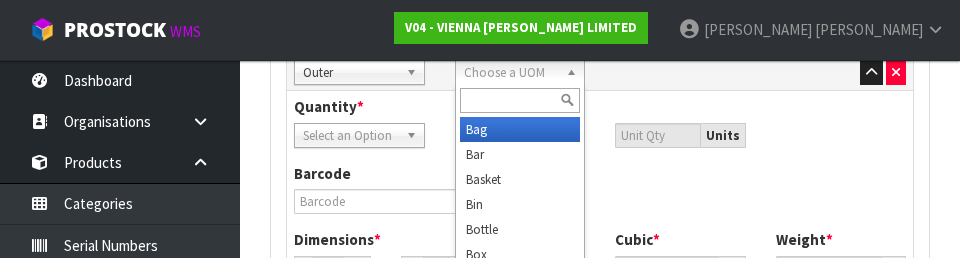 scroll, scrollTop: 901, scrollLeft: 0, axis: vertical 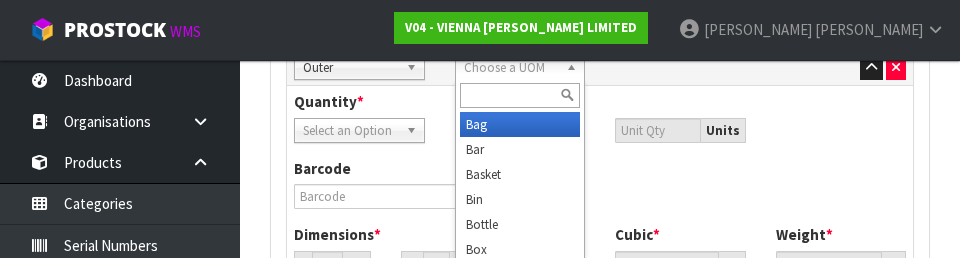 type on "C" 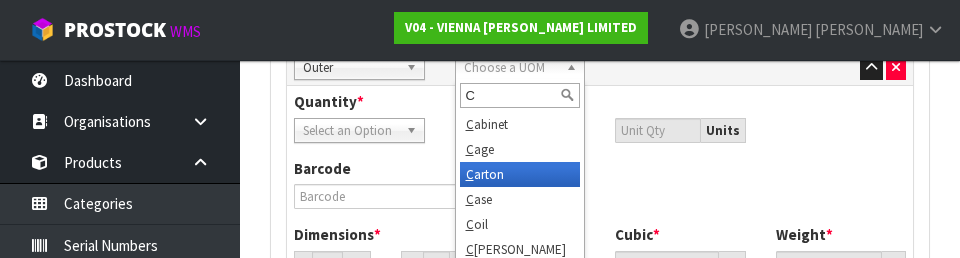 type 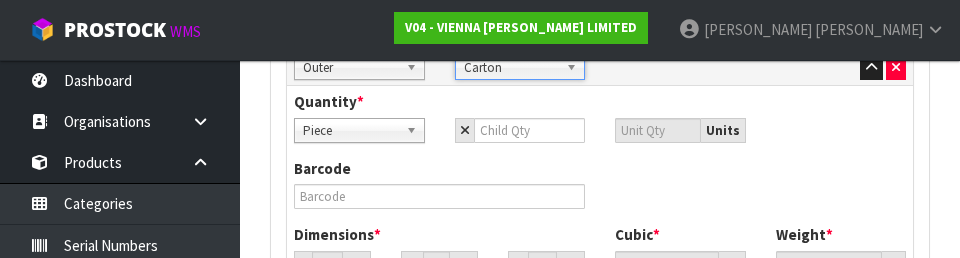 click on "Barcode" at bounding box center (600, 191) 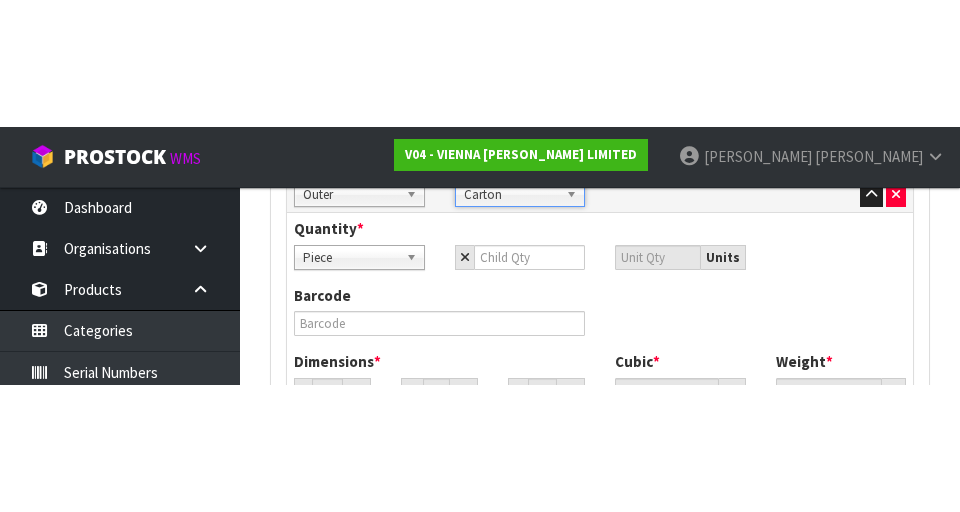 scroll, scrollTop: 910, scrollLeft: 0, axis: vertical 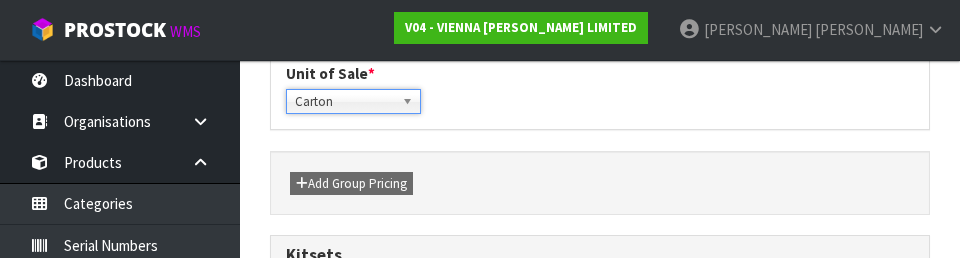 click on "Reference Code  *
FF-WOODSOAP
Name  *
FRSTFLR WOOD FLOOR SOAP CONCENTRATE (1000ML)
Description
File Edit View Insert Format Tools To open the popup, press Shift+Enter To open the popup, press Shift+Enter p
Product Data
Prices
Inventory
Measurements
Conversions
Attributes
Storage
Billing" at bounding box center [600, -380] 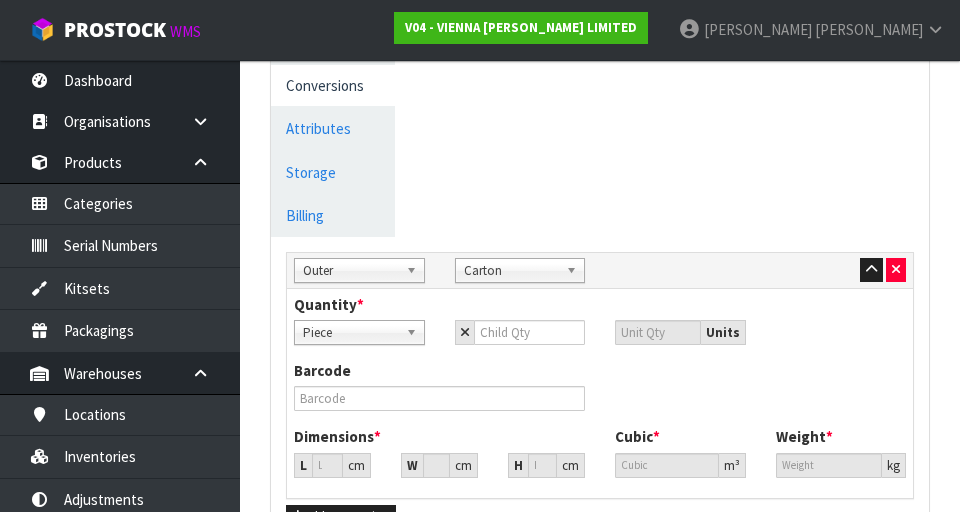 scroll, scrollTop: 712, scrollLeft: 0, axis: vertical 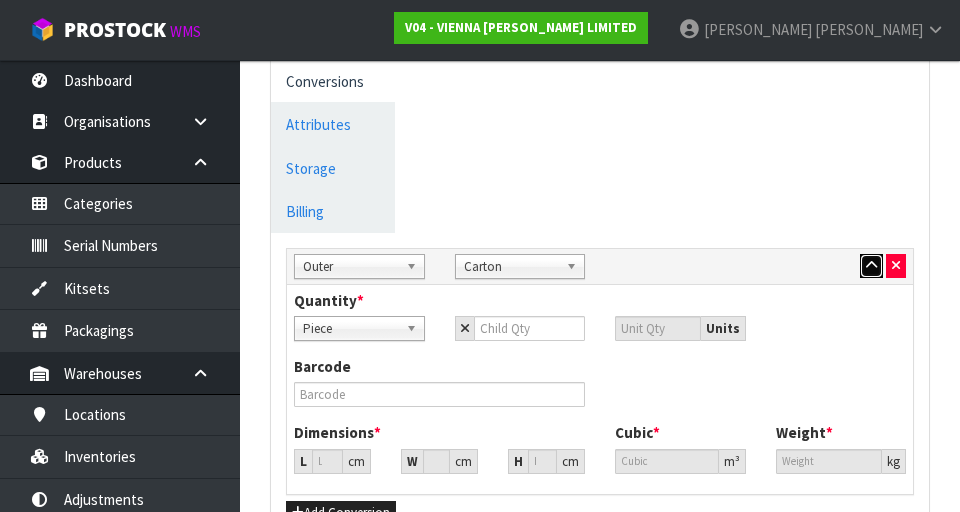 click at bounding box center (871, 266) 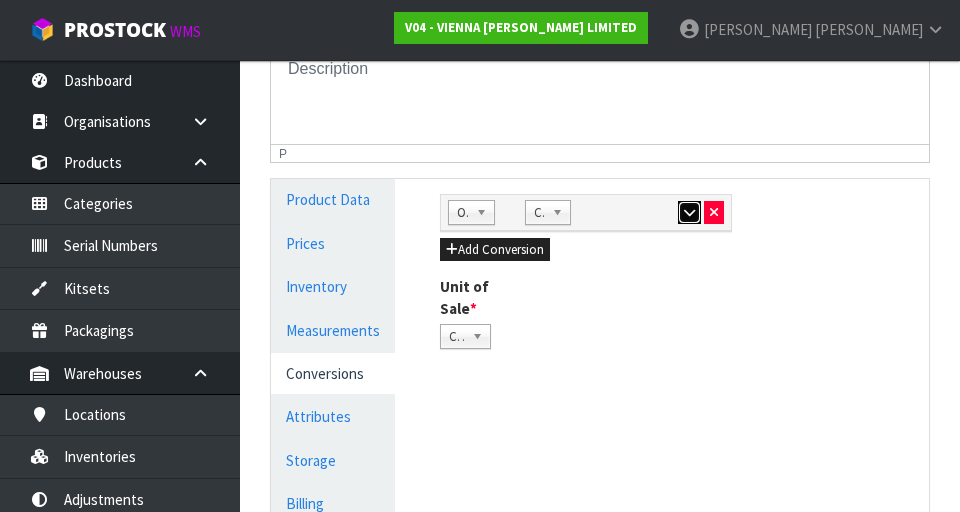 scroll, scrollTop: 416, scrollLeft: 0, axis: vertical 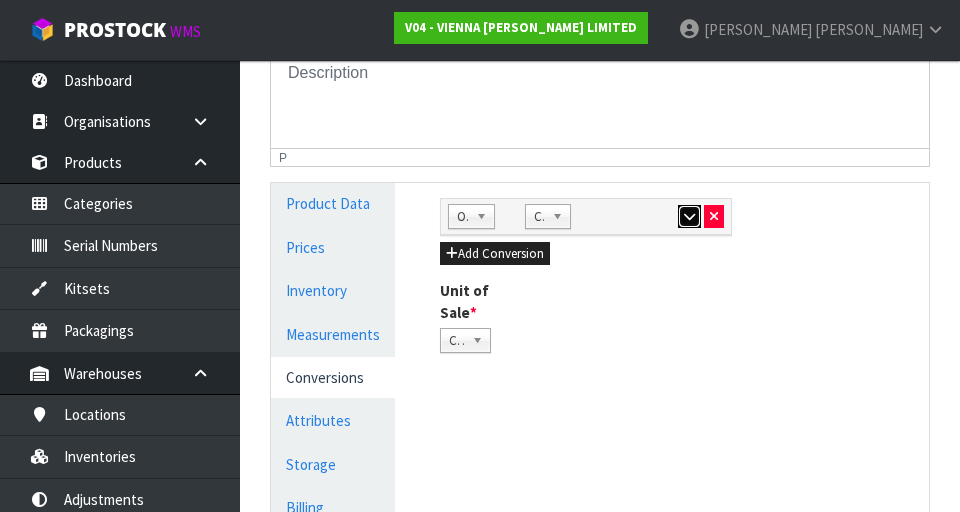 click at bounding box center [689, 217] 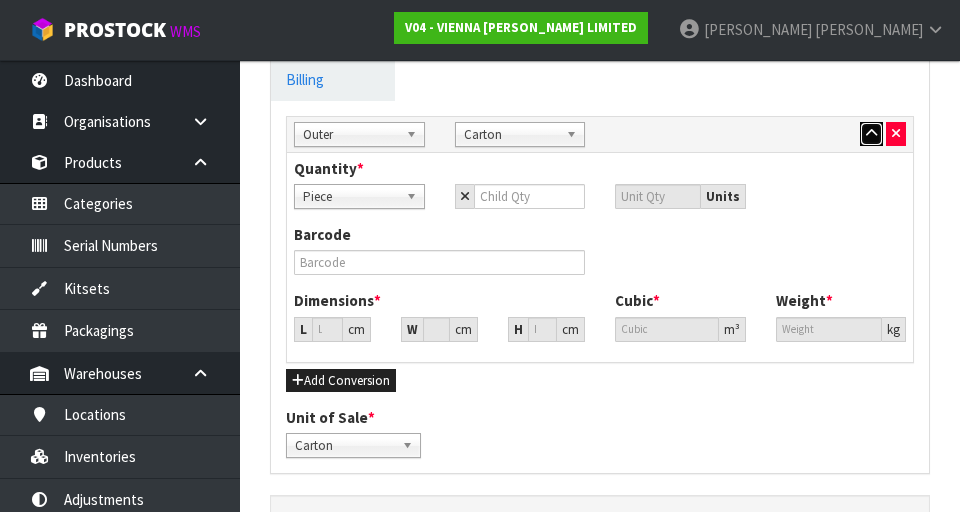 scroll, scrollTop: 849, scrollLeft: 0, axis: vertical 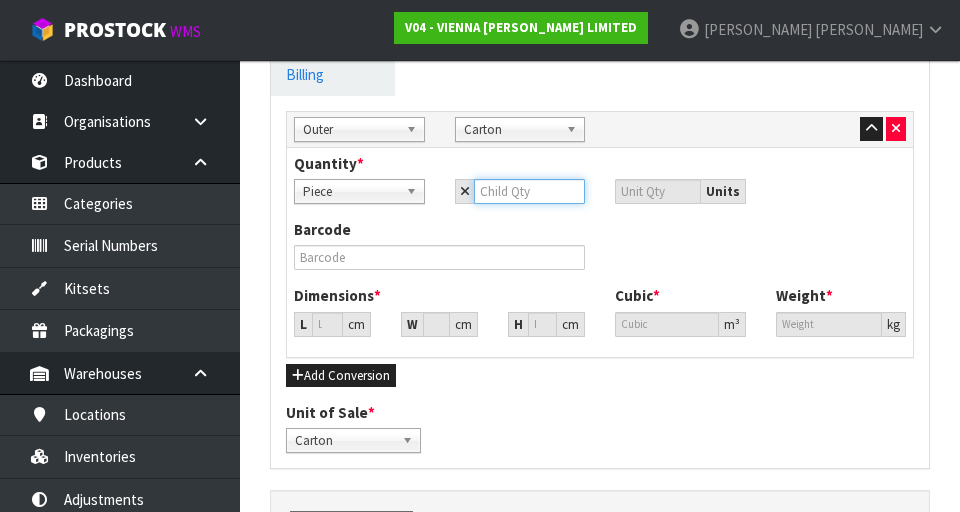 click at bounding box center [530, 191] 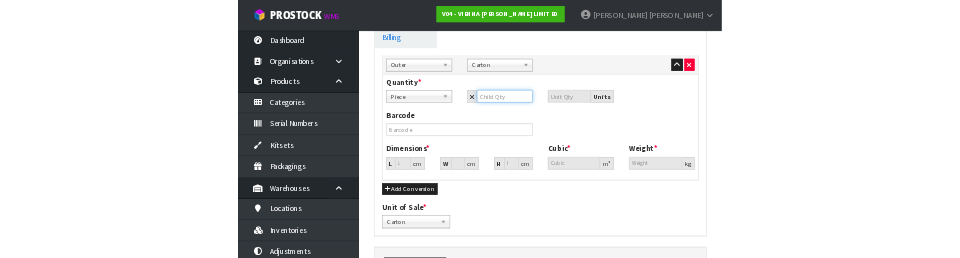 scroll, scrollTop: 840, scrollLeft: 0, axis: vertical 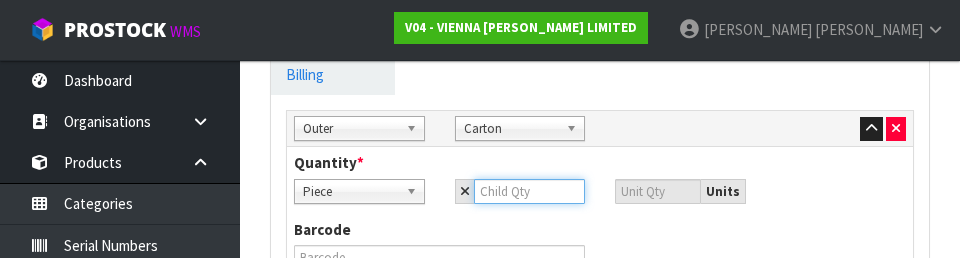 type on "1" 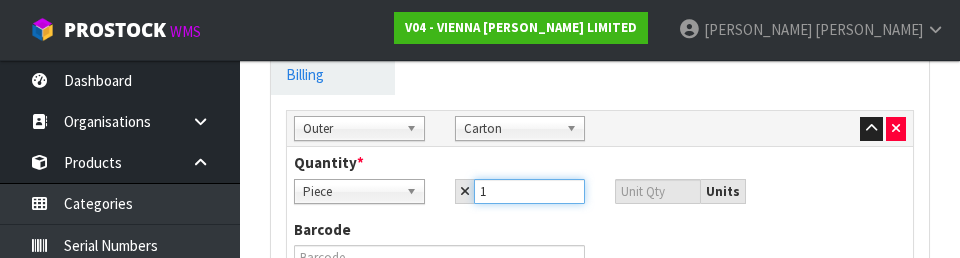 type on "1" 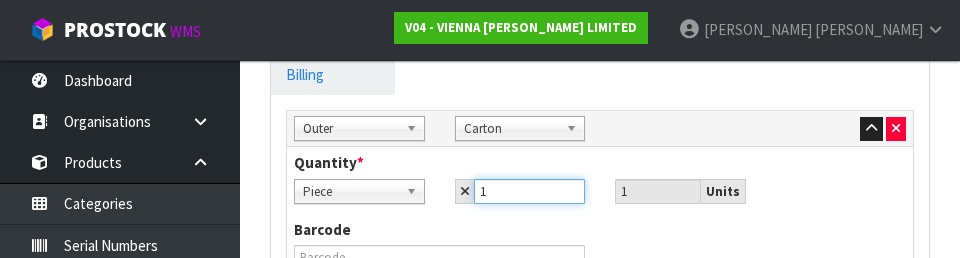 type on "1" 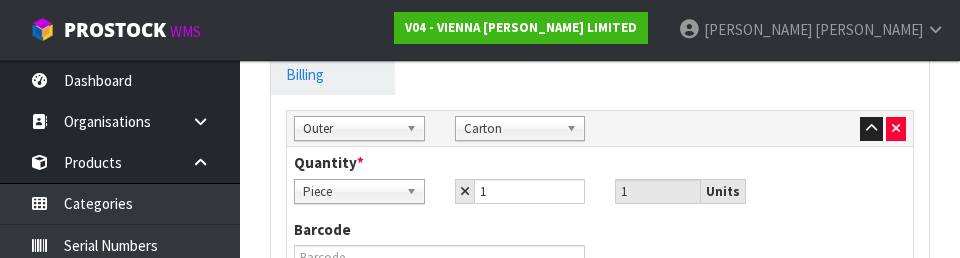 click on "Piece Carton
Piece
1
1
Units" at bounding box center (600, 191) 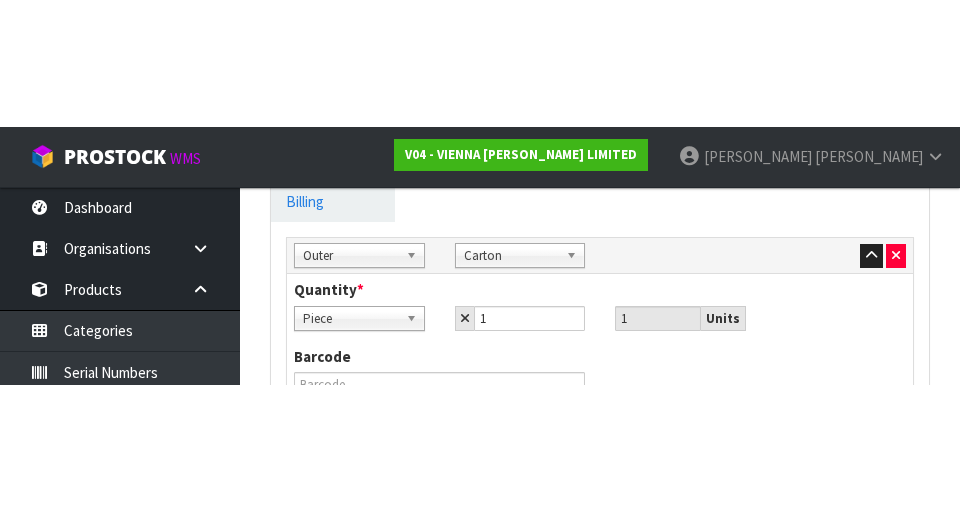 scroll, scrollTop: 849, scrollLeft: 0, axis: vertical 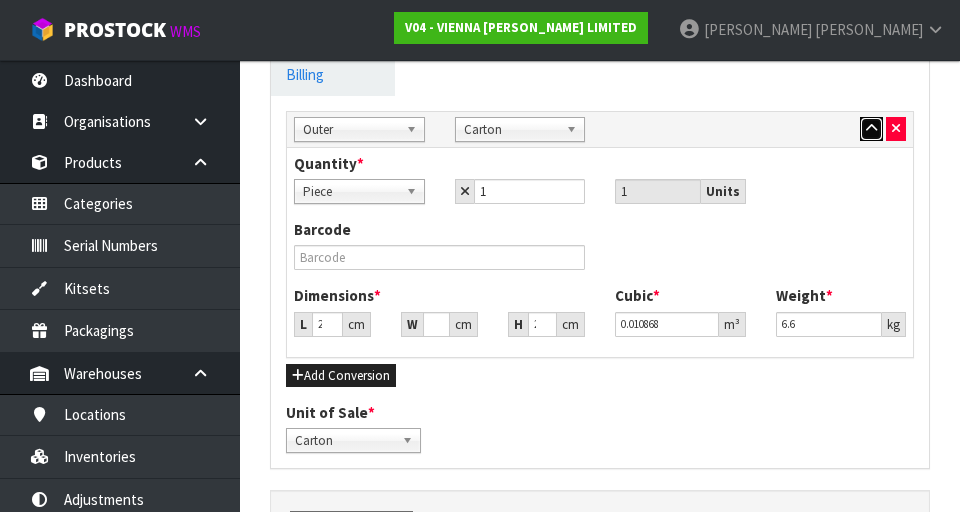 click at bounding box center (871, 129) 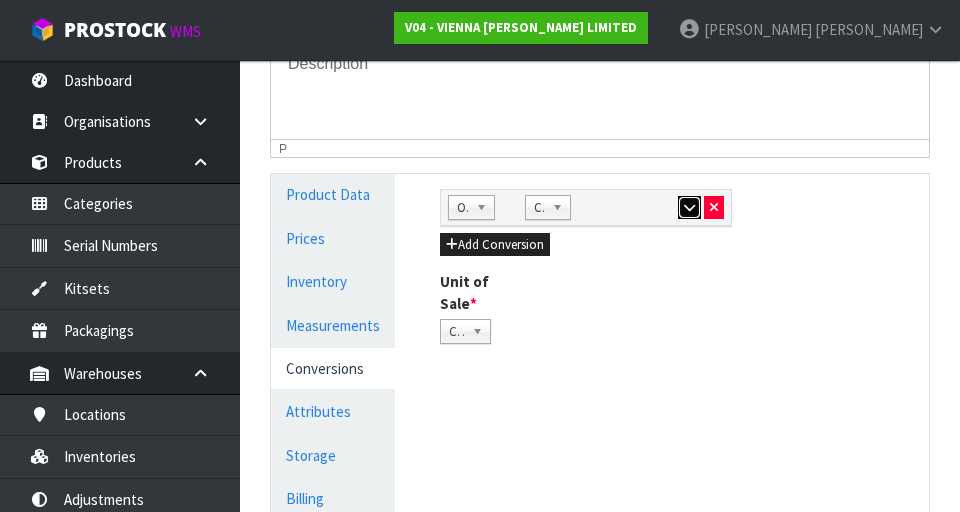 scroll, scrollTop: 403, scrollLeft: 0, axis: vertical 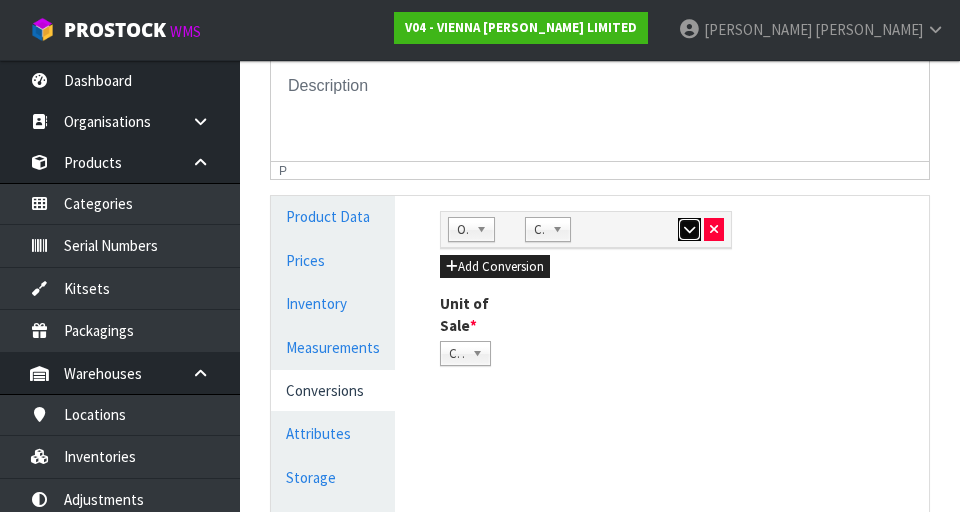 click at bounding box center (689, 230) 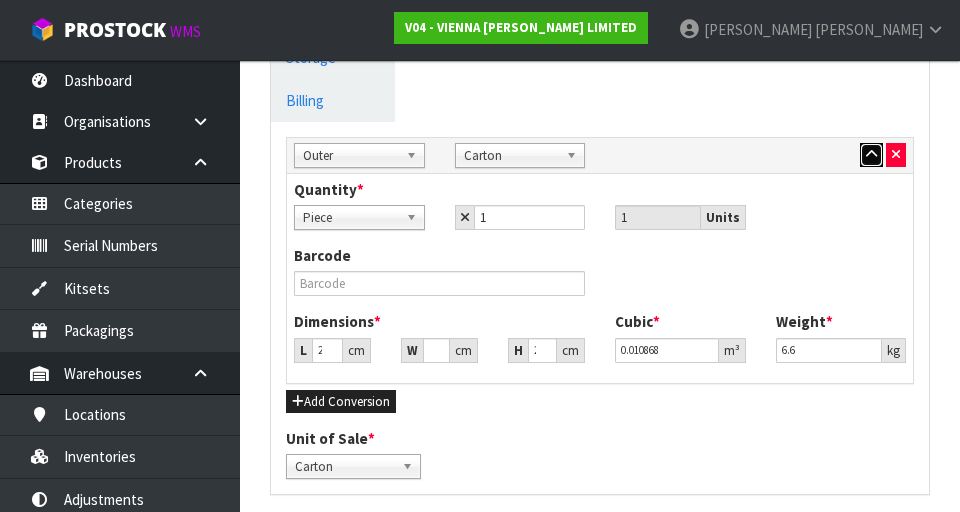 scroll, scrollTop: 789, scrollLeft: 0, axis: vertical 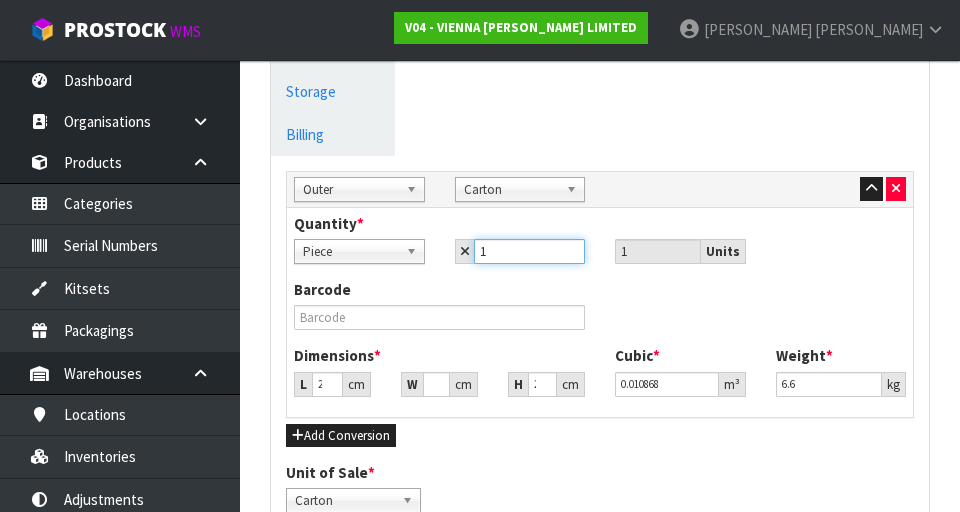 click on "1" at bounding box center [530, 251] 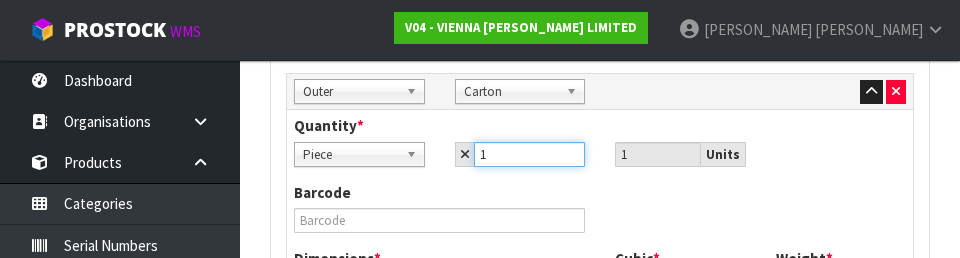 scroll, scrollTop: 902, scrollLeft: 0, axis: vertical 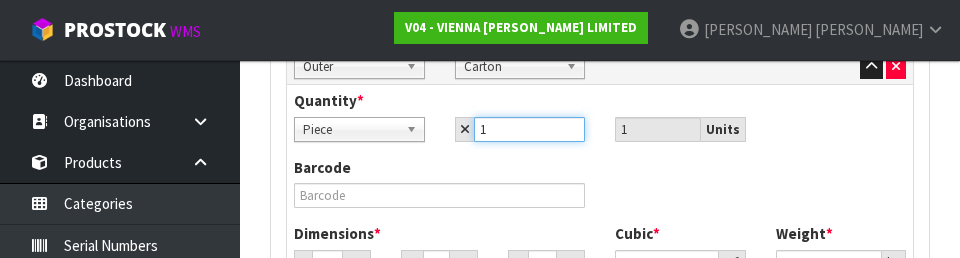 type 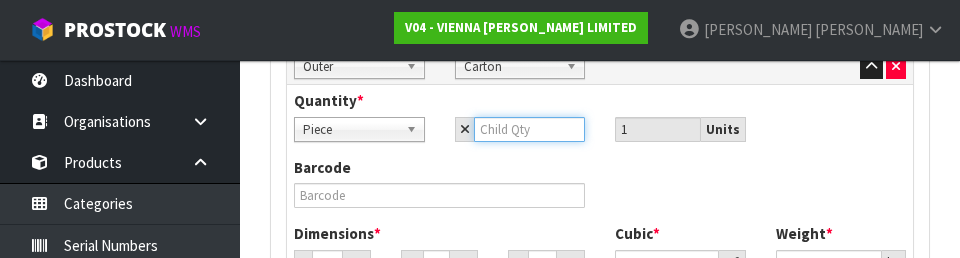 type 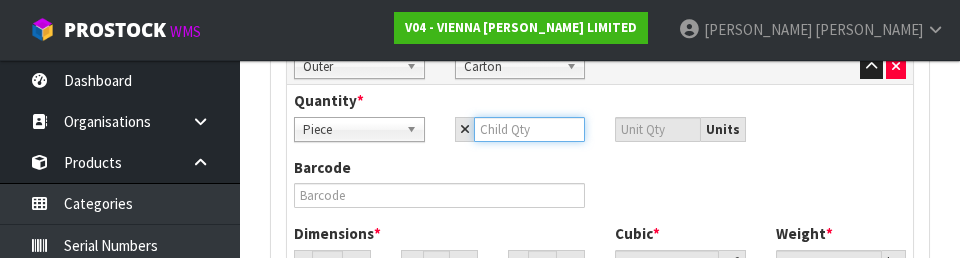 type on "6" 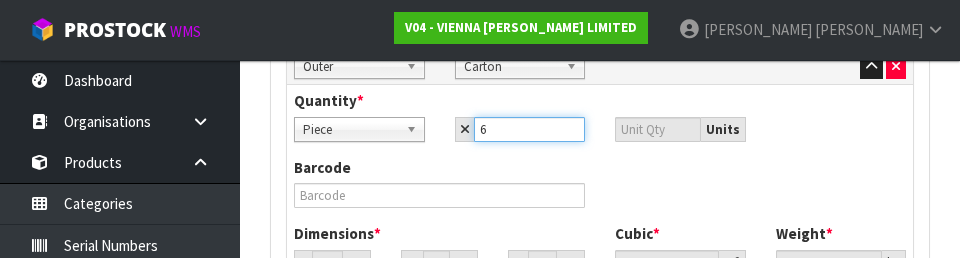 type on "6" 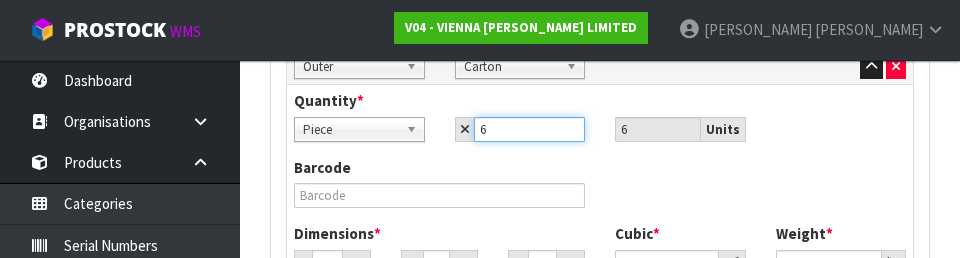 type on "6" 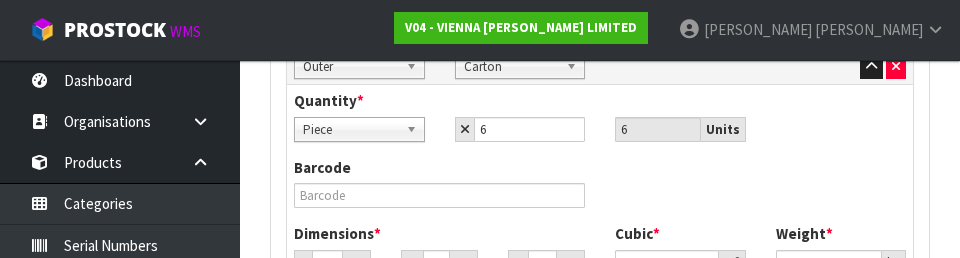 click on "Barcode" at bounding box center (600, 190) 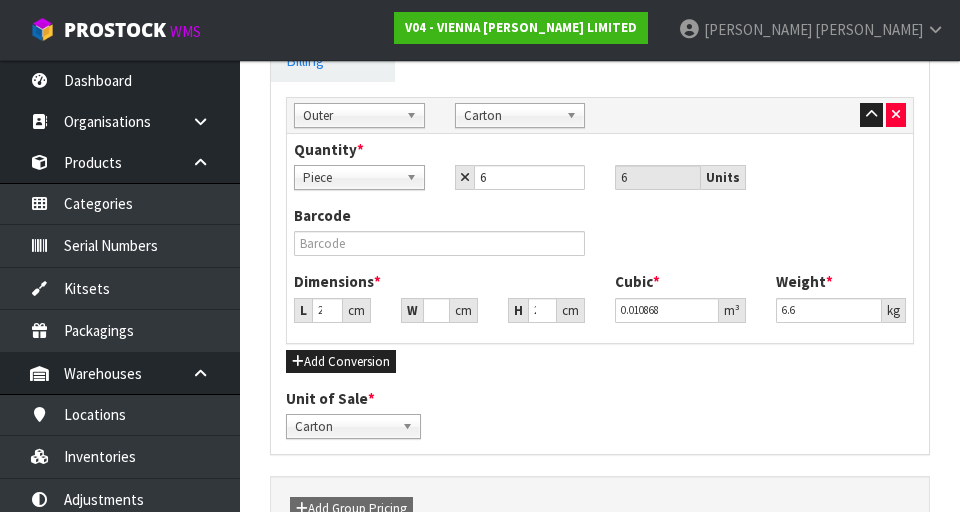 scroll, scrollTop: 793, scrollLeft: 0, axis: vertical 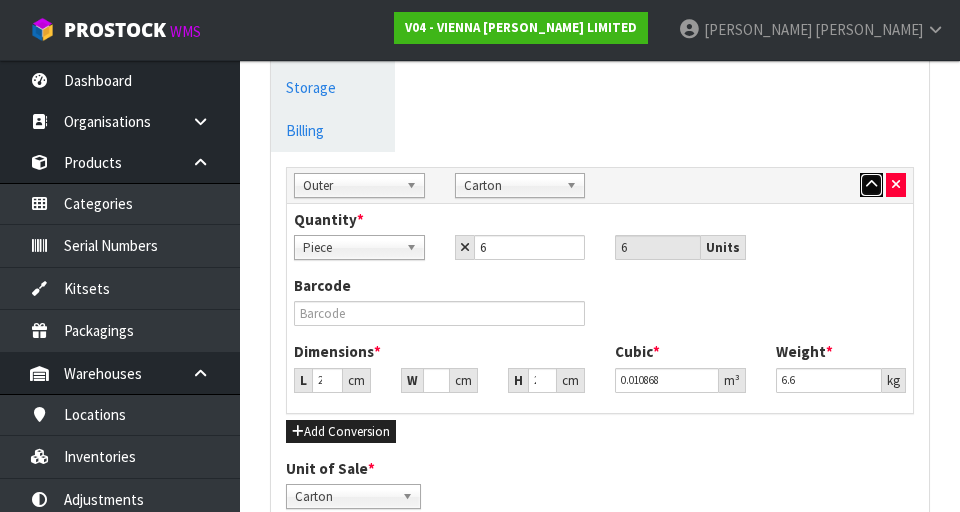 click at bounding box center [871, 185] 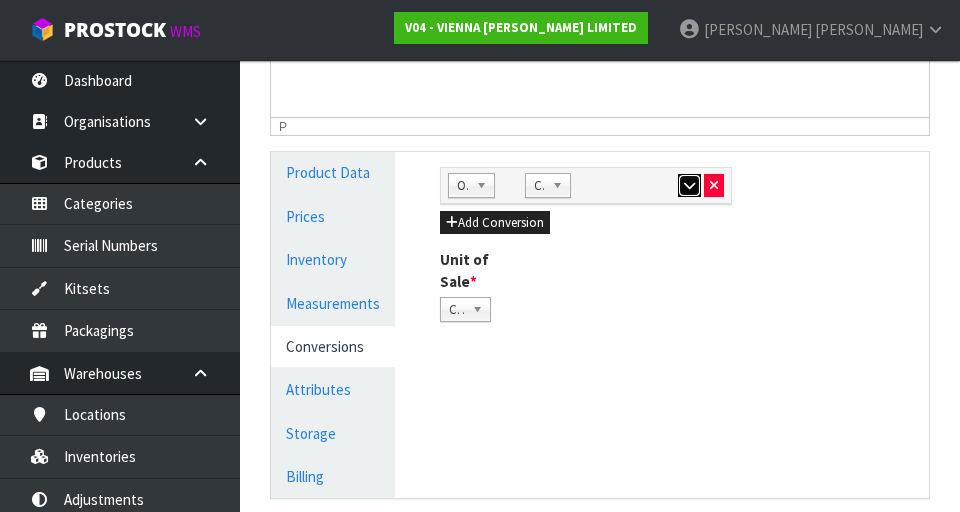 scroll, scrollTop: 445, scrollLeft: 0, axis: vertical 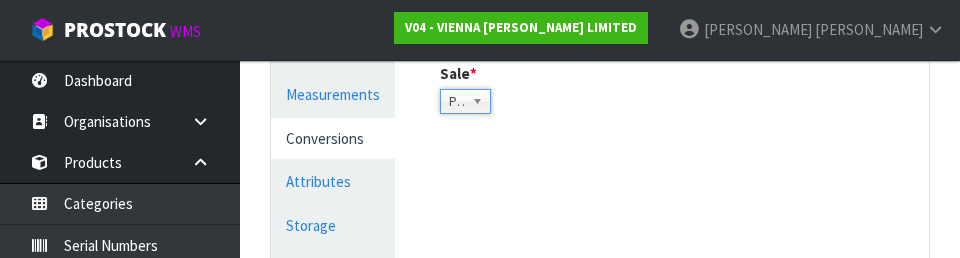 click on "Product Data
Prices
Inventory
Measurements
Conversions
Attributes
Storage
Billing
Manage Stock
Machine
SKU
Barcode
Batch Number
Serial Number
Expiry Date
Frozen Goods
Dangerous Goods" at bounding box center (600, 116) 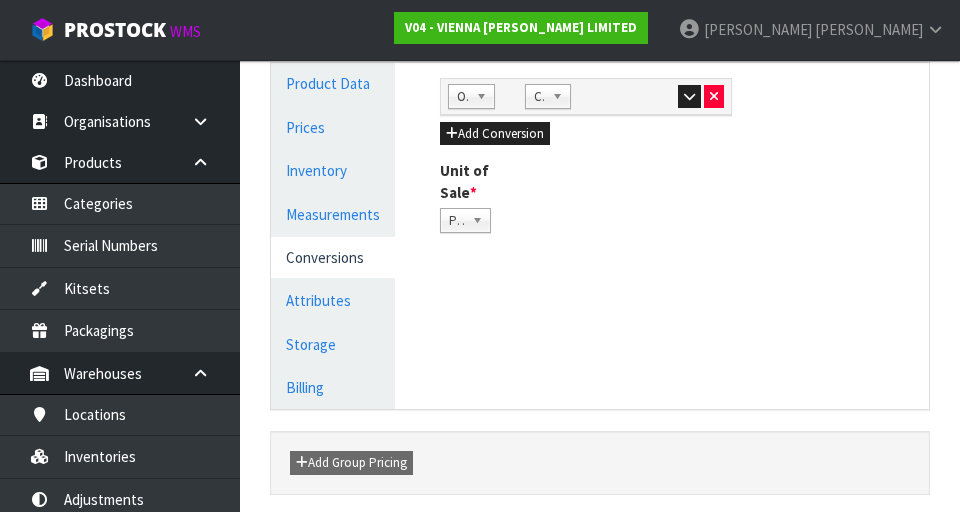 scroll, scrollTop: 535, scrollLeft: 0, axis: vertical 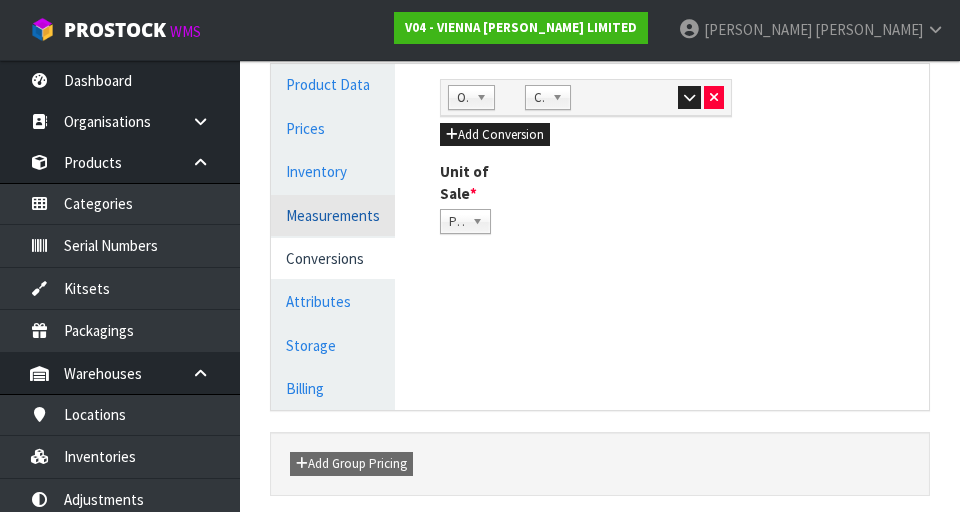 click on "Measurements" at bounding box center (333, 215) 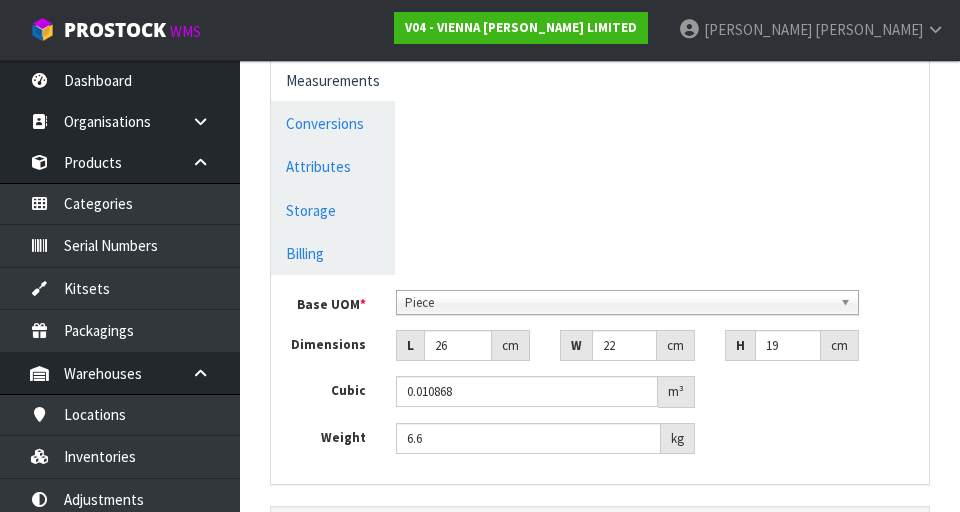 scroll, scrollTop: 670, scrollLeft: 0, axis: vertical 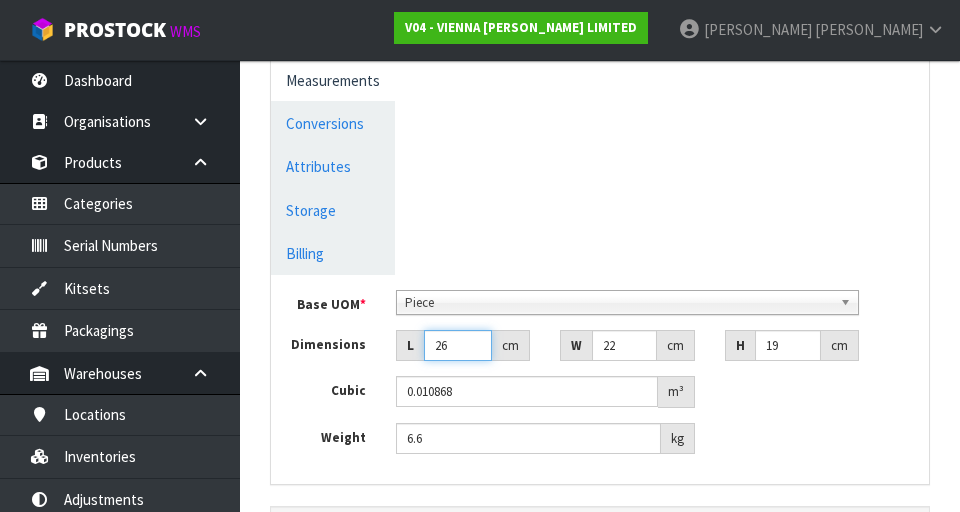 click on "26" at bounding box center (458, 345) 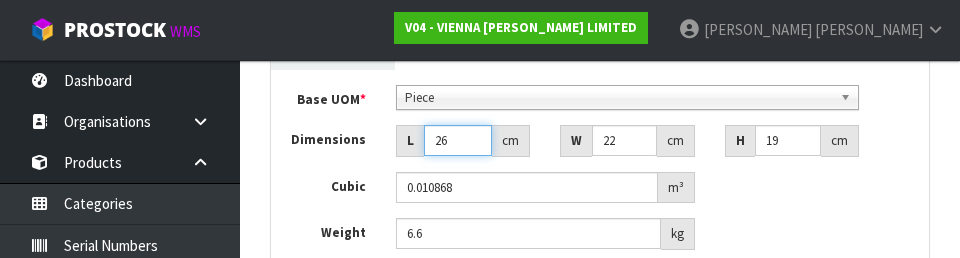 scroll, scrollTop: 876, scrollLeft: 0, axis: vertical 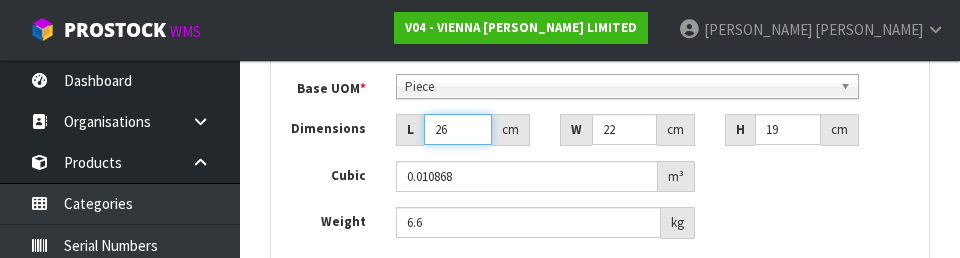 type on "2" 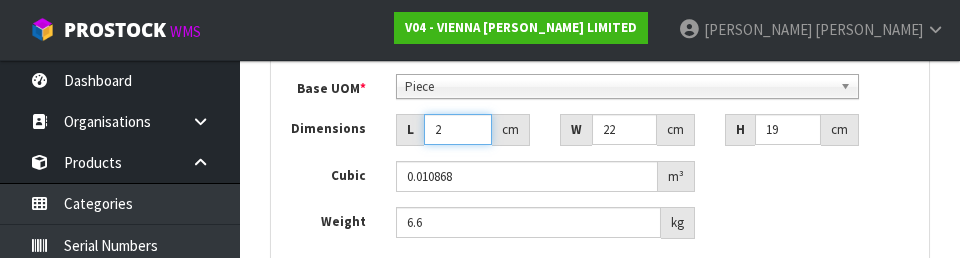 type on "0.000836" 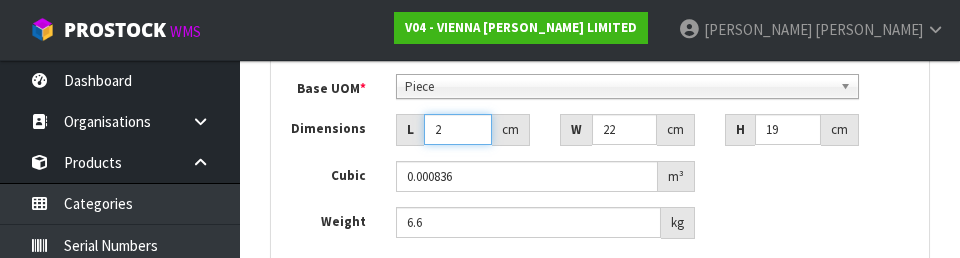 type 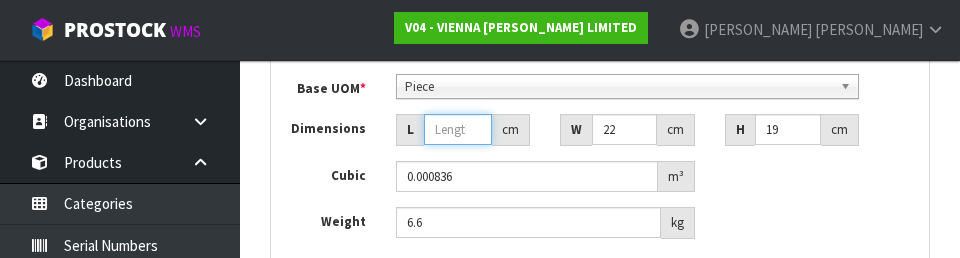 type on "0.000001" 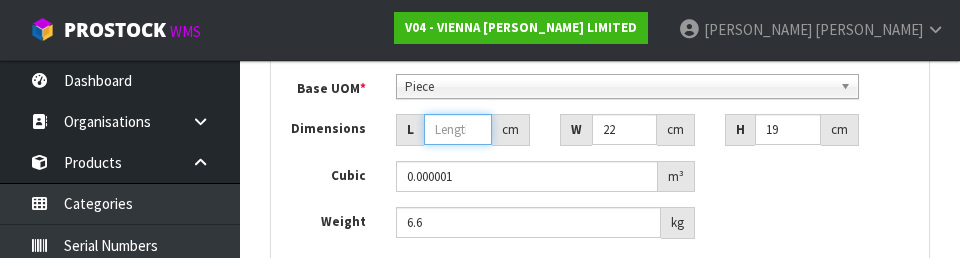 type 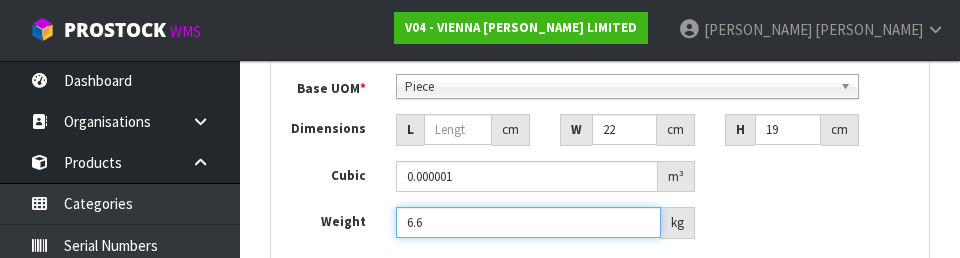 click on "6.6" at bounding box center (528, 222) 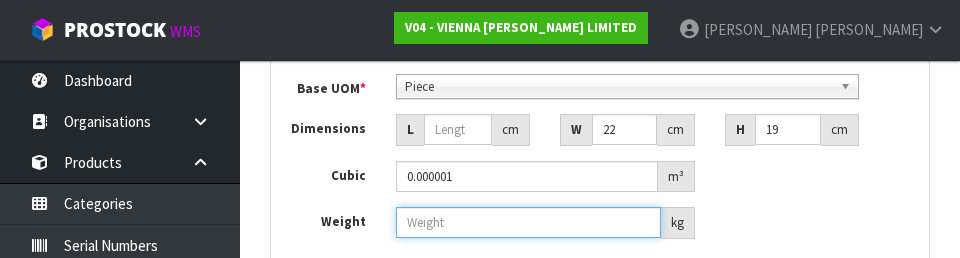 type 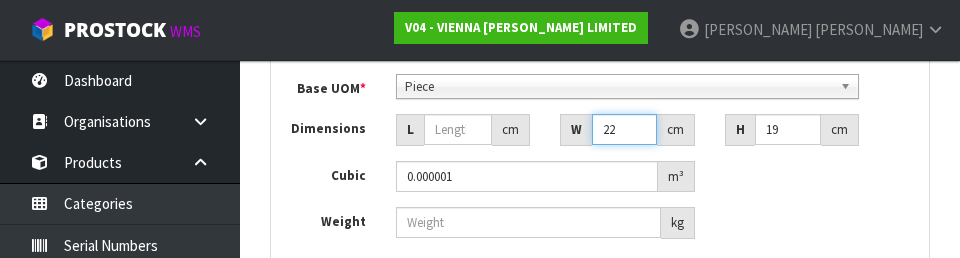 click on "22" at bounding box center (624, 129) 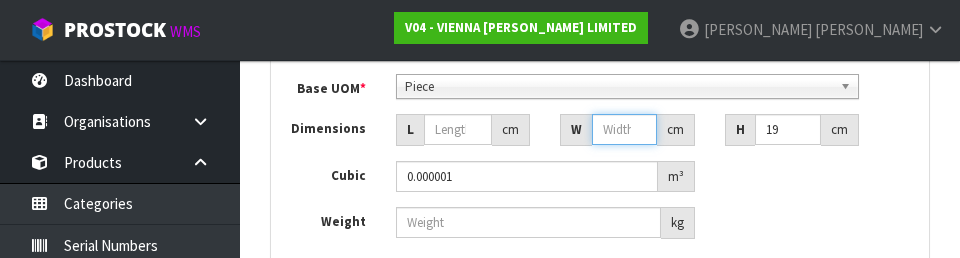 type 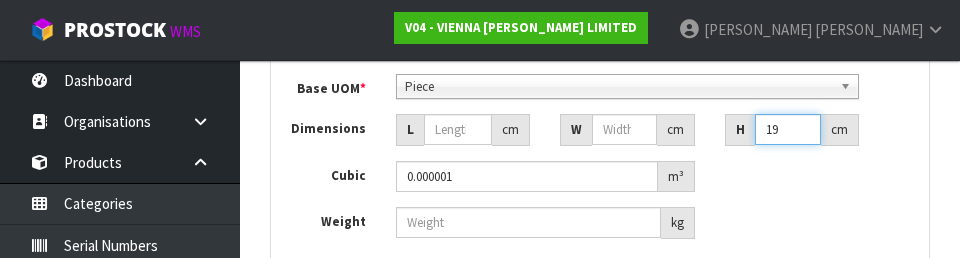click on "19" at bounding box center [788, 129] 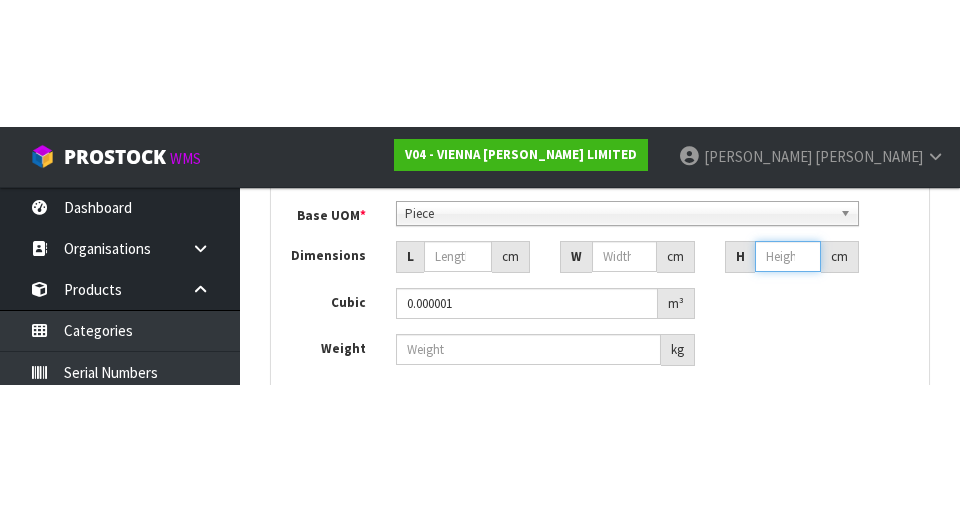 scroll, scrollTop: 0, scrollLeft: 0, axis: both 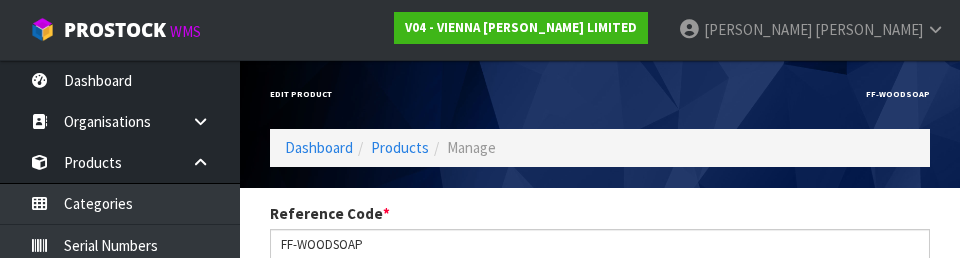type 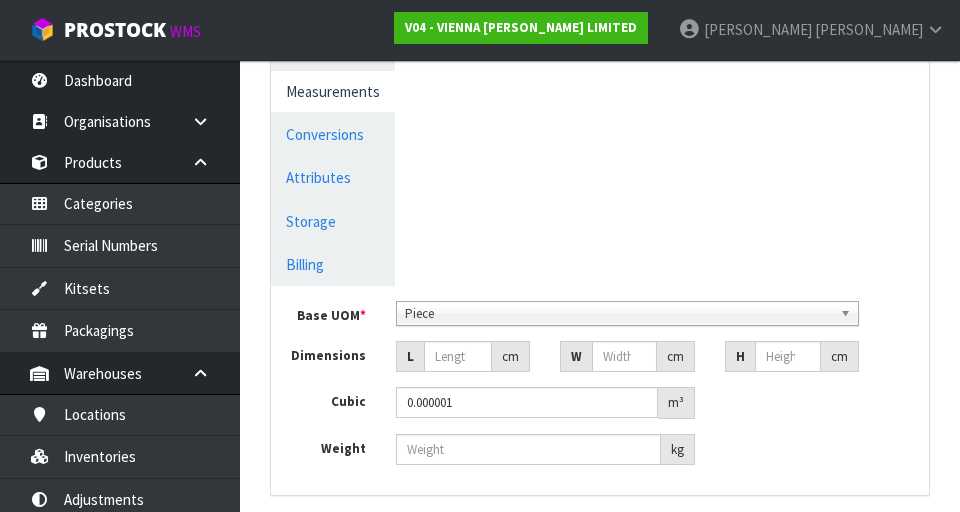 scroll, scrollTop: 671, scrollLeft: 0, axis: vertical 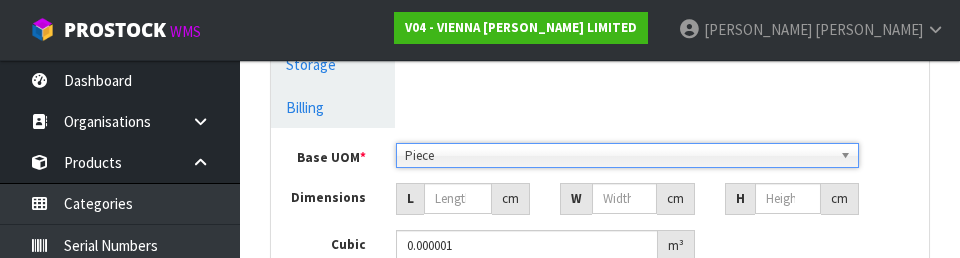 type on "Cat" 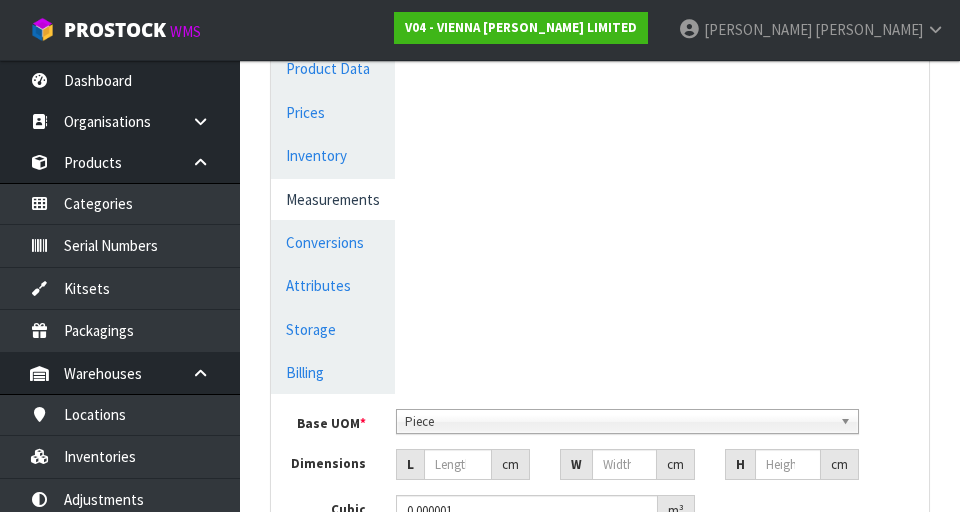 scroll, scrollTop: 548, scrollLeft: 0, axis: vertical 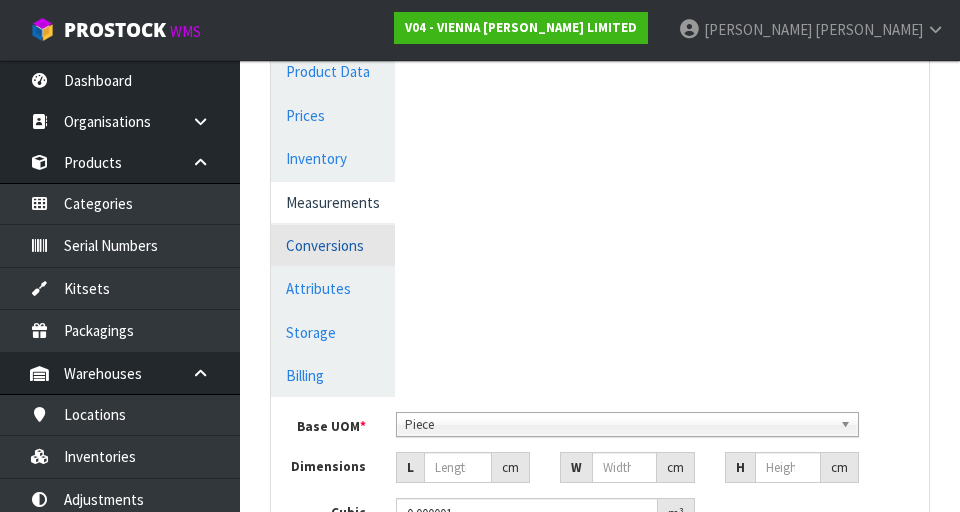 click on "Conversions" at bounding box center (333, 245) 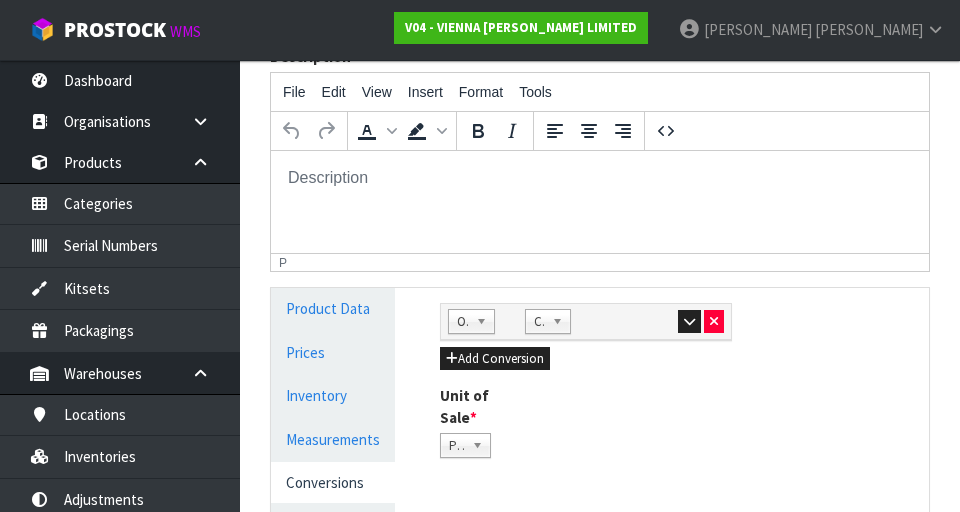 scroll, scrollTop: 344, scrollLeft: 0, axis: vertical 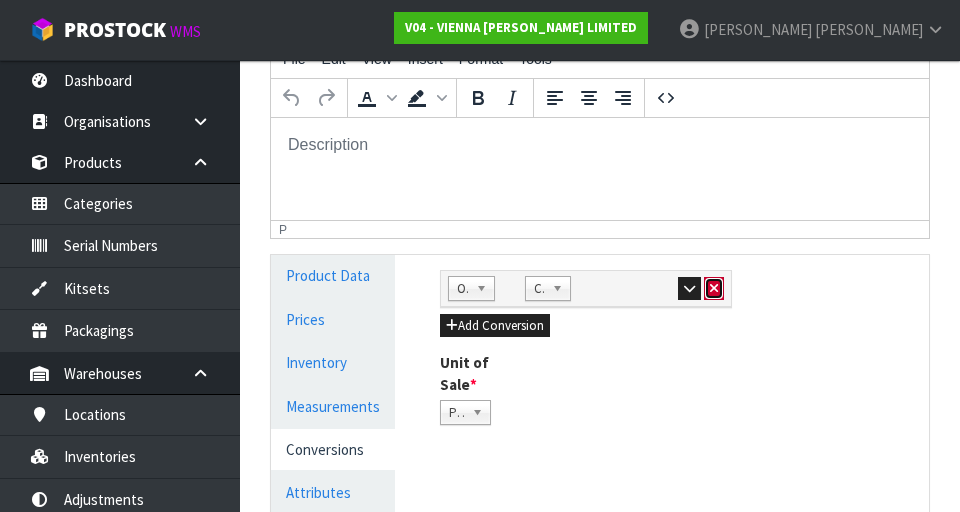 click at bounding box center [714, 288] 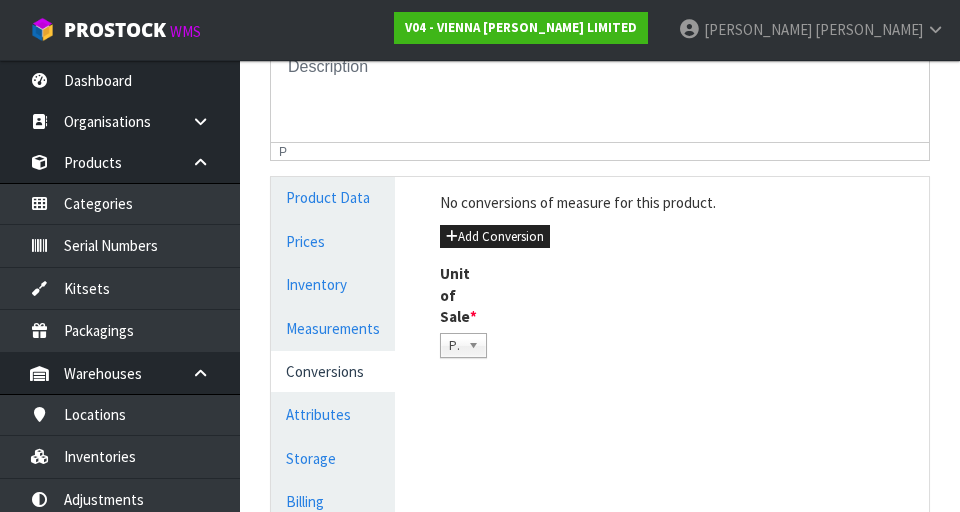 scroll, scrollTop: 423, scrollLeft: 0, axis: vertical 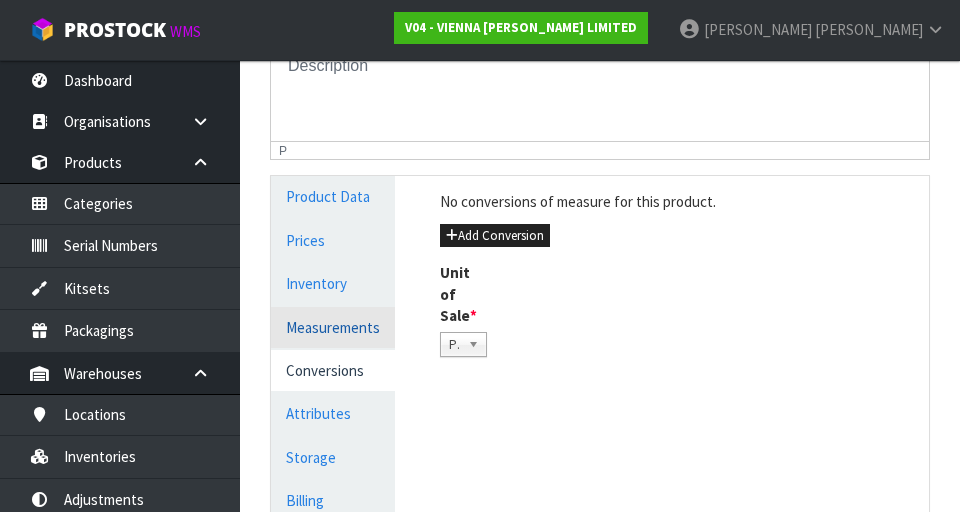 click on "Measurements" at bounding box center (333, 327) 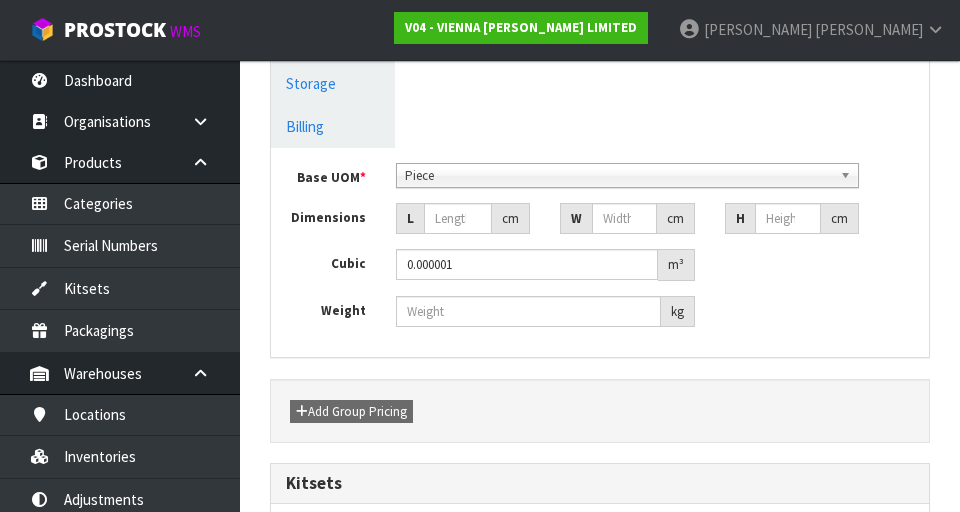 scroll, scrollTop: 802, scrollLeft: 0, axis: vertical 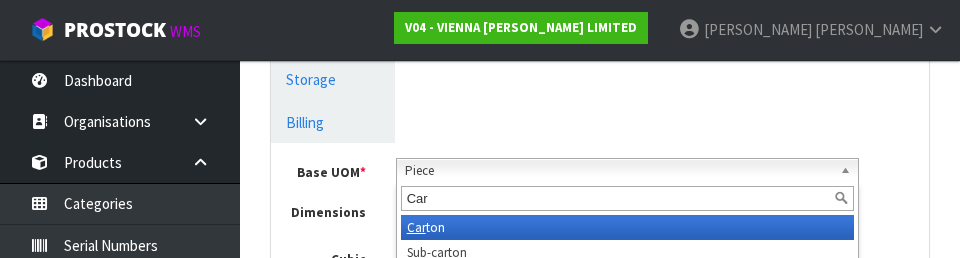type on "Cart" 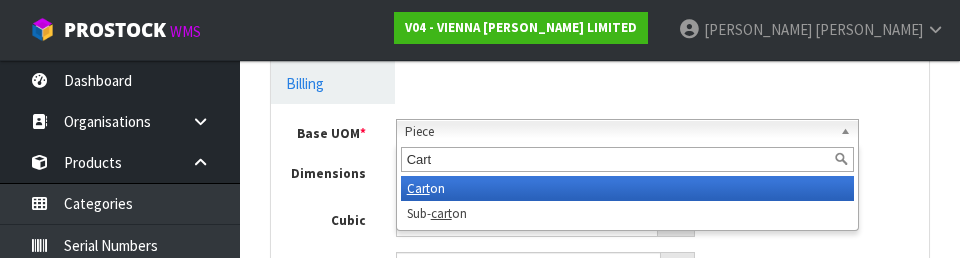 scroll, scrollTop: 833, scrollLeft: 0, axis: vertical 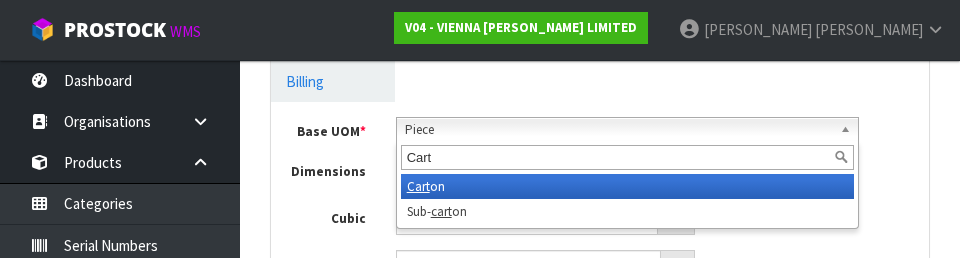 type 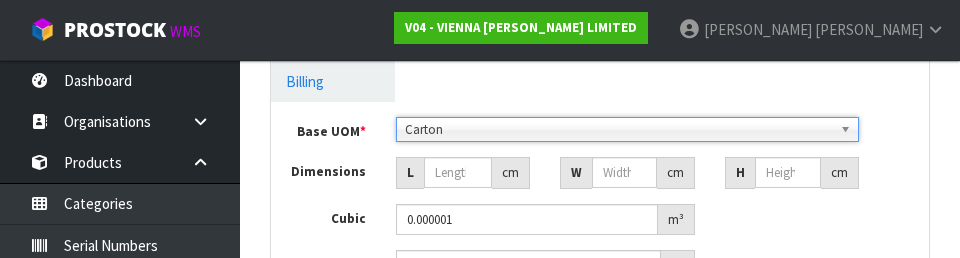 click on "Dimensions
L
cm
W
cm
H
cm" at bounding box center (600, 173) 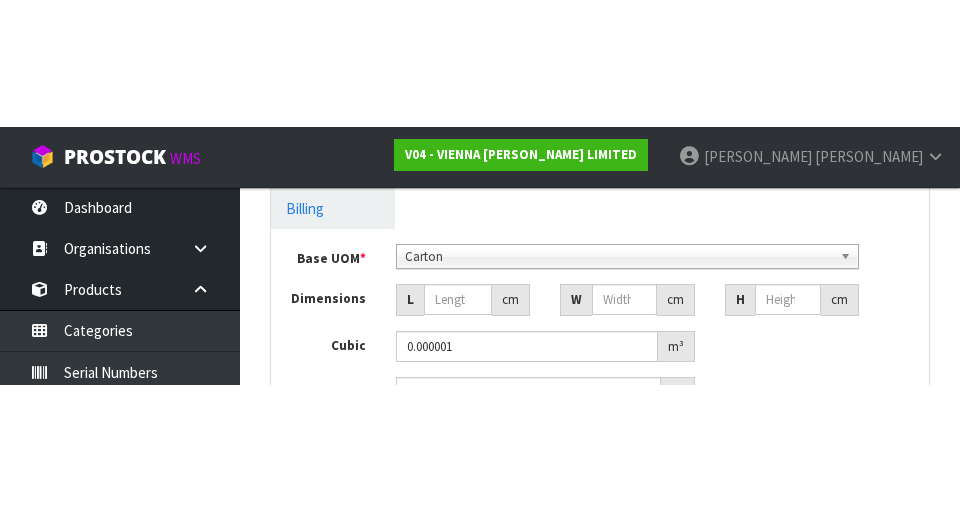 scroll, scrollTop: 843, scrollLeft: 0, axis: vertical 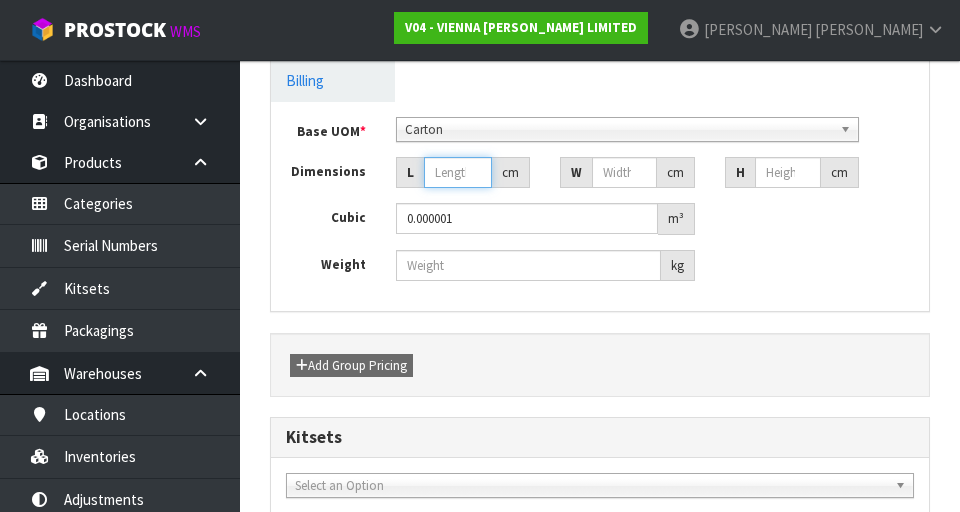 click at bounding box center (458, 172) 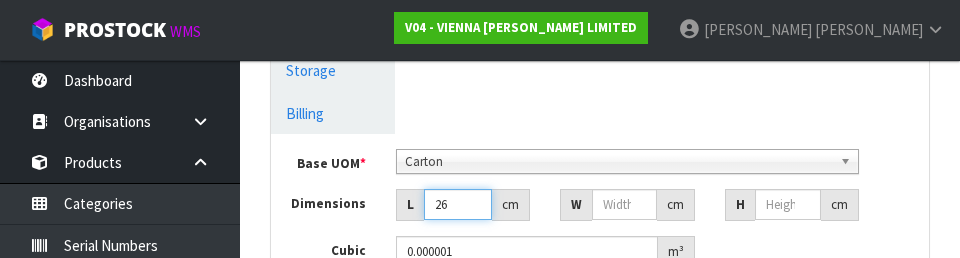 scroll, scrollTop: 848, scrollLeft: 0, axis: vertical 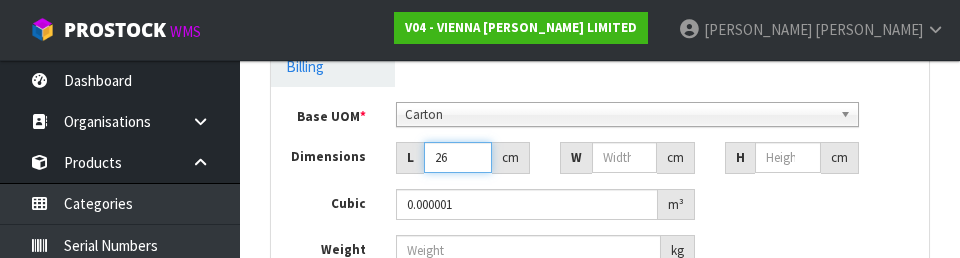 type on "26" 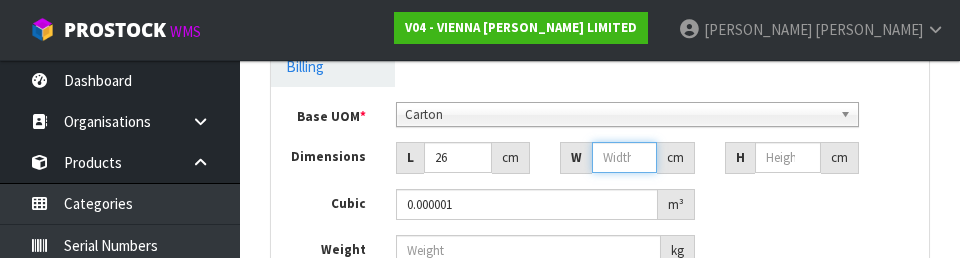 click at bounding box center [624, 157] 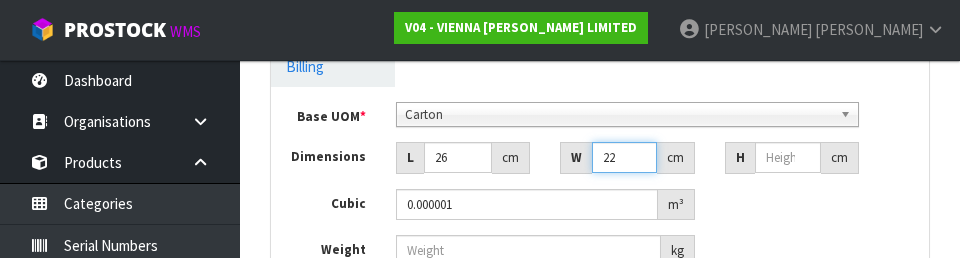 type on "22" 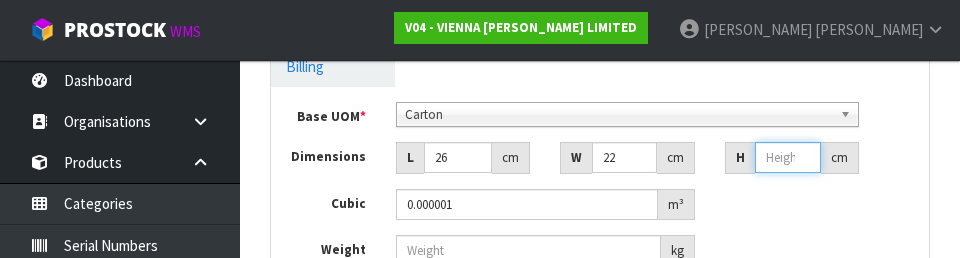 click at bounding box center (788, 157) 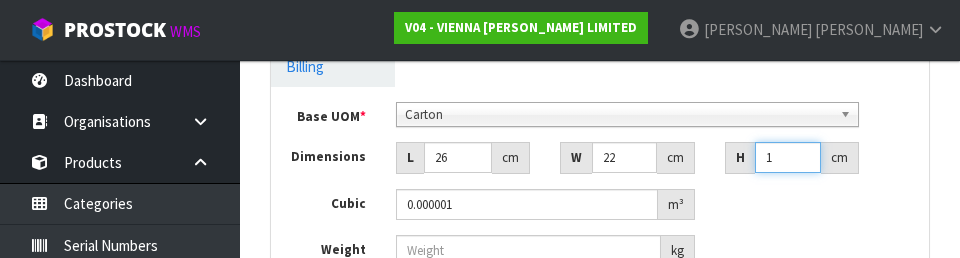 type on "0.000572" 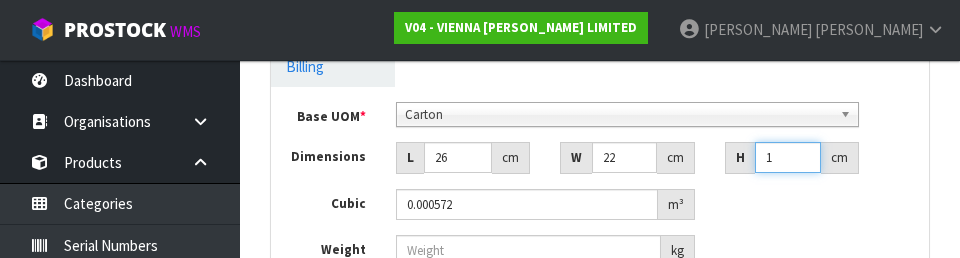 type on "19" 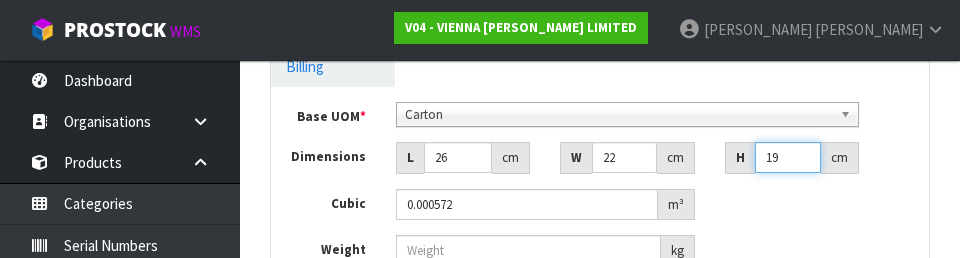 type on "0.010868" 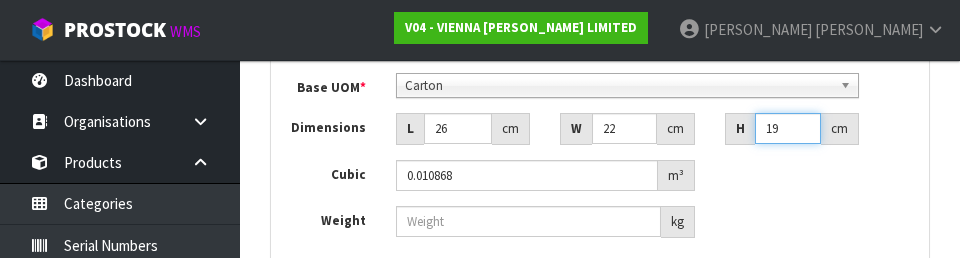 scroll, scrollTop: 914, scrollLeft: 0, axis: vertical 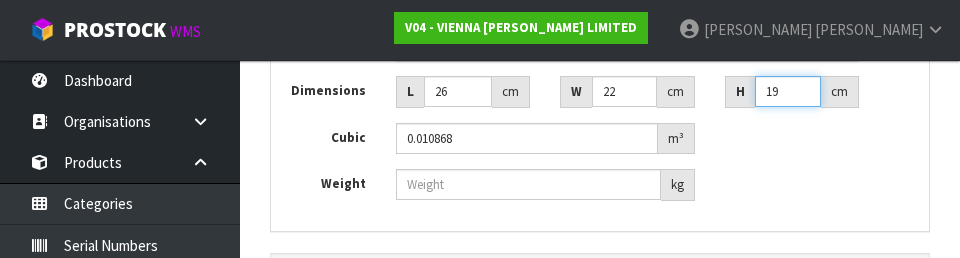 type on "19" 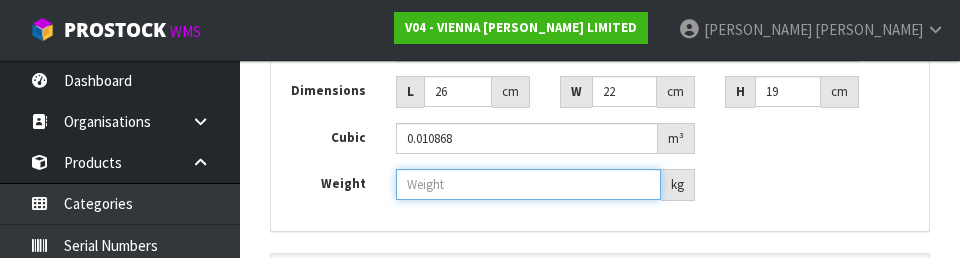 click at bounding box center (528, 184) 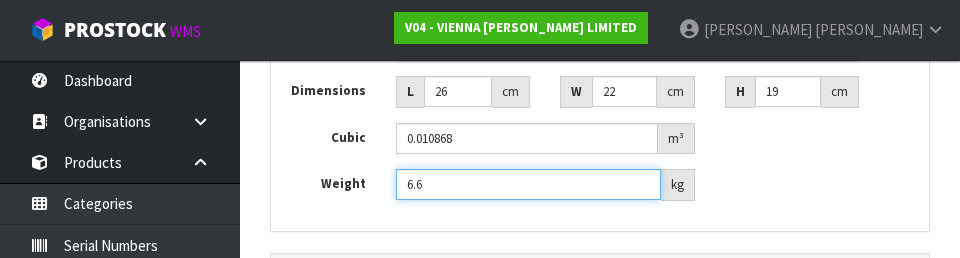 type on "6.6" 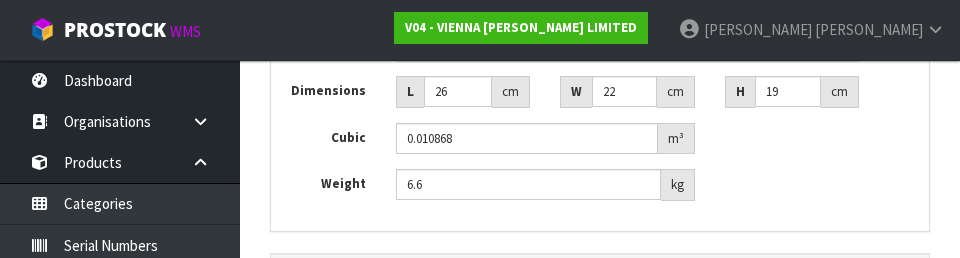 scroll, scrollTop: 1217, scrollLeft: 0, axis: vertical 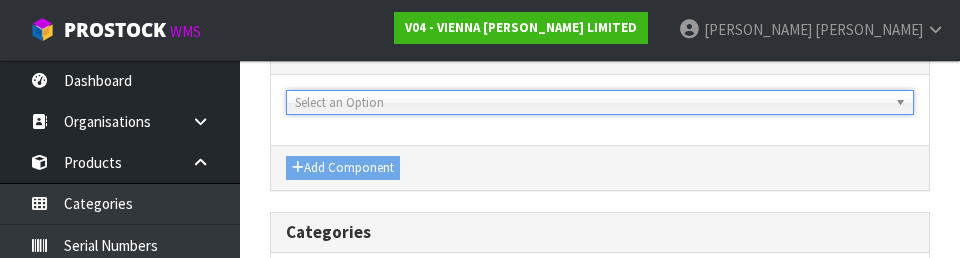 click on "Add Component" at bounding box center [600, 167] 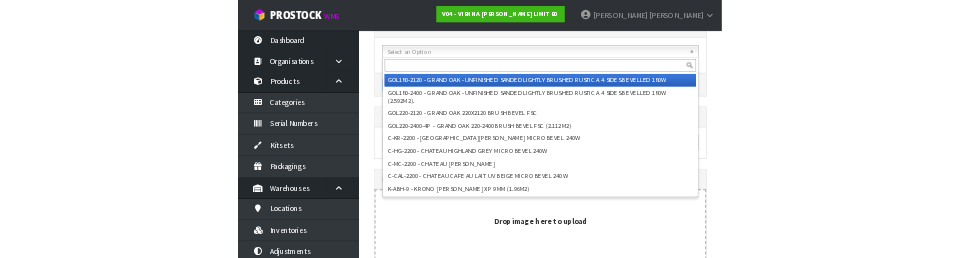 scroll, scrollTop: 1217, scrollLeft: 0, axis: vertical 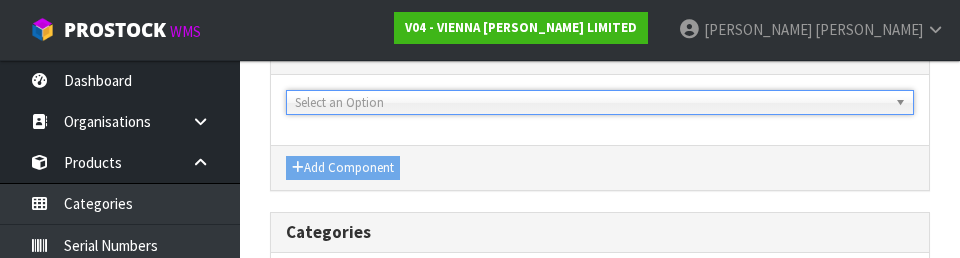 click on "Select an Option" at bounding box center [591, 103] 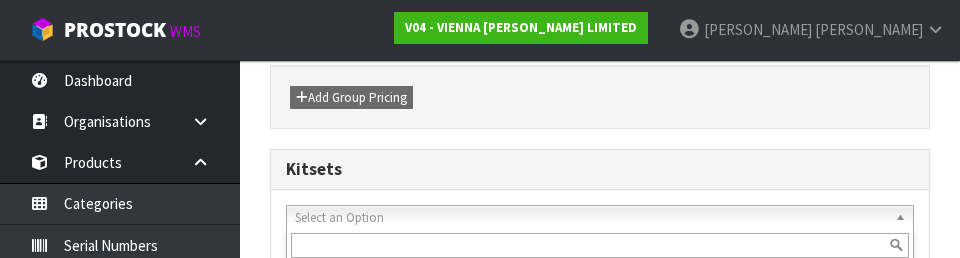 click on "Reference Code  *
FF-WOODSOAP
Name  *
FRSTFLR WOOD FLOOR SOAP CONCENTRATE (1000ML)
Description
File Edit View Insert Format Tools To open the popup, press Shift+Enter To open the popup, press Shift+Enter p
Product Data
Prices
Inventory
Measurements
Conversions
Attributes
Storage
Billing" at bounding box center [600, -118] 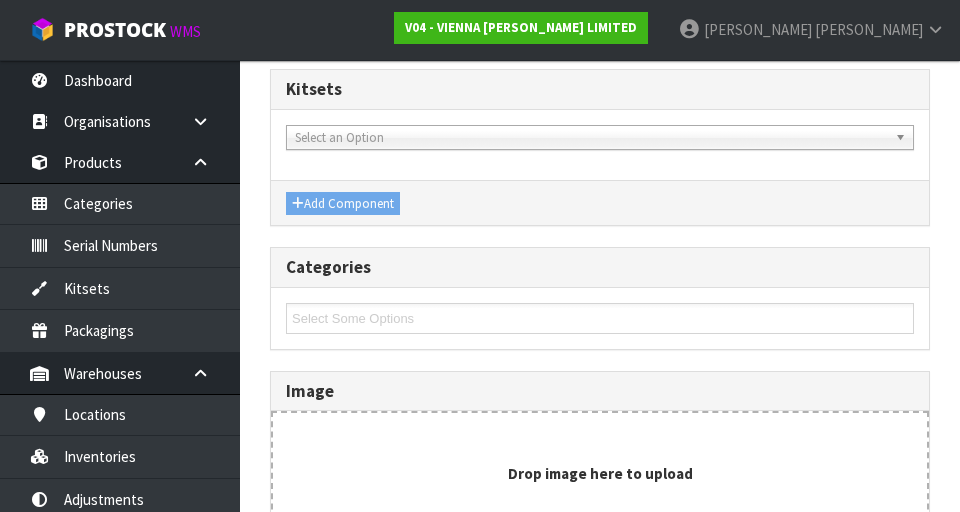 scroll, scrollTop: 1336, scrollLeft: 0, axis: vertical 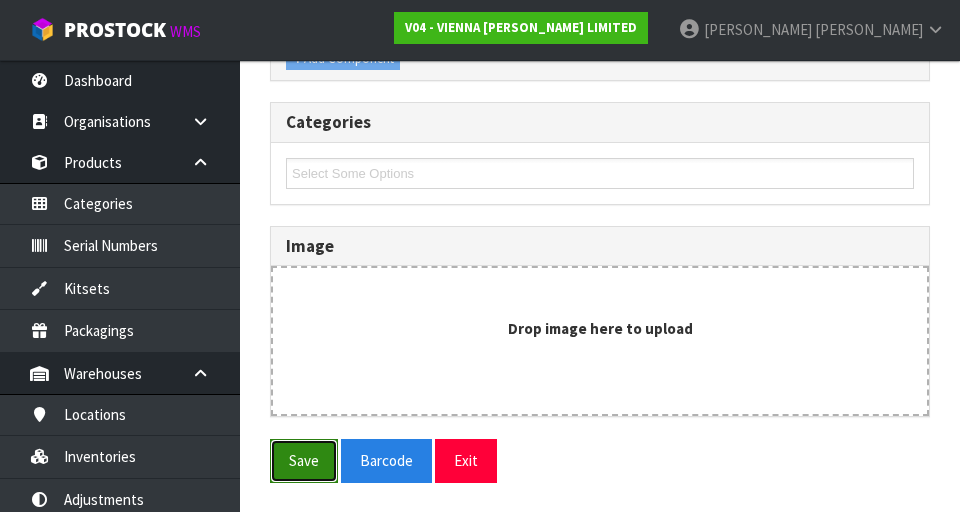 click on "Save" at bounding box center [304, 460] 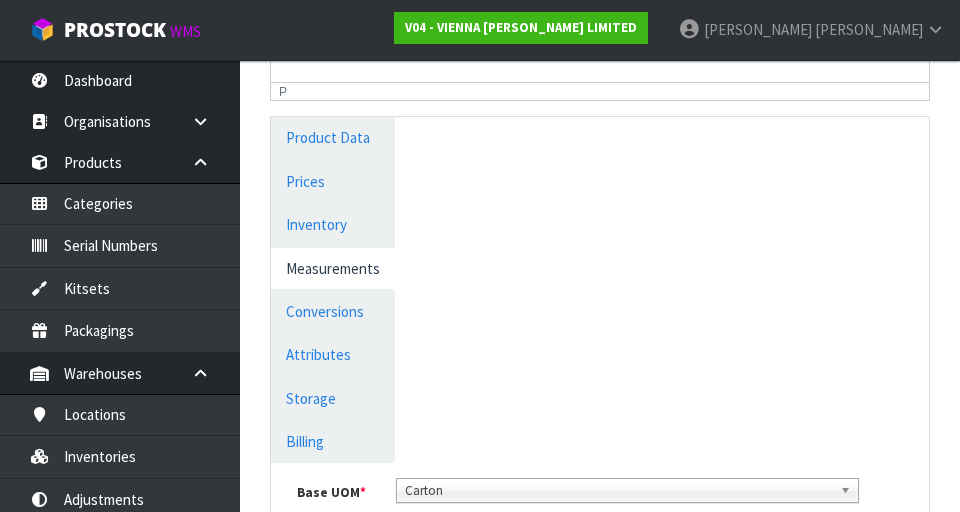 scroll, scrollTop: 483, scrollLeft: 0, axis: vertical 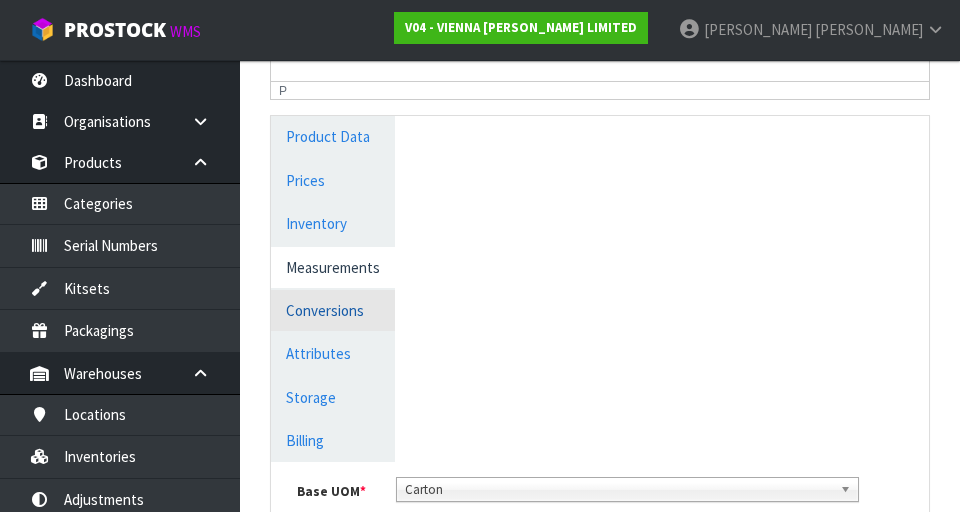 click on "Conversions" at bounding box center (333, 310) 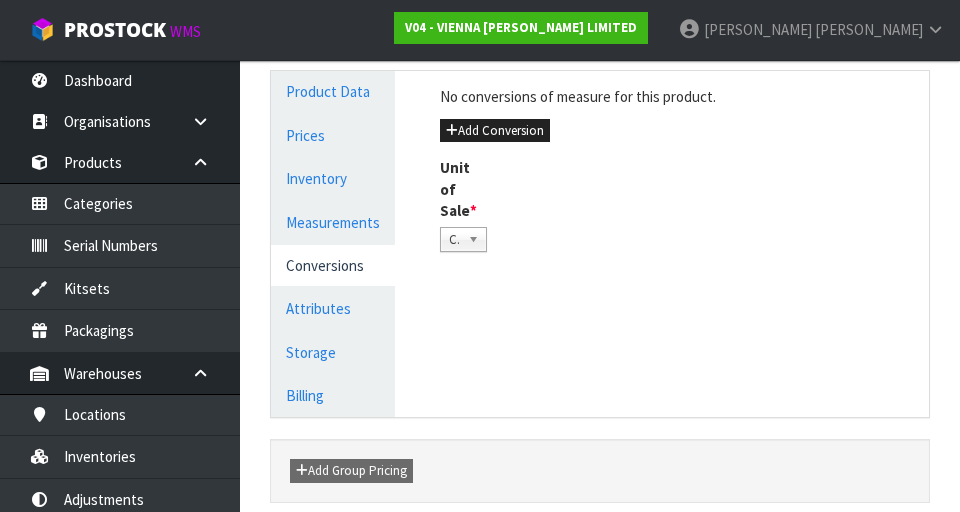scroll, scrollTop: 528, scrollLeft: 0, axis: vertical 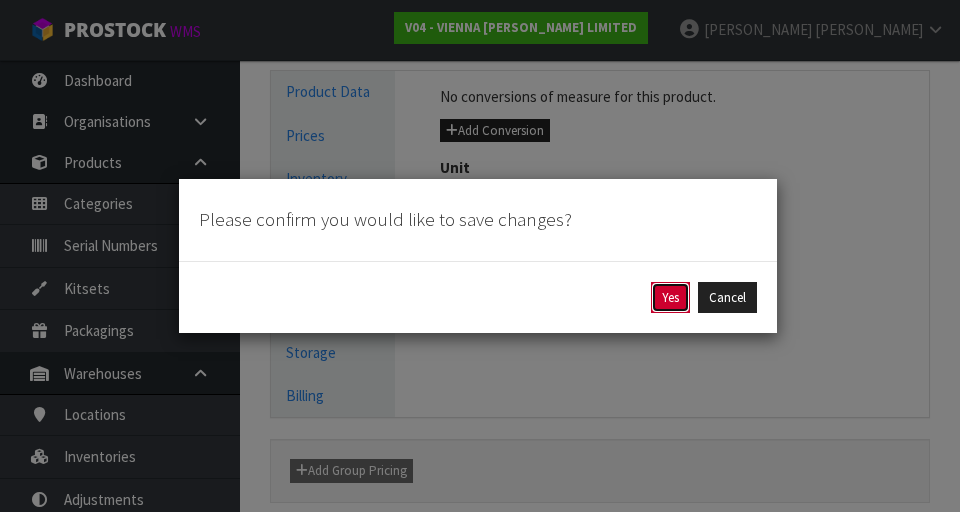 click on "Yes" at bounding box center (670, 298) 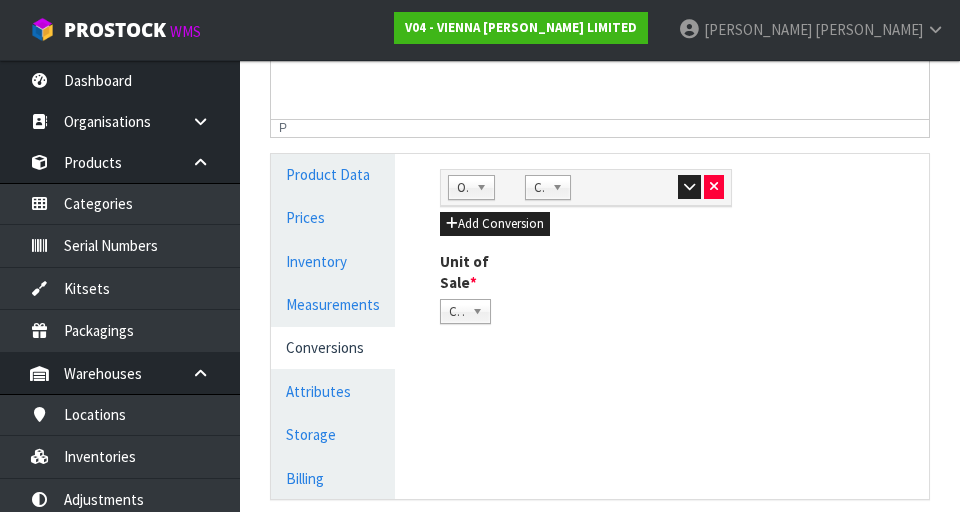 scroll, scrollTop: 513, scrollLeft: 0, axis: vertical 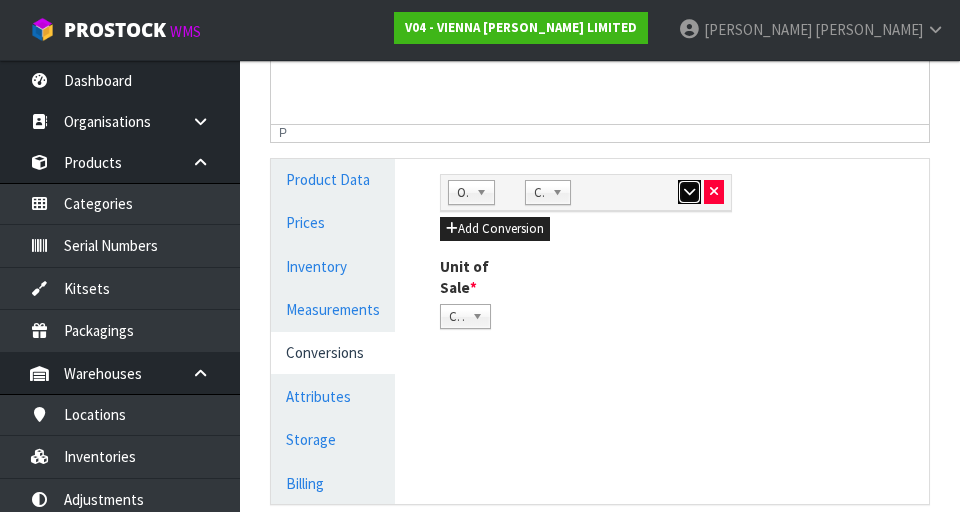 click at bounding box center (689, 192) 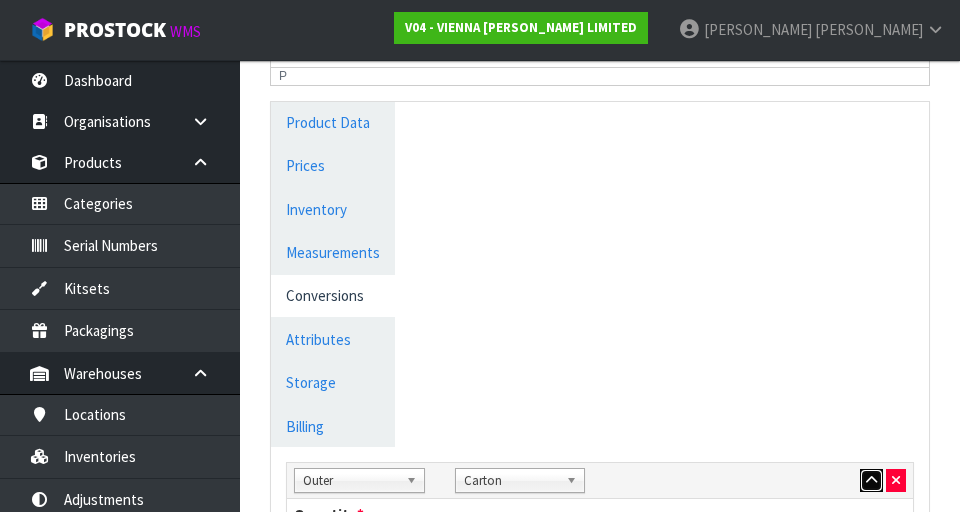scroll, scrollTop: 548, scrollLeft: 0, axis: vertical 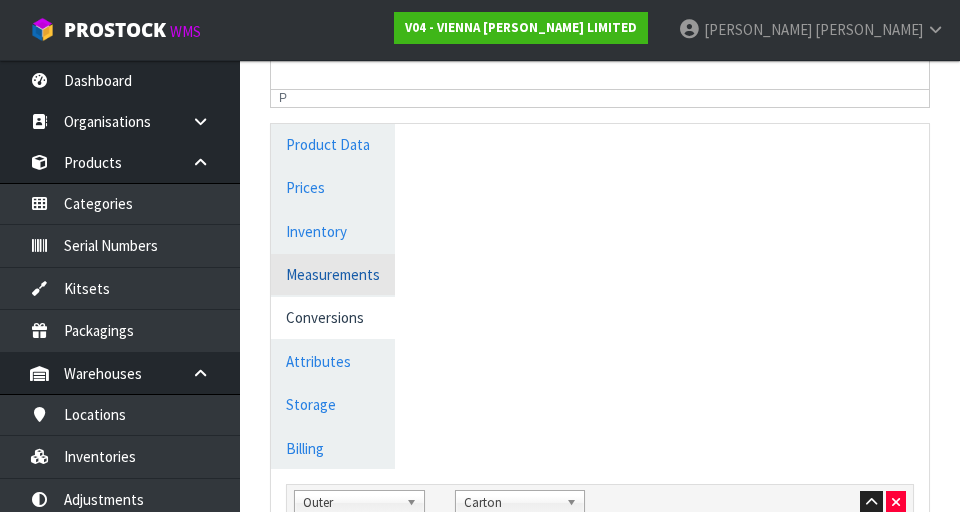 click on "Measurements" at bounding box center [333, 274] 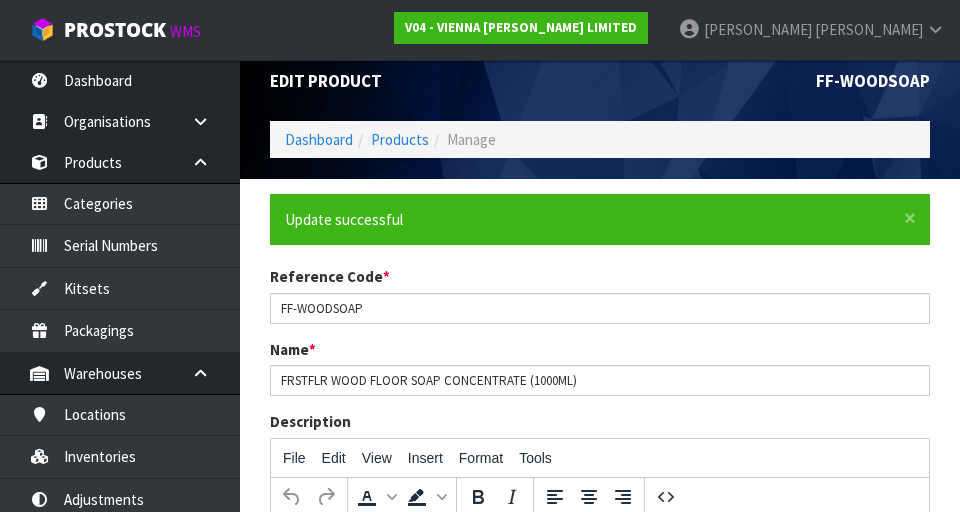 scroll, scrollTop: 0, scrollLeft: 0, axis: both 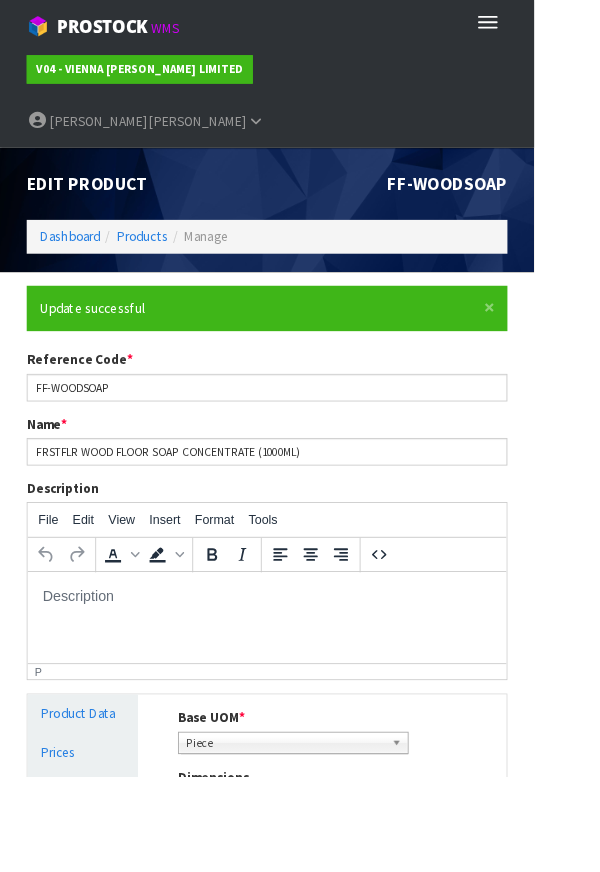 click on "Toggle navigation
ProStock   WMS
V04 - VIENNA [PERSON_NAME] LIMITED
[PERSON_NAME]
Logout
Dashboard
Organisations
Clients
Consignees
Carriers
Products
Categories
Serial Numbers
Kitsets
Packagings" at bounding box center (300, 436) 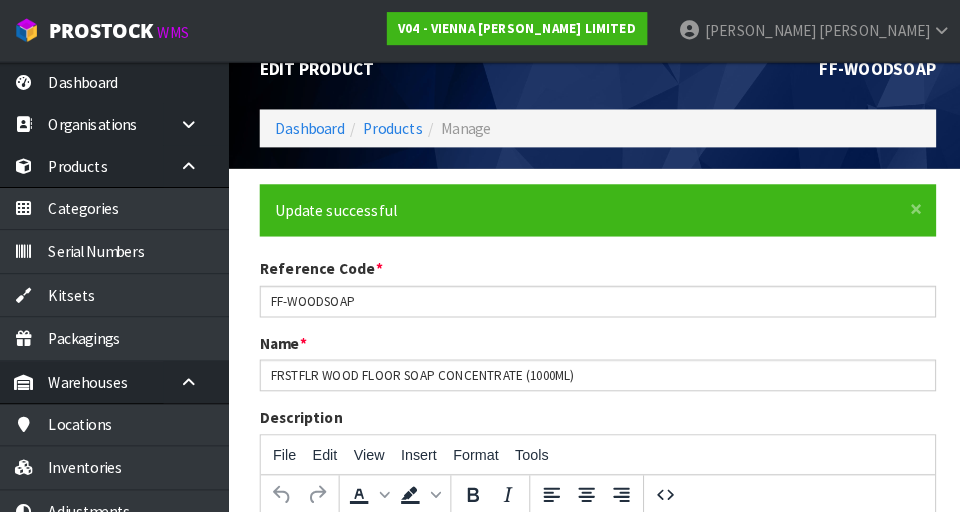 scroll, scrollTop: 32, scrollLeft: 0, axis: vertical 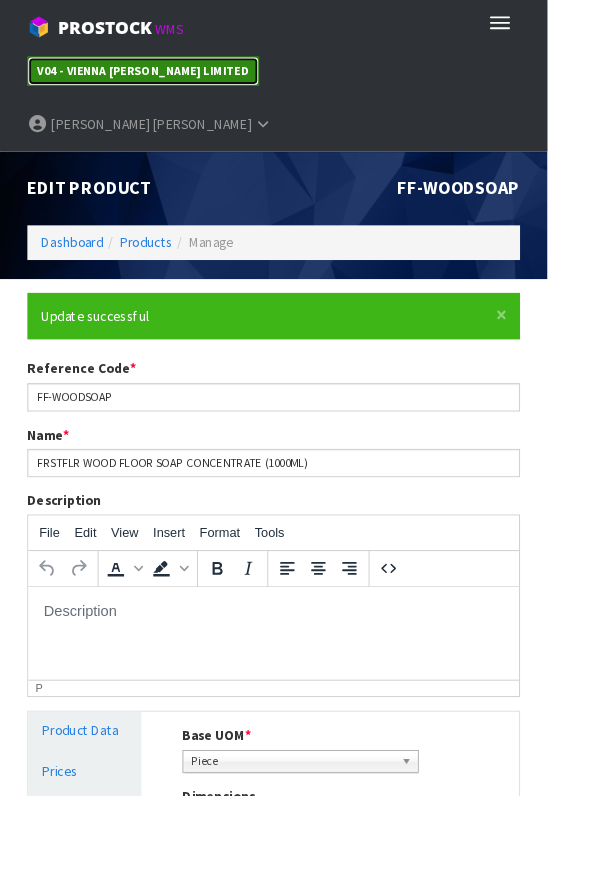 click on "V04 - VIENNA [PERSON_NAME] LIMITED" at bounding box center [157, 77] 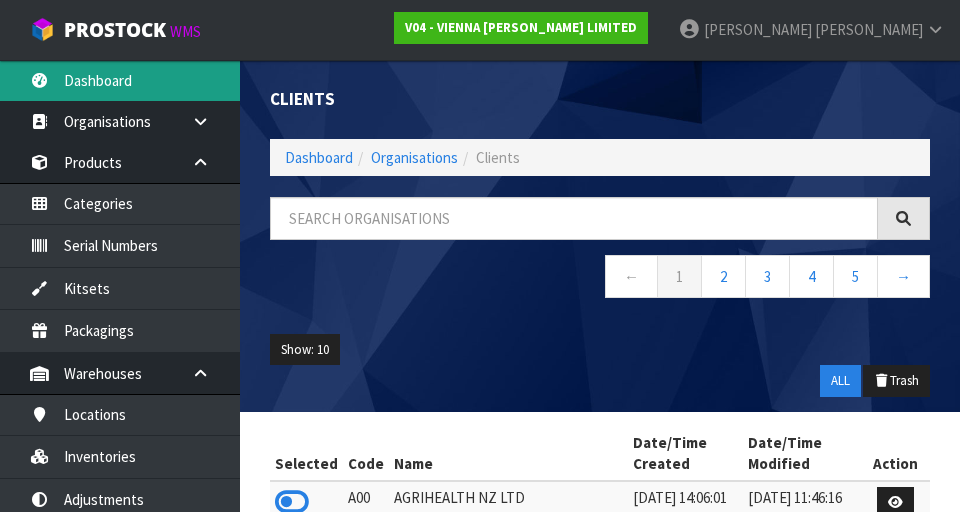 click on "Dashboard" at bounding box center [120, 80] 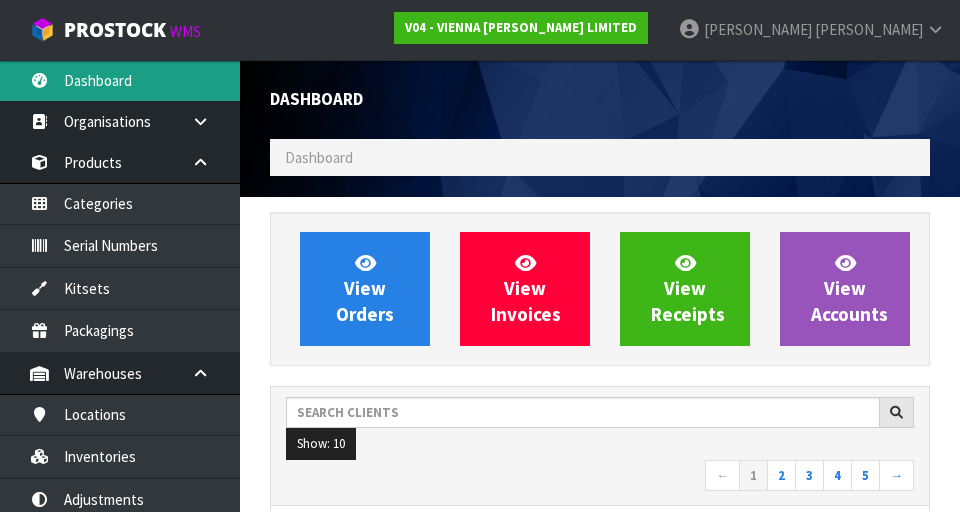 scroll, scrollTop: 998263, scrollLeft: 999310, axis: both 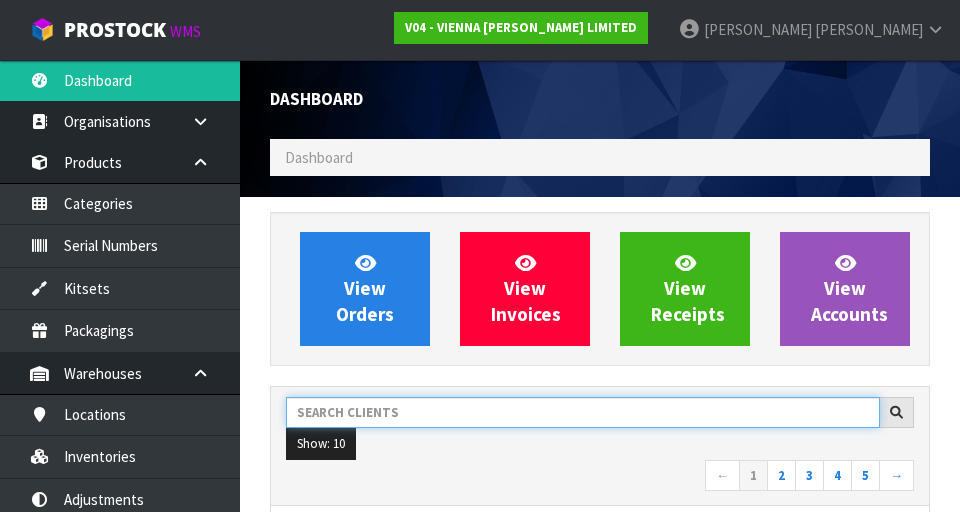 click at bounding box center (583, 412) 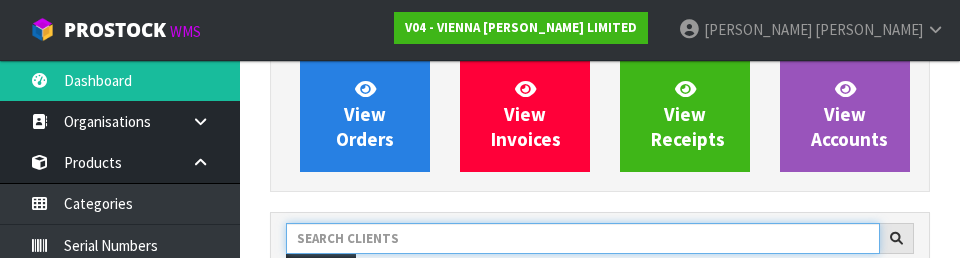 scroll, scrollTop: 274, scrollLeft: 0, axis: vertical 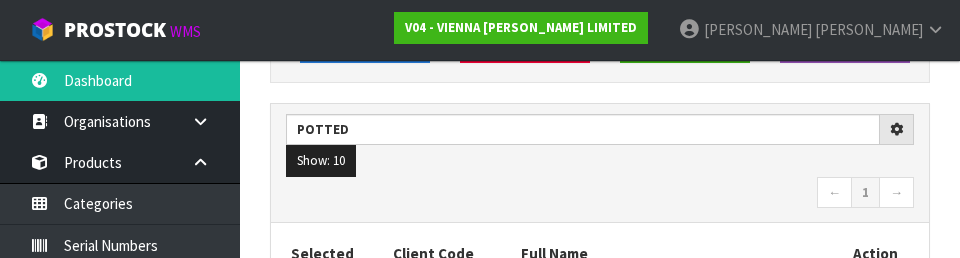 click on "←
1
→" at bounding box center (600, 194) 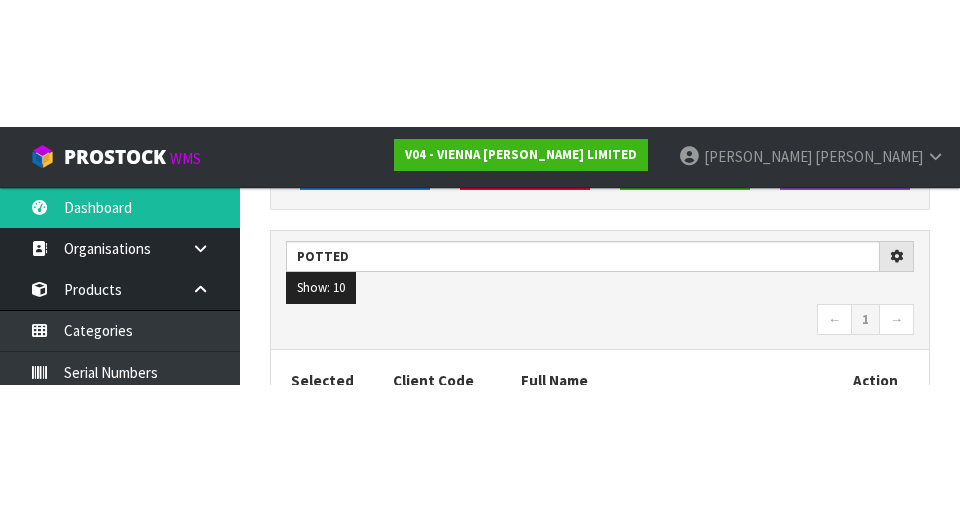 scroll, scrollTop: 283, scrollLeft: 0, axis: vertical 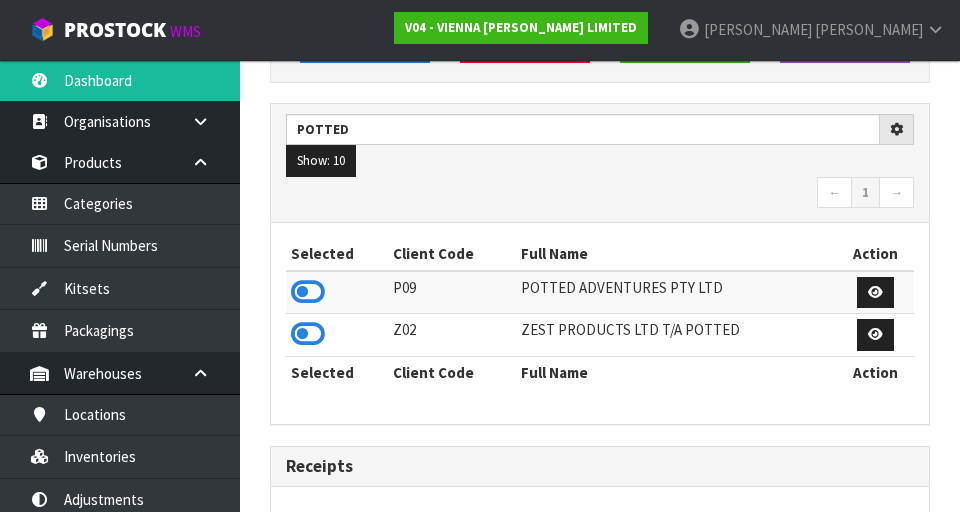 type on "POTTED" 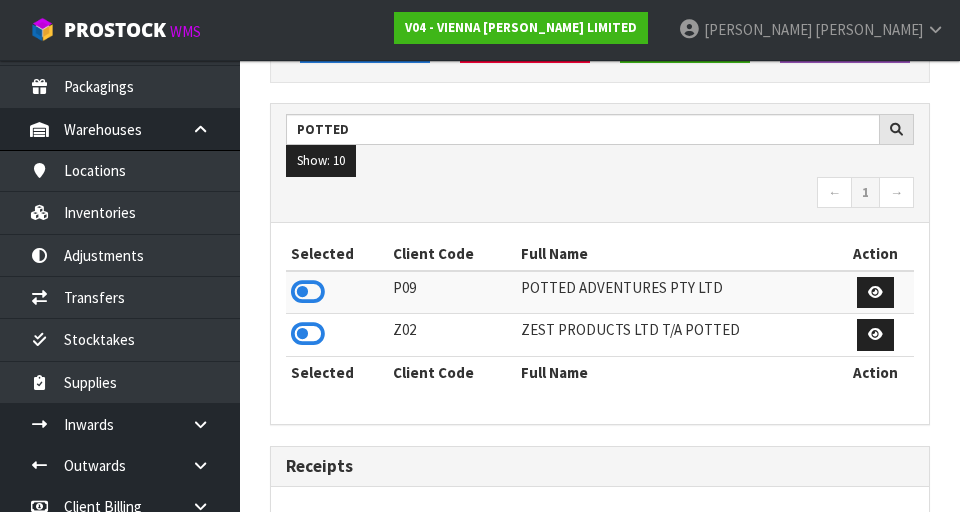 scroll, scrollTop: 252, scrollLeft: 0, axis: vertical 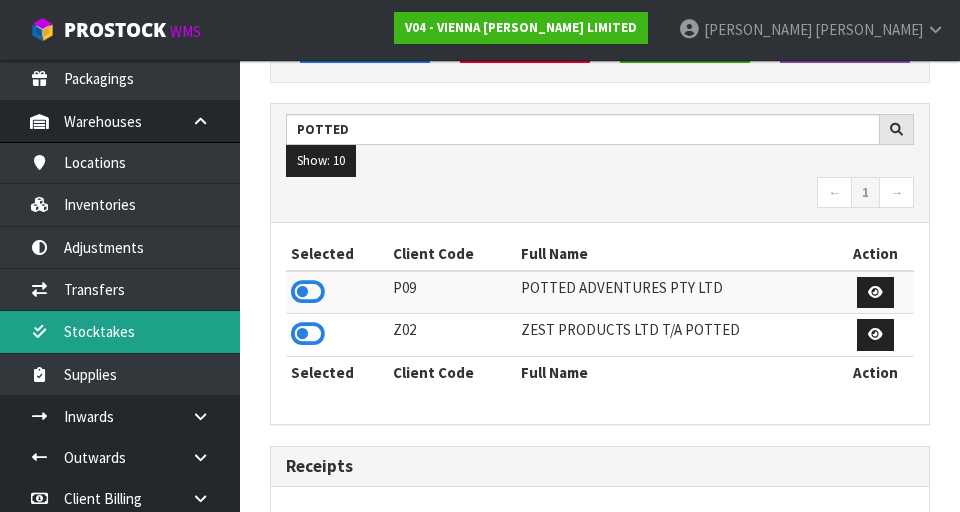 click on "Stocktakes" at bounding box center (120, 331) 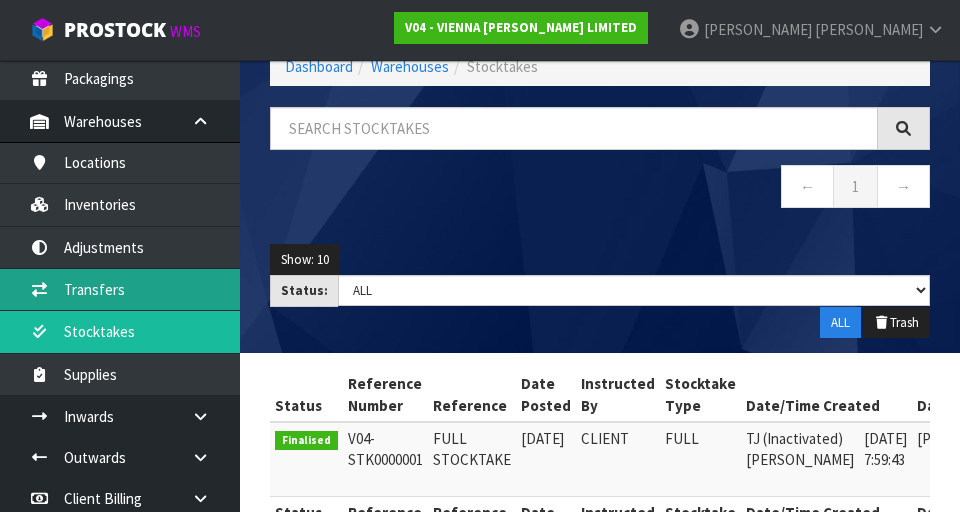 click on "Transfers" at bounding box center [120, 289] 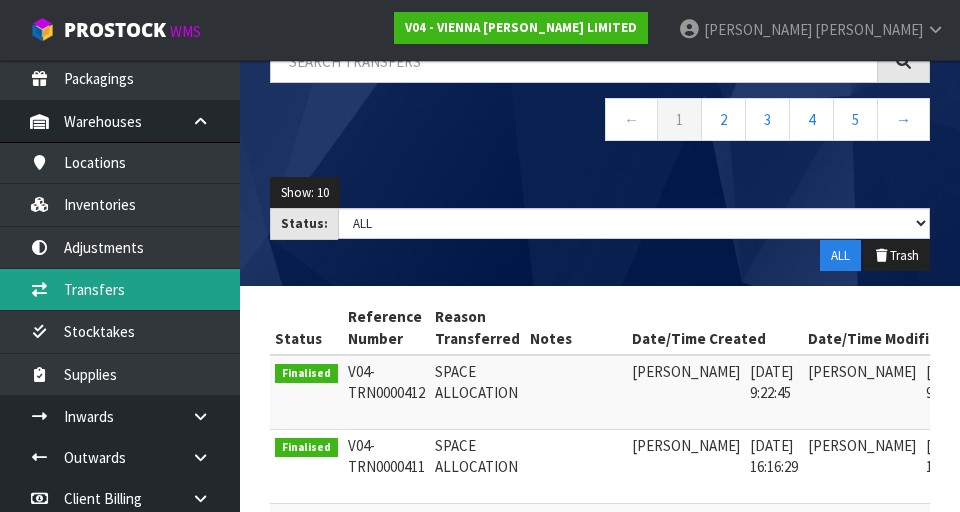 scroll, scrollTop: 0, scrollLeft: 0, axis: both 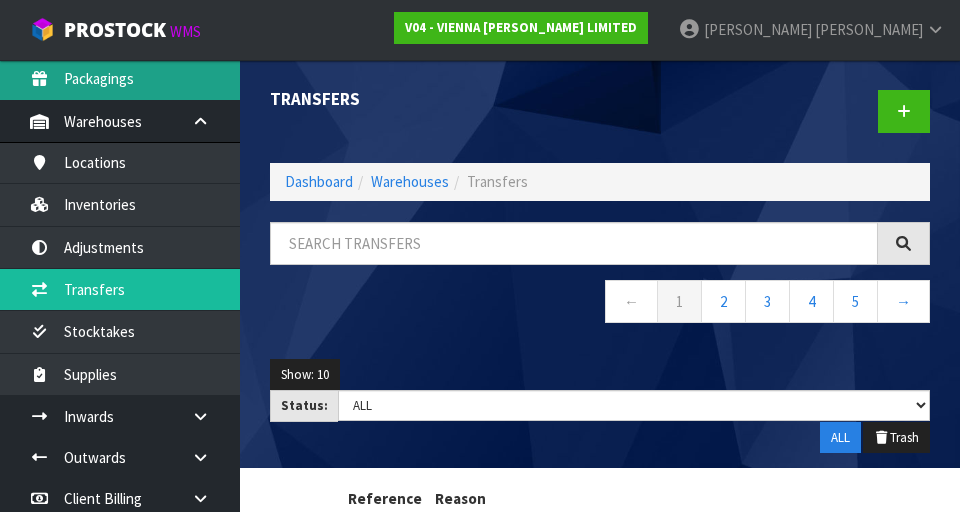 click on "Packagings" at bounding box center [120, 78] 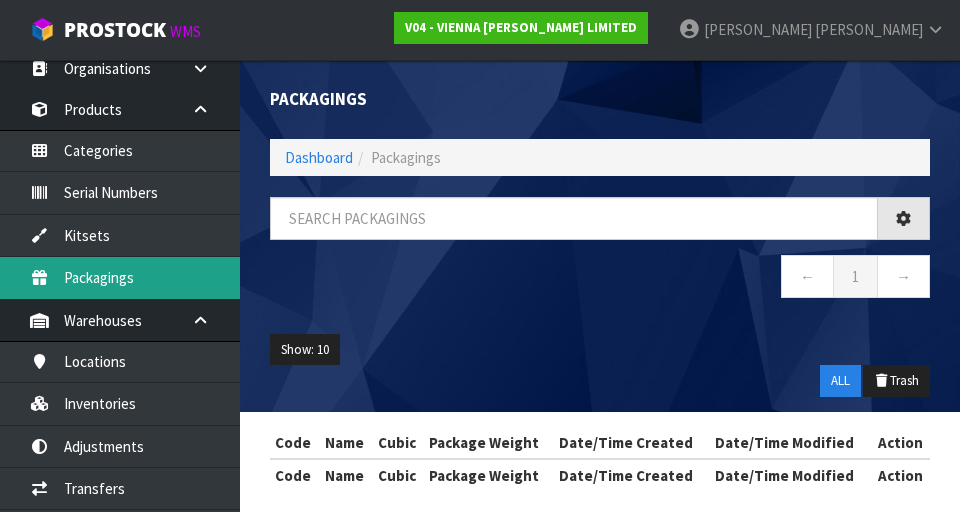 scroll, scrollTop: 0, scrollLeft: 0, axis: both 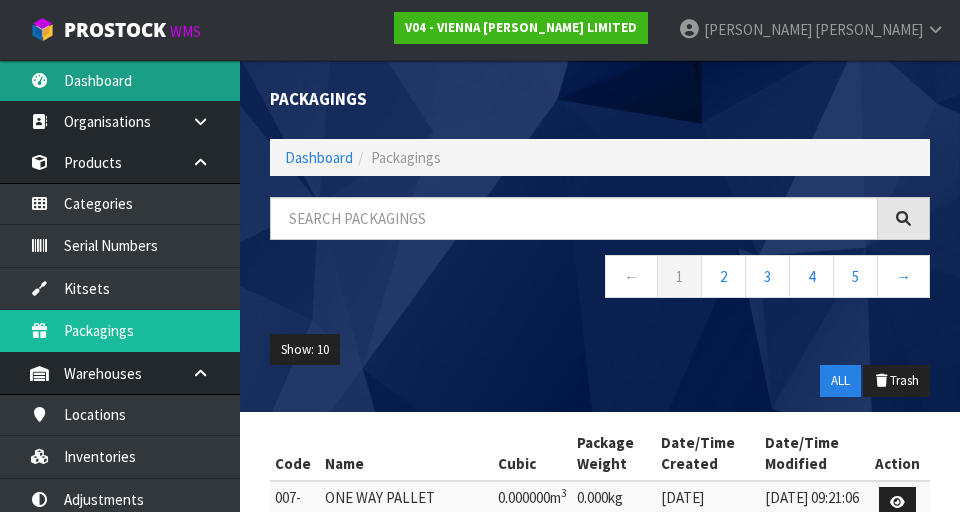click on "Dashboard" at bounding box center (120, 80) 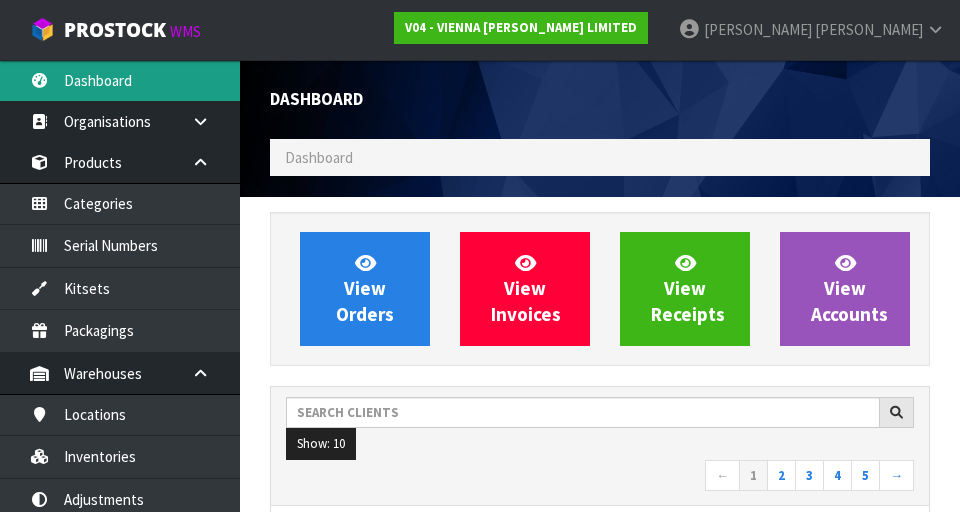 scroll, scrollTop: 998263, scrollLeft: 999310, axis: both 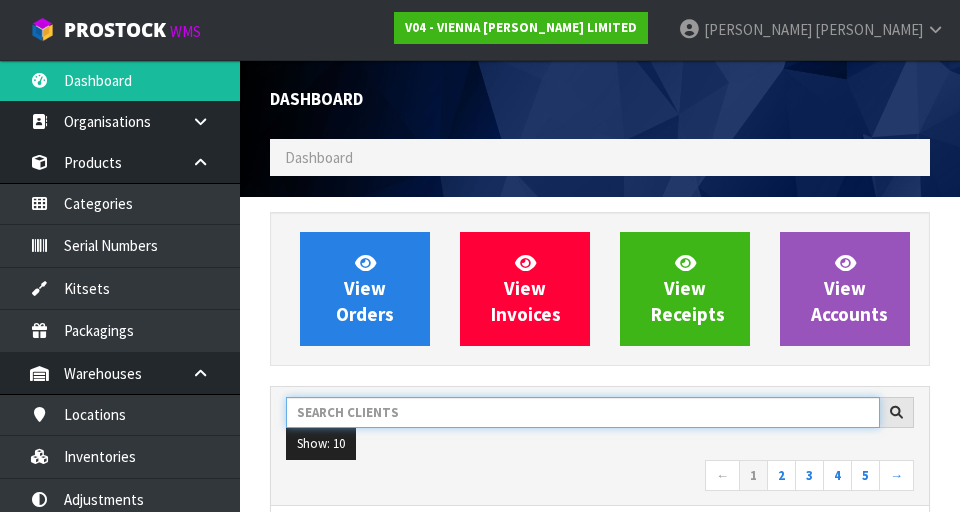 click at bounding box center (583, 412) 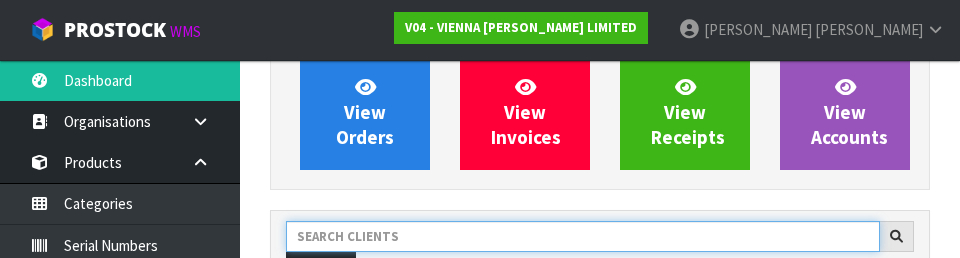 scroll, scrollTop: 274, scrollLeft: 0, axis: vertical 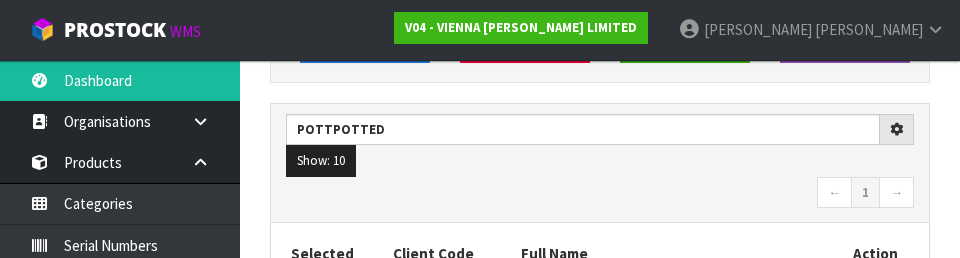 click on "←
1
→" at bounding box center (600, 194) 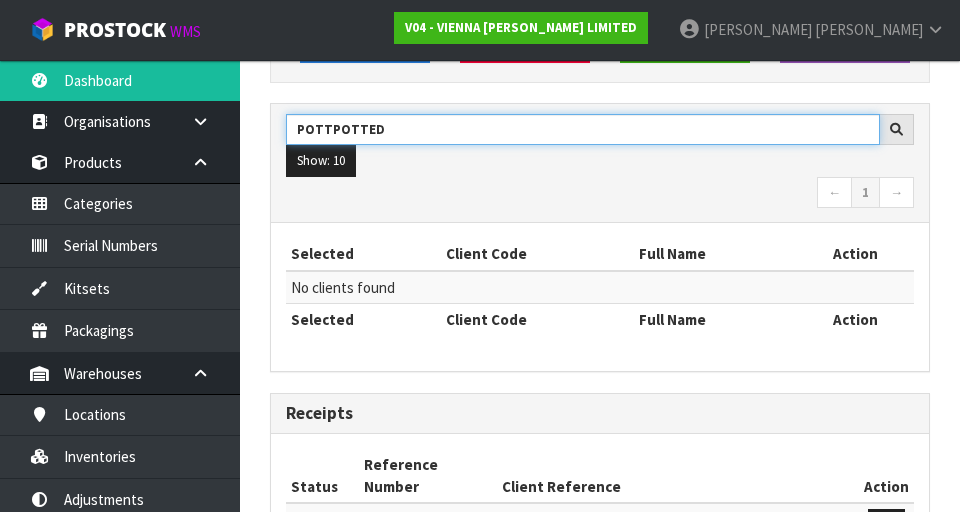 click on "POTTPOTTED" at bounding box center (583, 129) 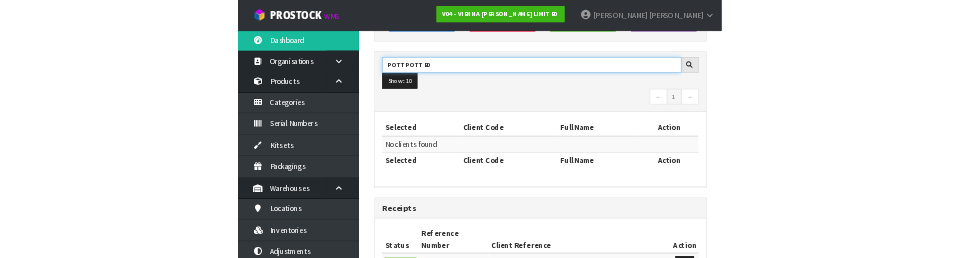 scroll, scrollTop: 274, scrollLeft: 0, axis: vertical 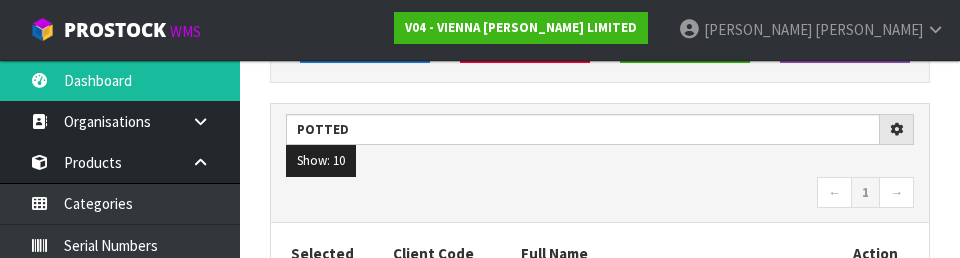 click on "Show: 10
5
10
25
50" at bounding box center [600, 161] 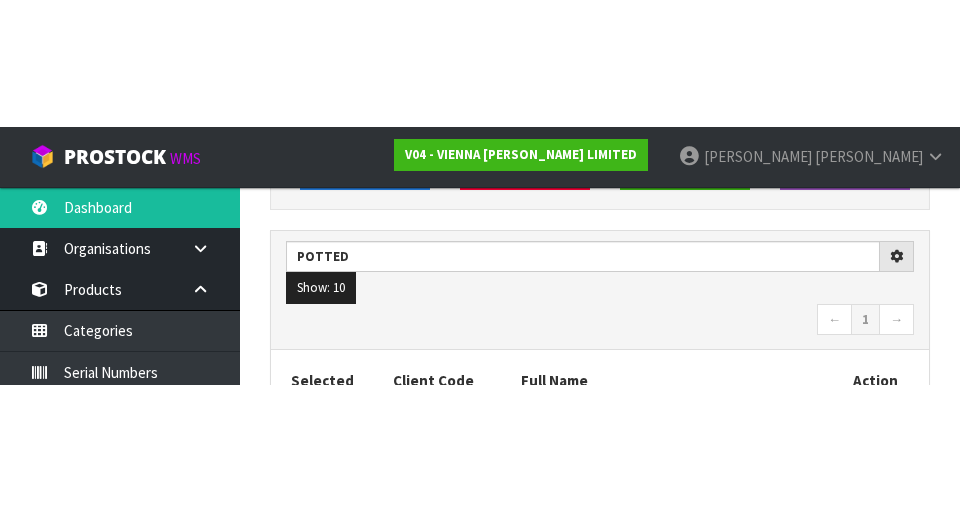 scroll, scrollTop: 283, scrollLeft: 0, axis: vertical 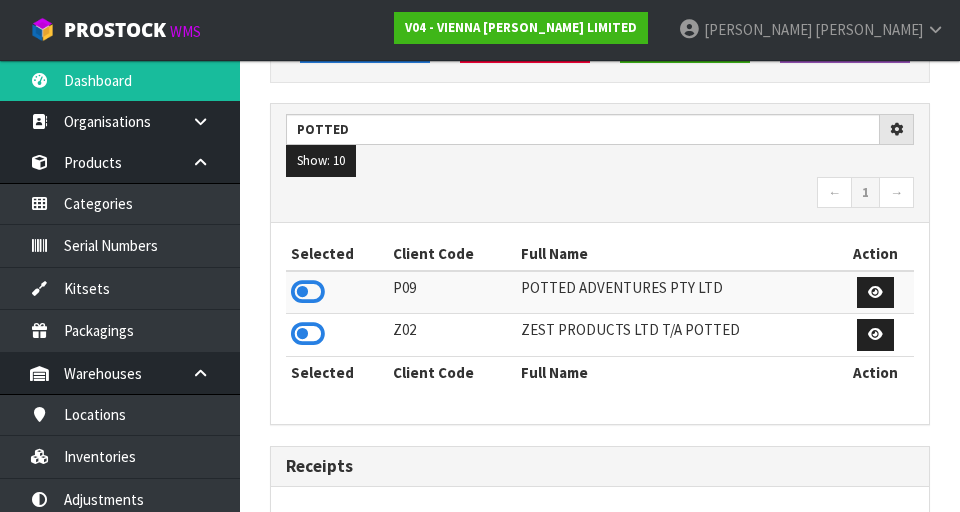 type on "POTTED" 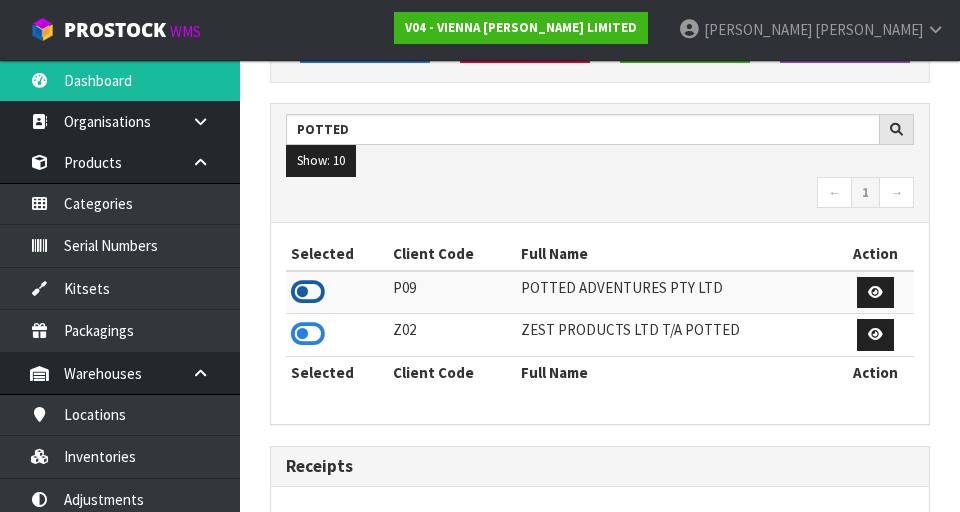 click at bounding box center [308, 292] 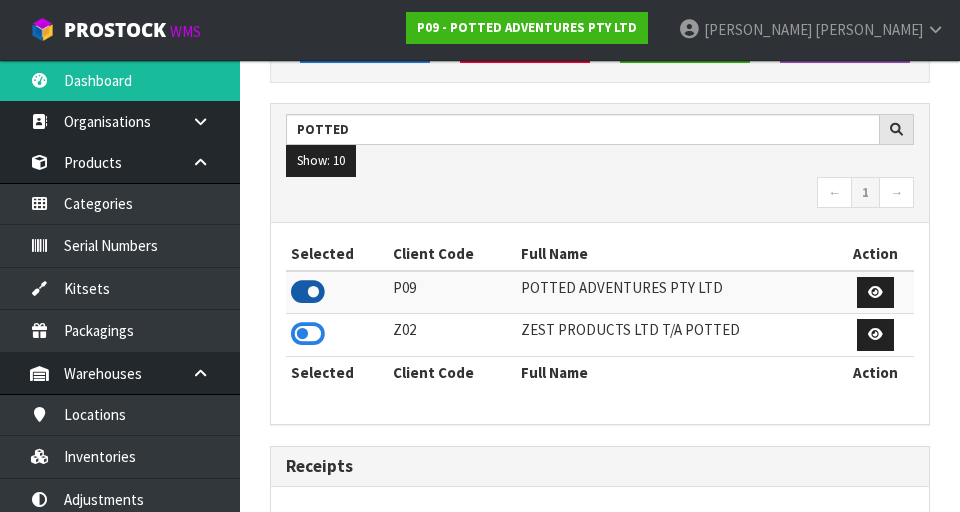 scroll, scrollTop: 1318, scrollLeft: 690, axis: both 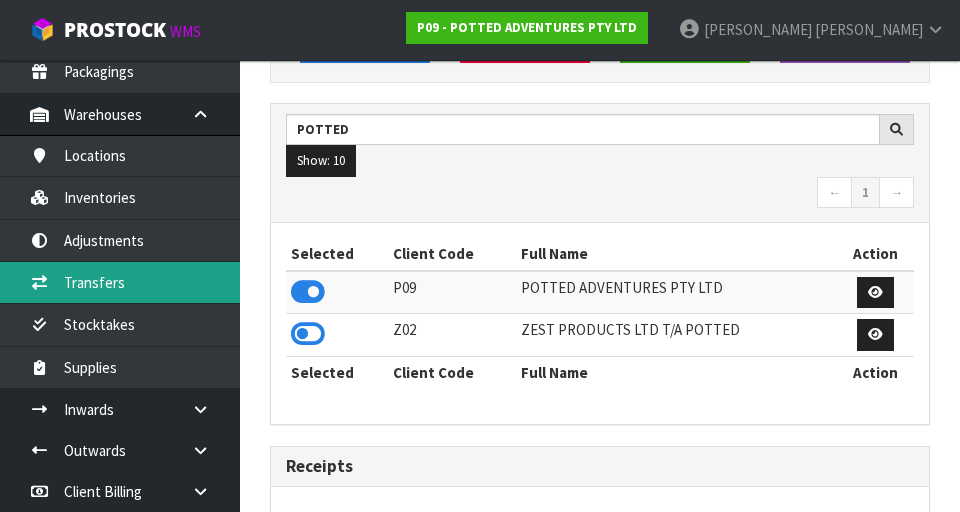 click on "Transfers" at bounding box center (120, 282) 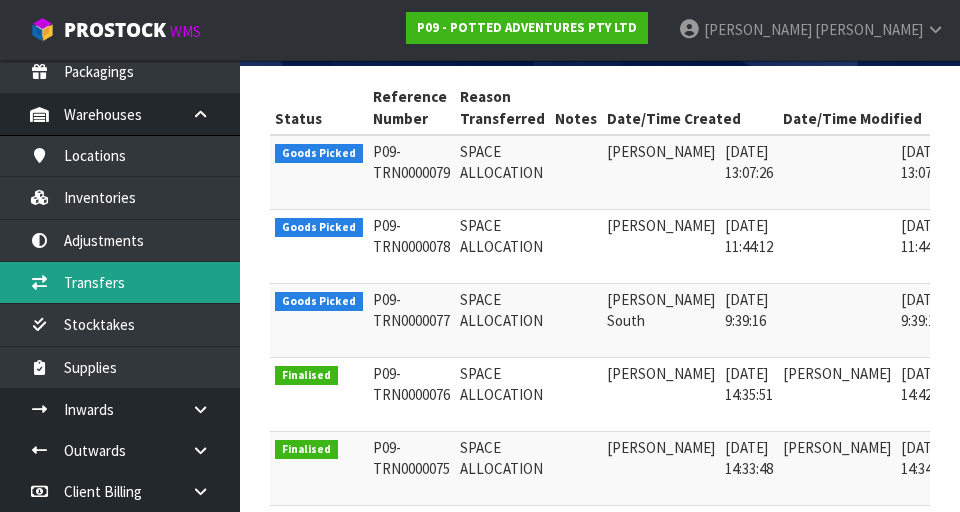 scroll, scrollTop: 0, scrollLeft: 0, axis: both 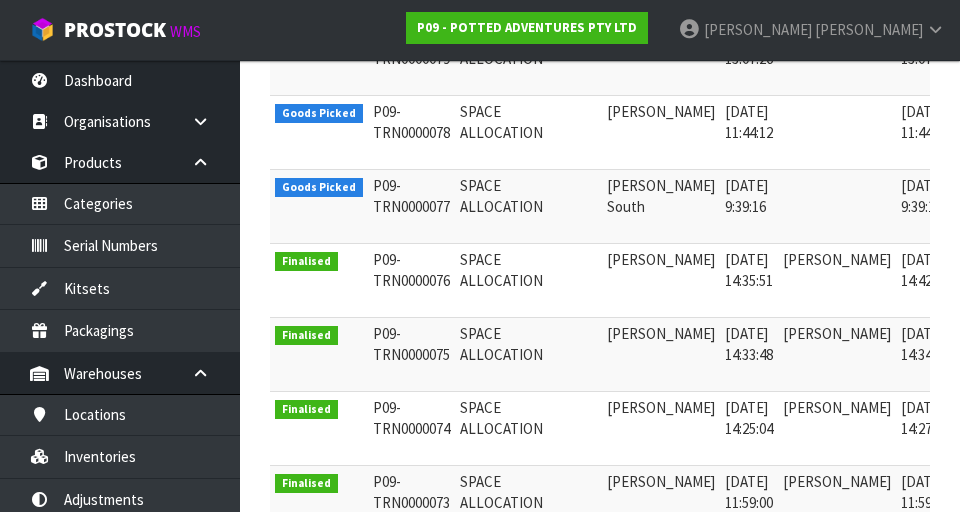 click at bounding box center [981, 191] 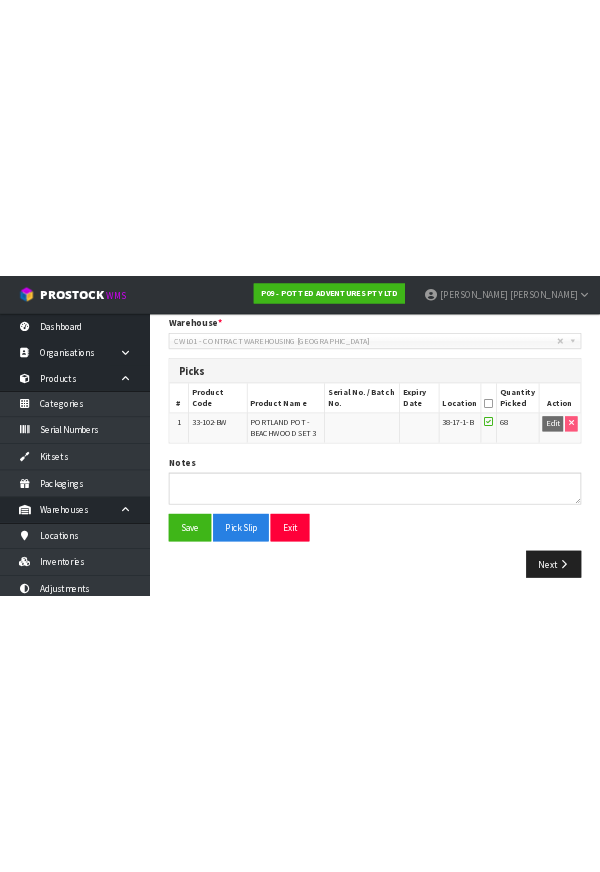scroll, scrollTop: 0, scrollLeft: 0, axis: both 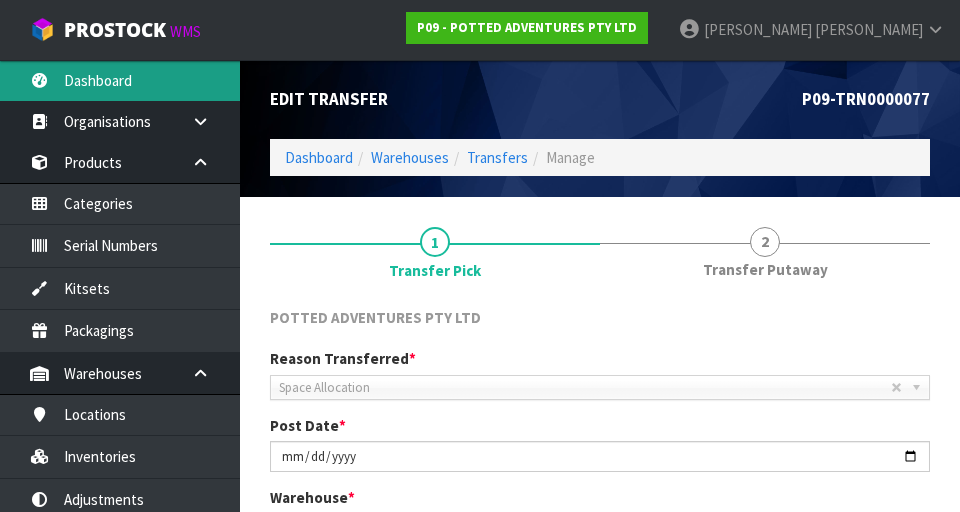 click on "Dashboard" at bounding box center (120, 80) 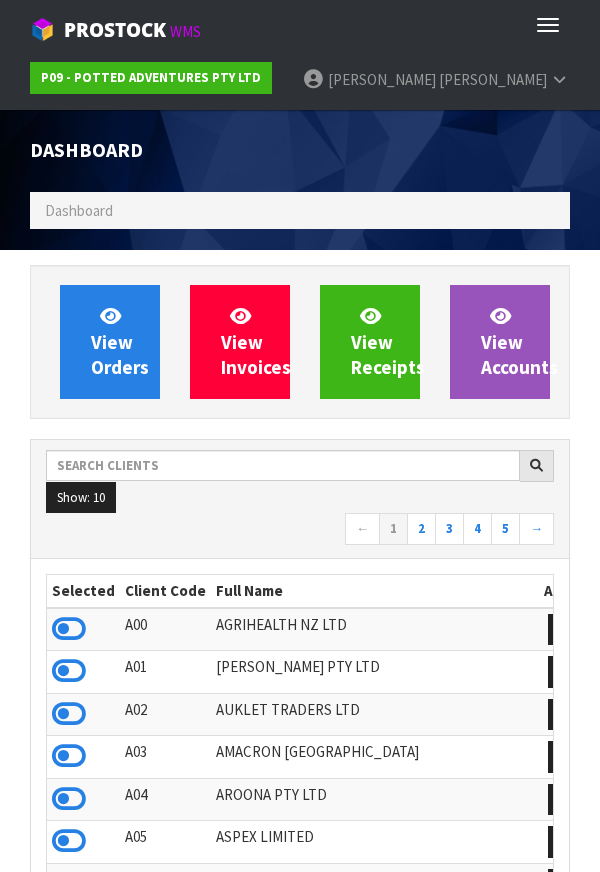 scroll, scrollTop: 1583, scrollLeft: 570, axis: both 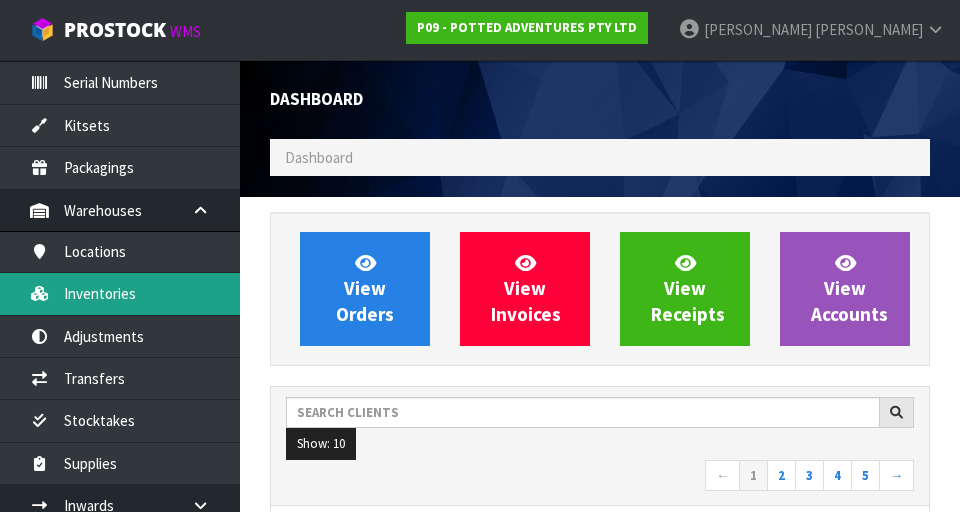 click on "Inventories" at bounding box center [120, 293] 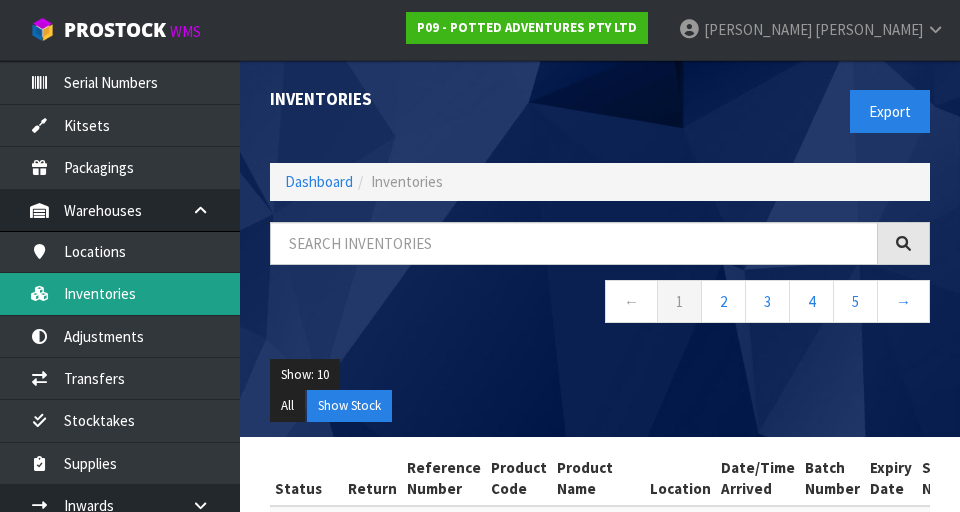 scroll, scrollTop: 0, scrollLeft: 0, axis: both 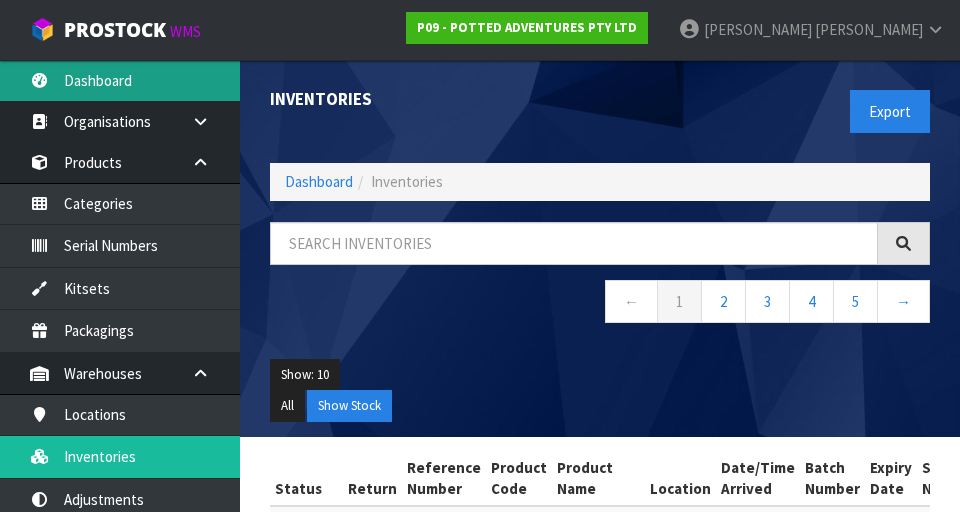 click on "Dashboard" at bounding box center (120, 80) 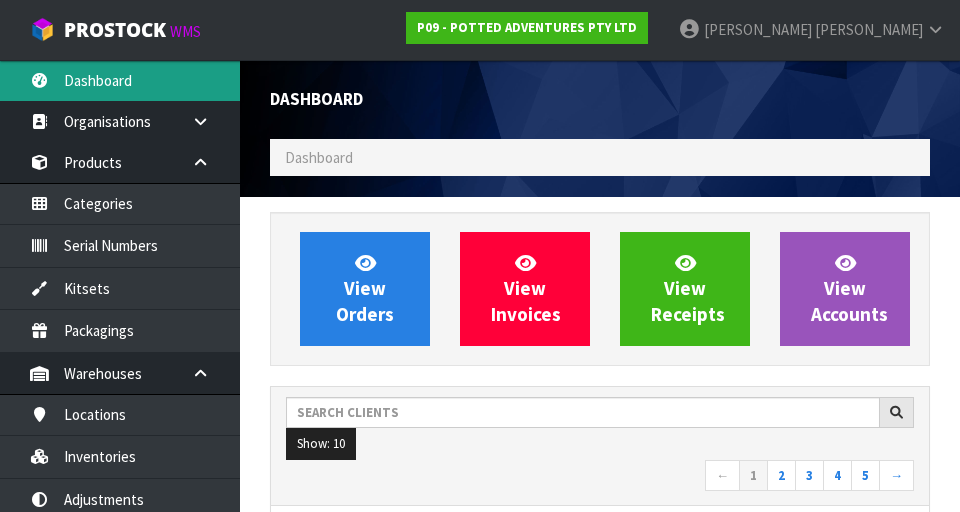 scroll, scrollTop: 998413, scrollLeft: 999310, axis: both 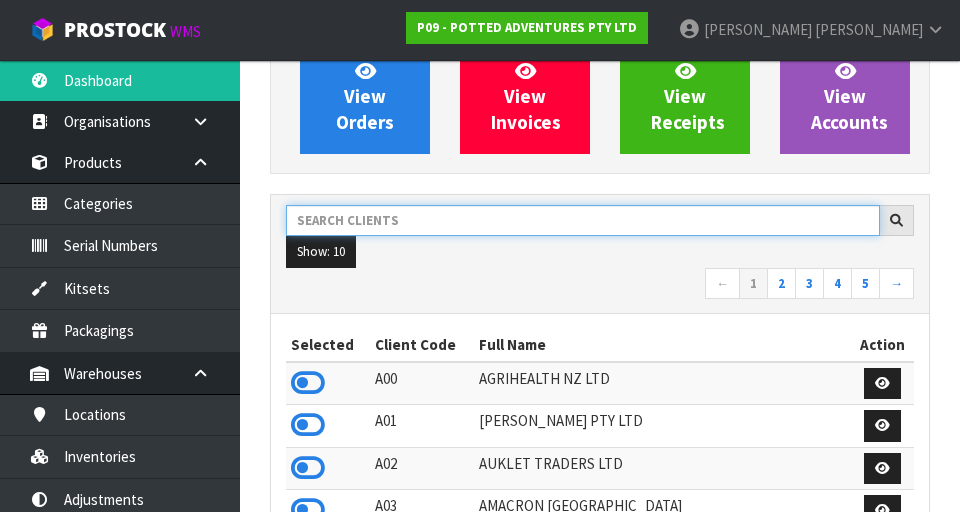 click at bounding box center (583, 220) 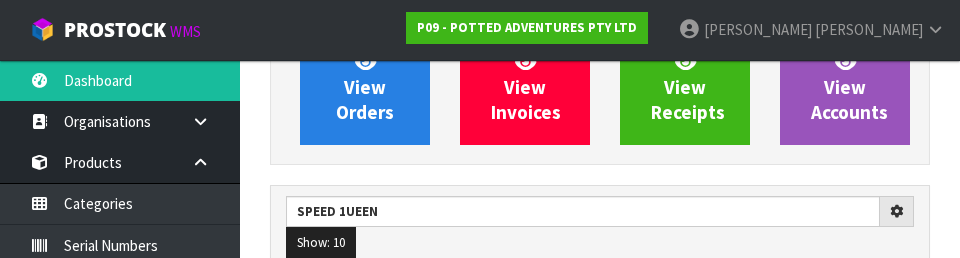 click on "Show: 10
5
10
25
50" at bounding box center (600, 243) 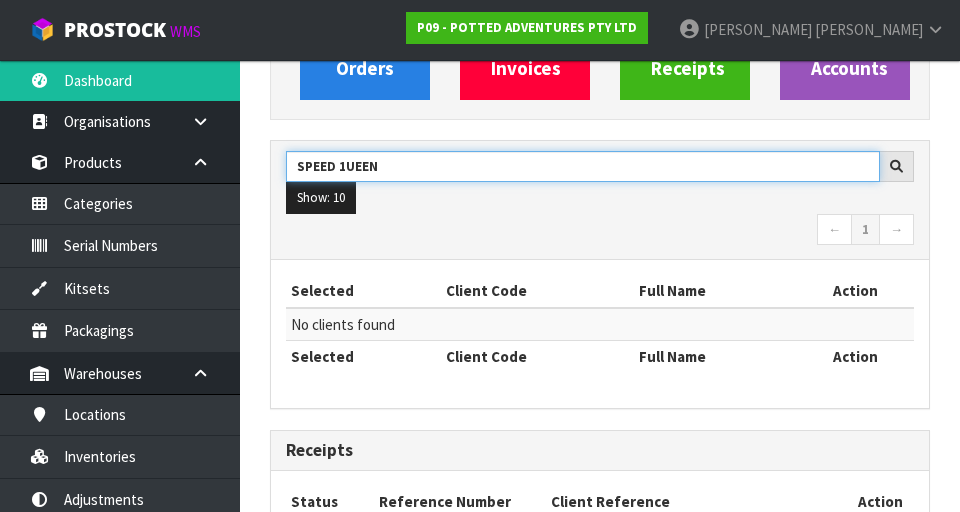 click on "SPEED 1UEEN" at bounding box center (583, 166) 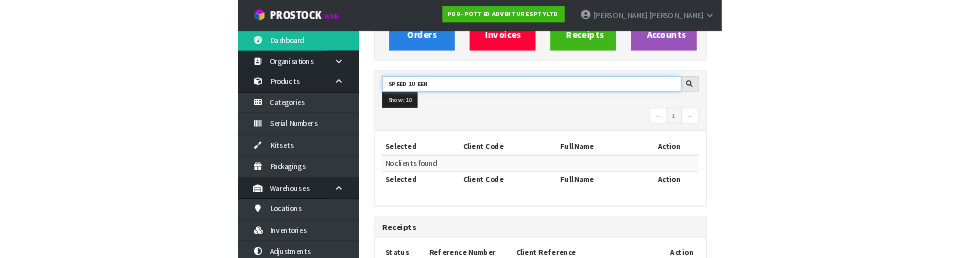 scroll, scrollTop: 237, scrollLeft: 0, axis: vertical 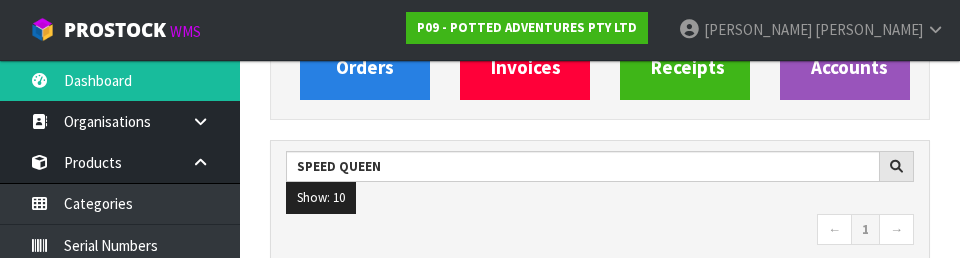 click on "Show: 10
5
10
25
50" at bounding box center [600, 198] 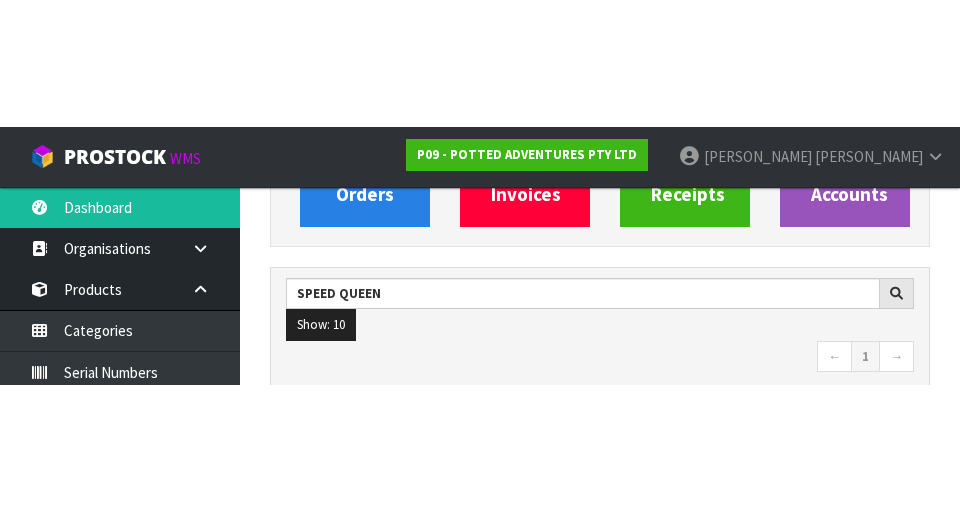 scroll, scrollTop: 246, scrollLeft: 0, axis: vertical 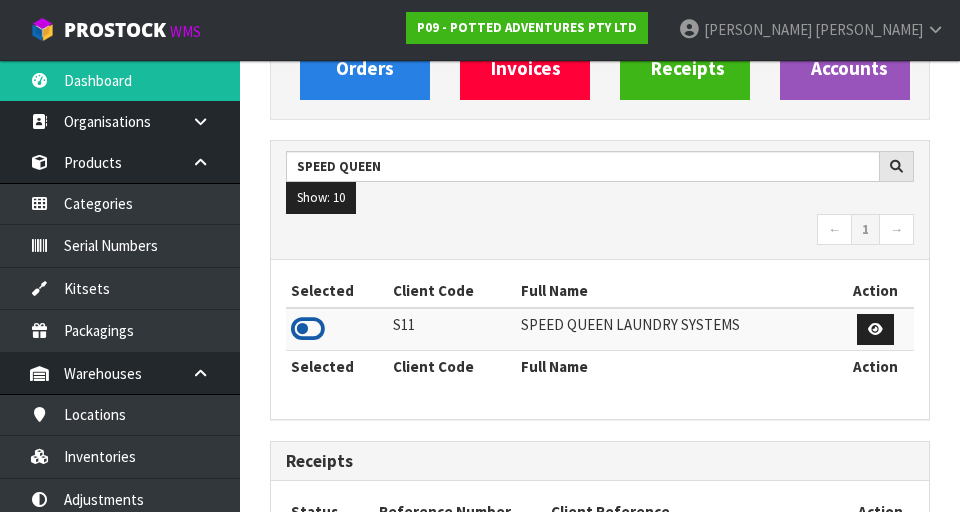click at bounding box center (308, 329) 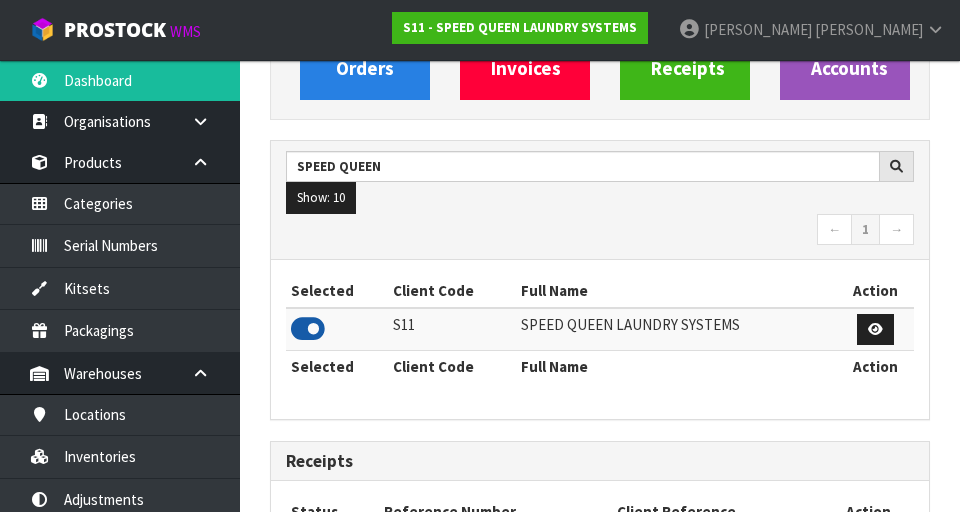 scroll, scrollTop: 1318, scrollLeft: 690, axis: both 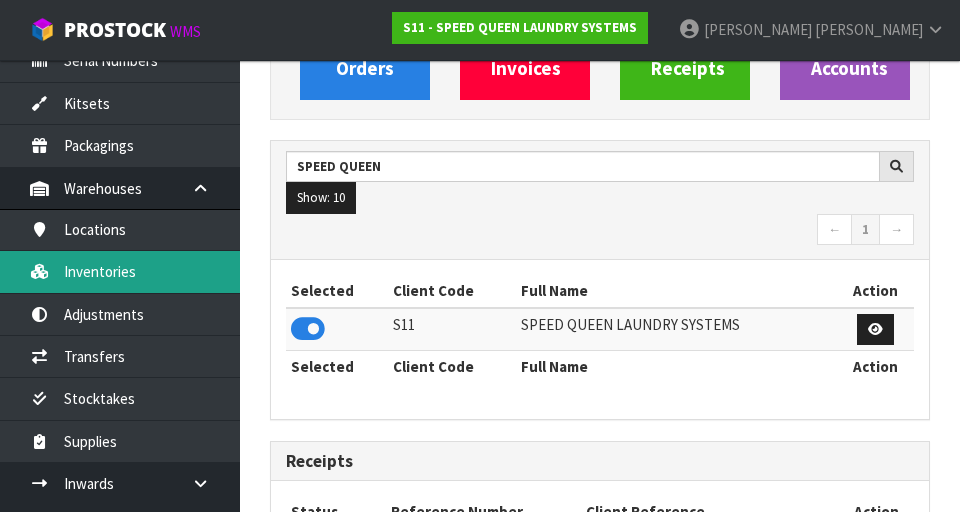 click on "Inventories" at bounding box center [120, 271] 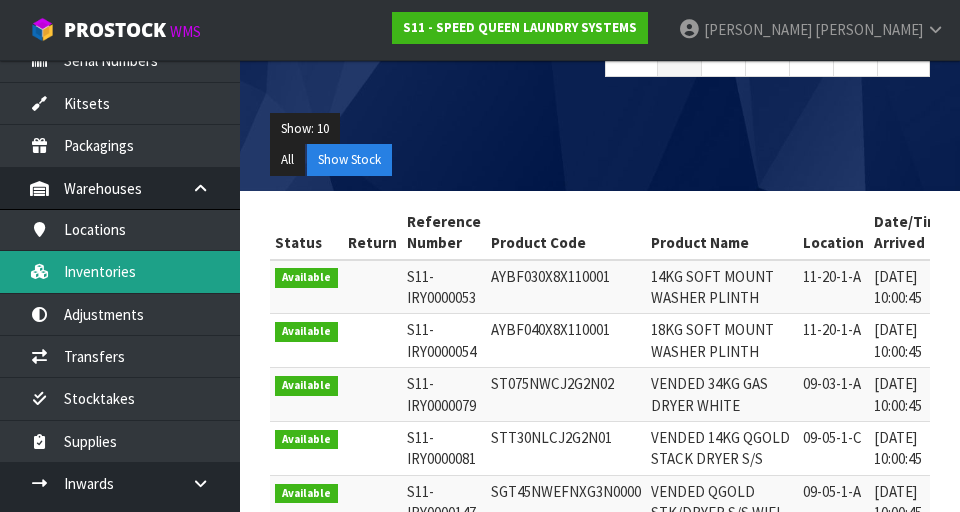 scroll, scrollTop: 0, scrollLeft: 0, axis: both 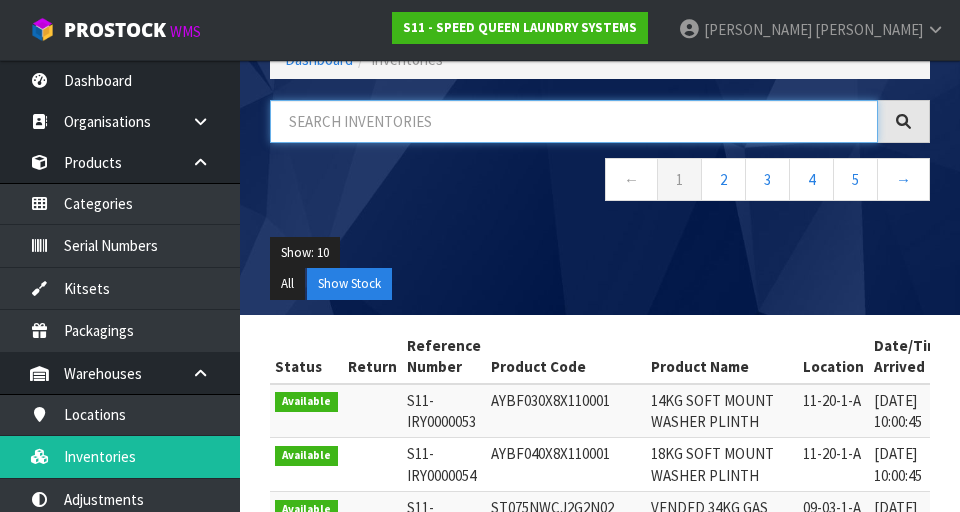 click at bounding box center [574, 121] 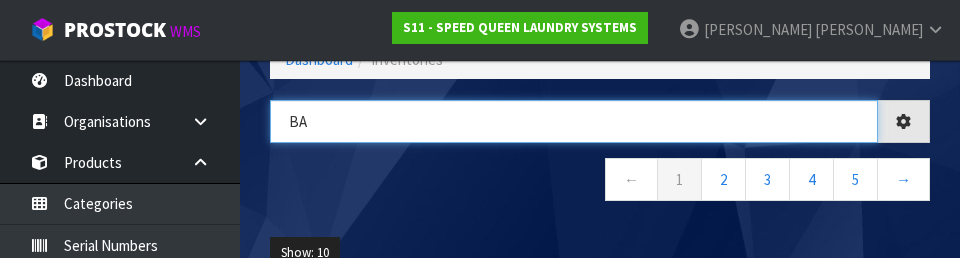 type on "B" 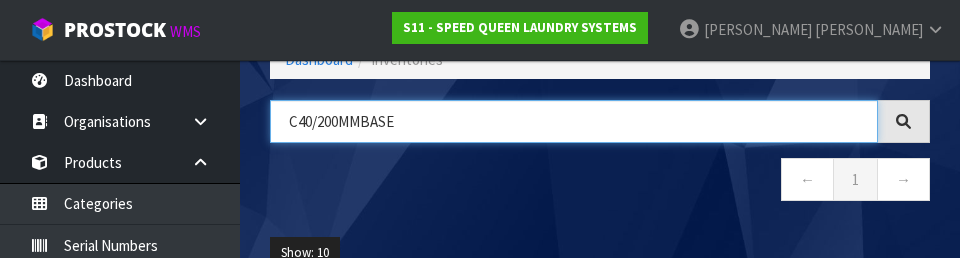 click on "C40/200MMBASE" at bounding box center [574, 121] 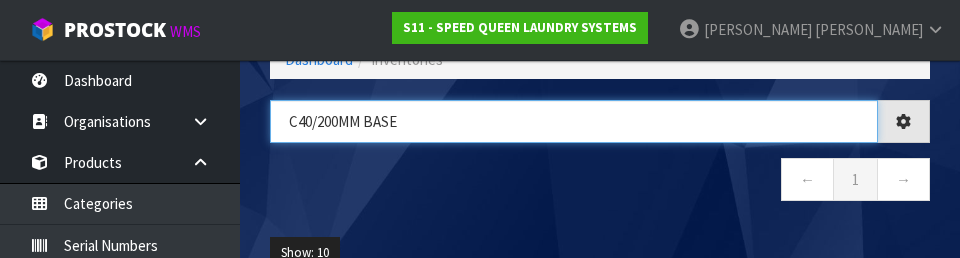 click on "C40/200MM BASE" at bounding box center [574, 121] 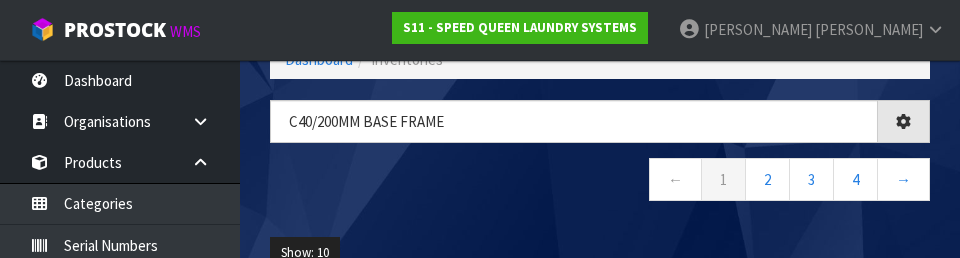 click on "←
1 2 3 4
→" at bounding box center (600, 182) 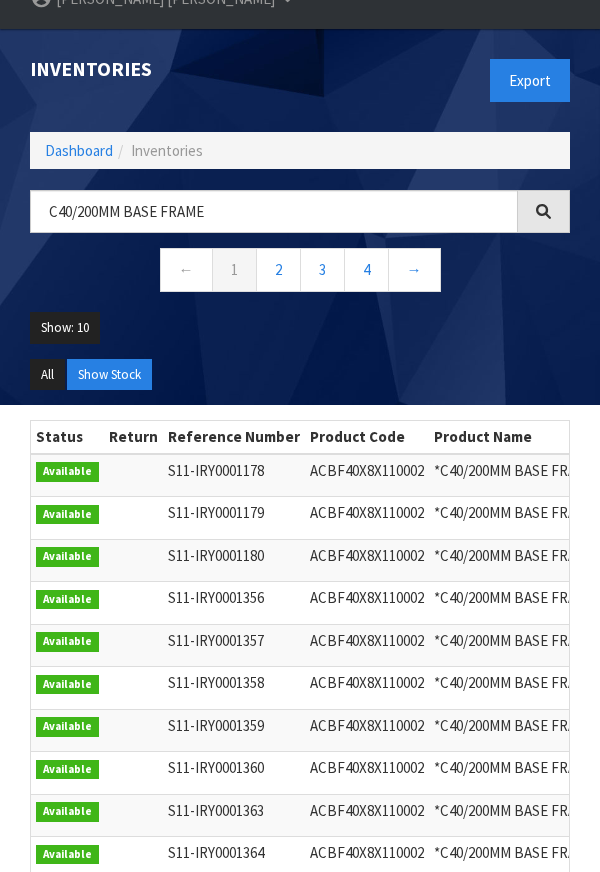 scroll, scrollTop: 140, scrollLeft: 0, axis: vertical 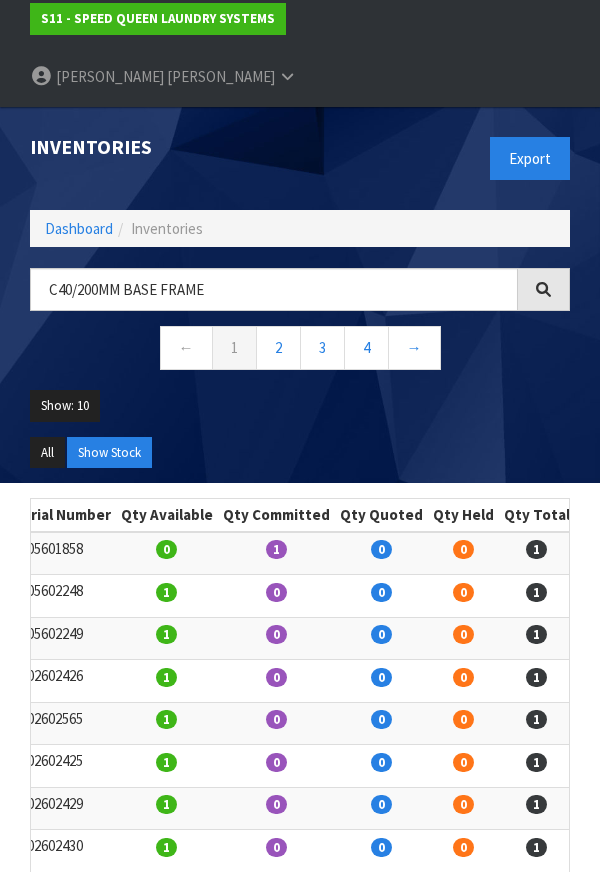 click at bounding box center [602, 553] 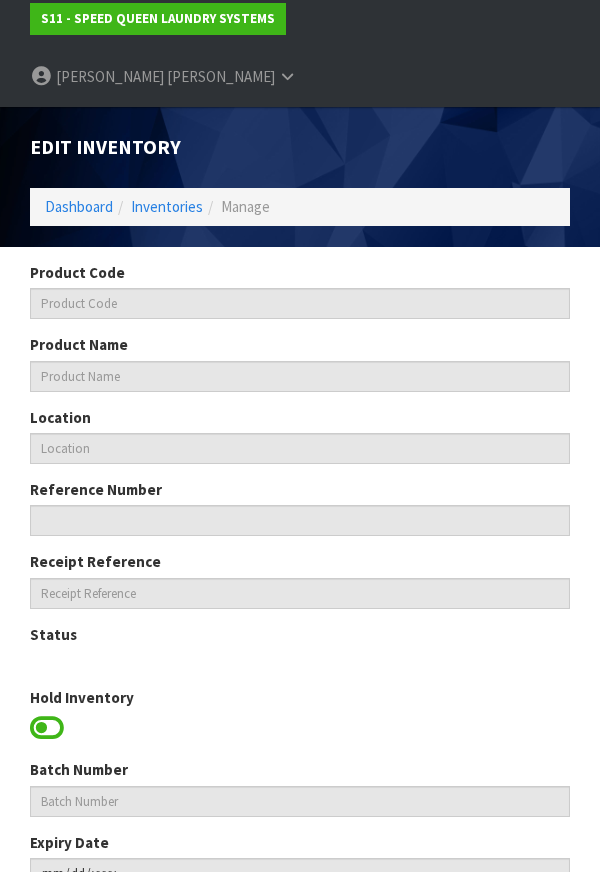 type on "ACBF40X8X110002" 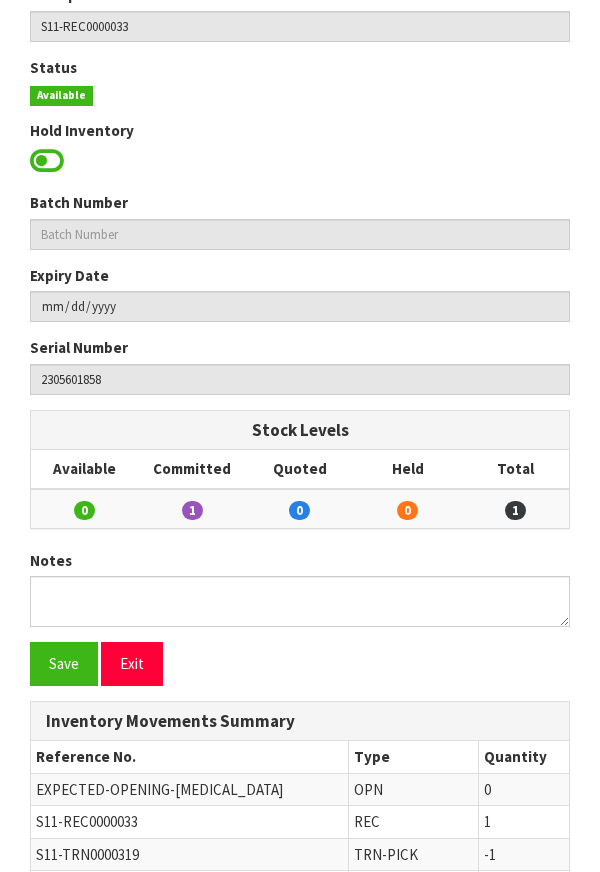 scroll, scrollTop: 703, scrollLeft: 0, axis: vertical 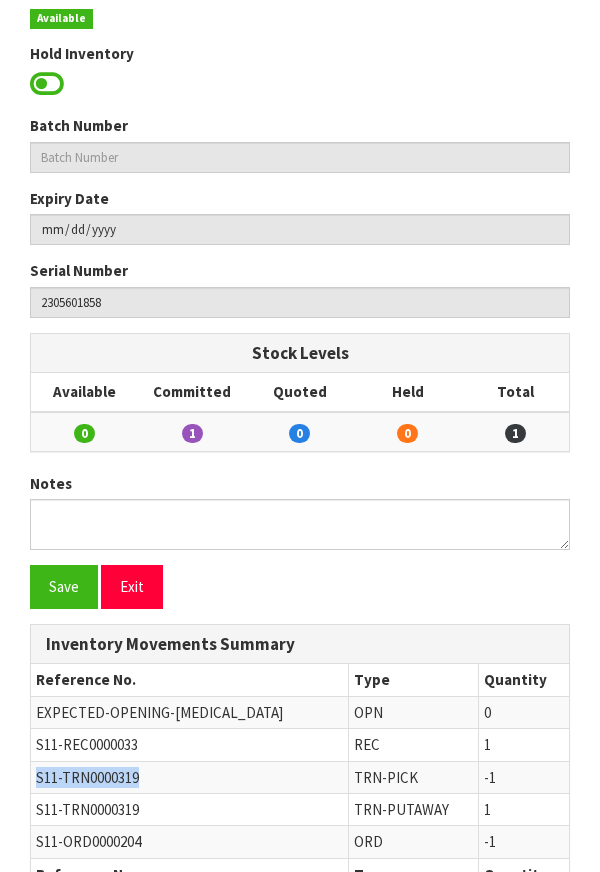 copy on "S11-TRN0000319" 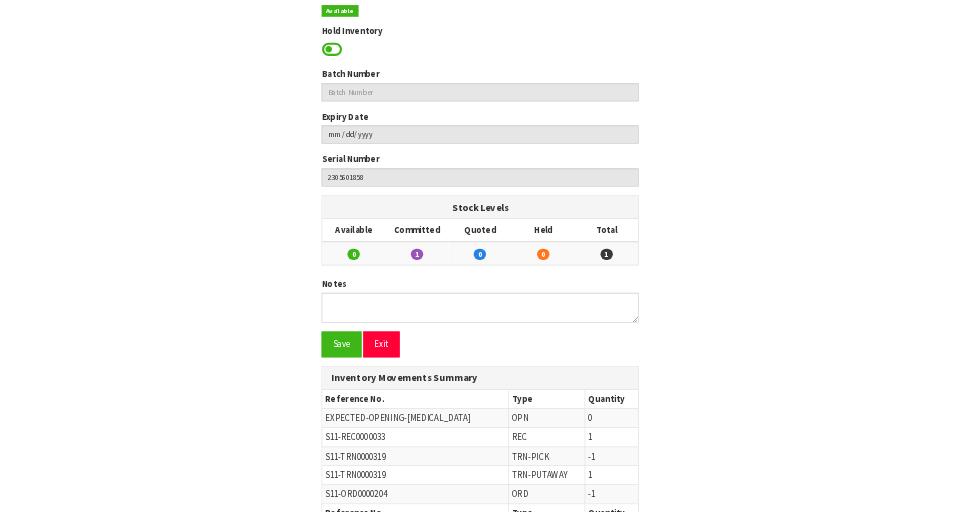 scroll, scrollTop: 649, scrollLeft: 0, axis: vertical 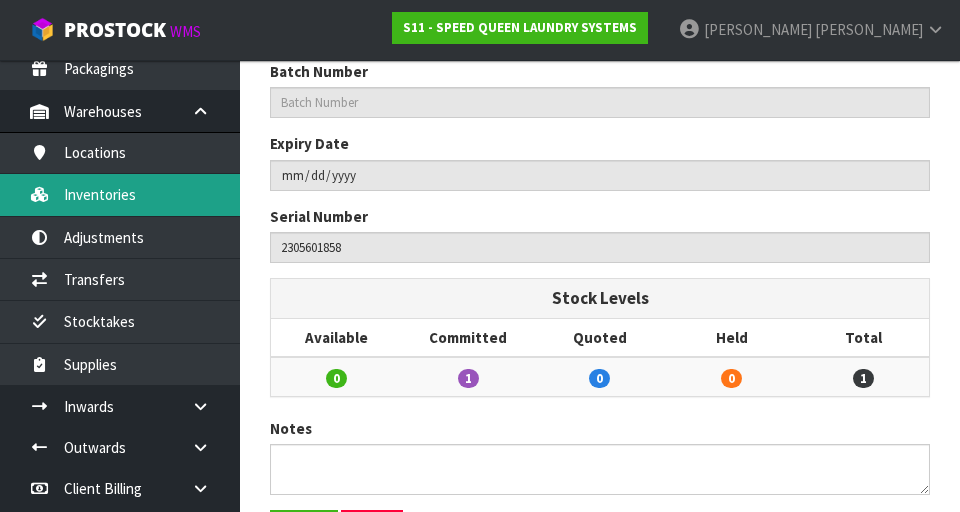 click on "Inventories" at bounding box center (120, 194) 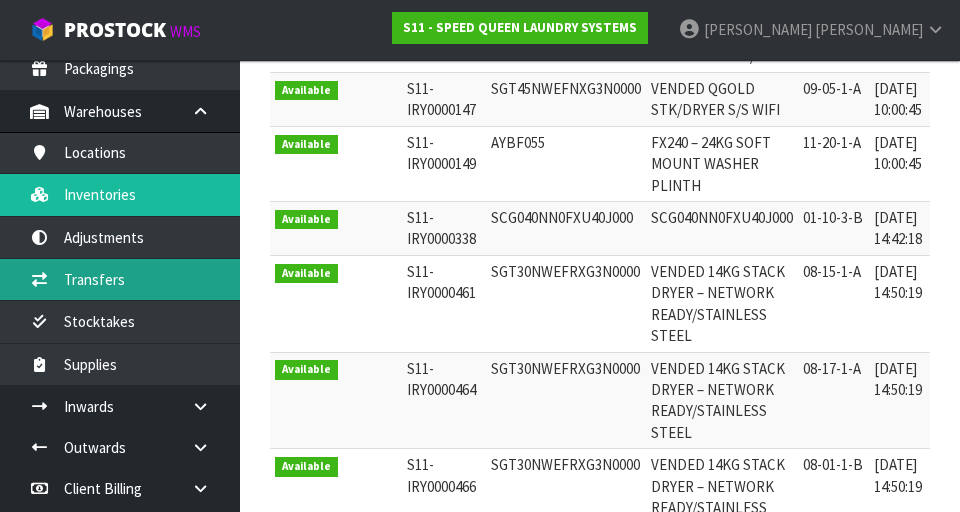 click on "Transfers" at bounding box center [120, 279] 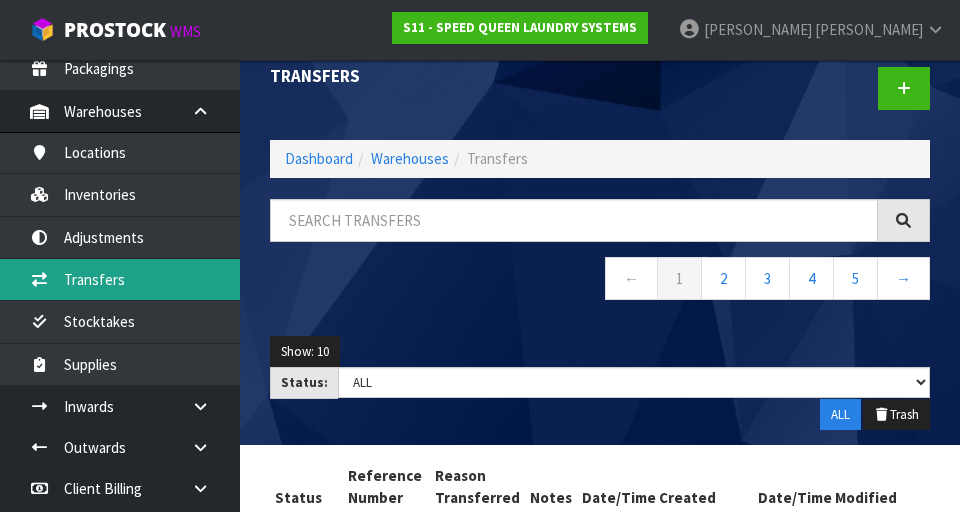 scroll, scrollTop: 0, scrollLeft: 0, axis: both 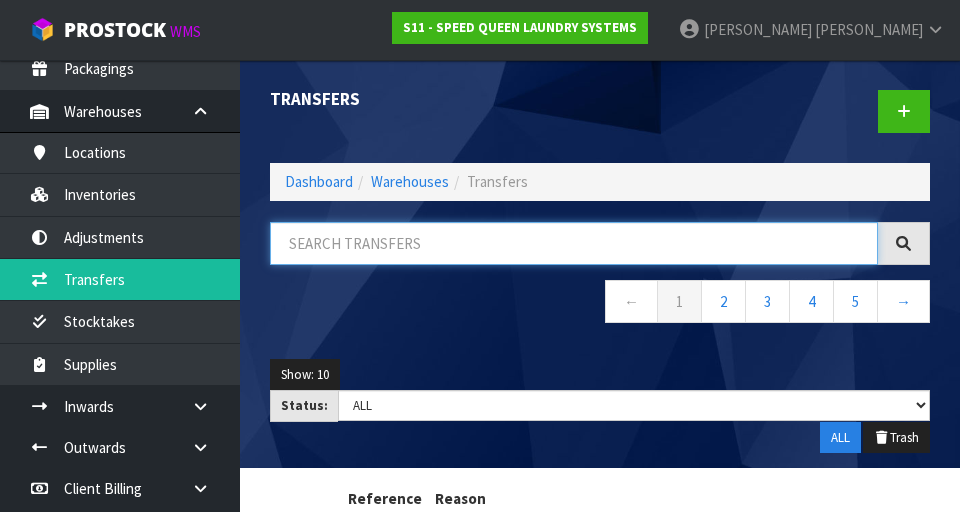 click at bounding box center (574, 243) 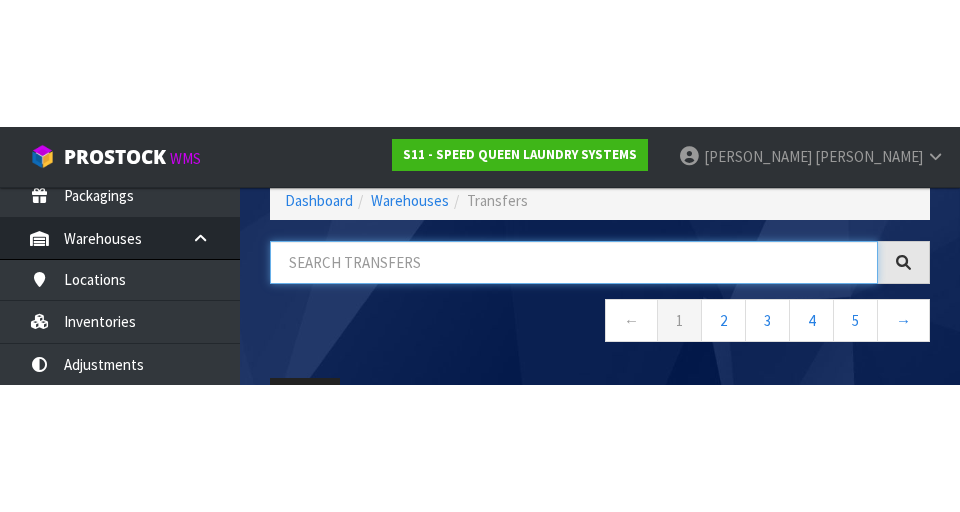 scroll, scrollTop: 114, scrollLeft: 0, axis: vertical 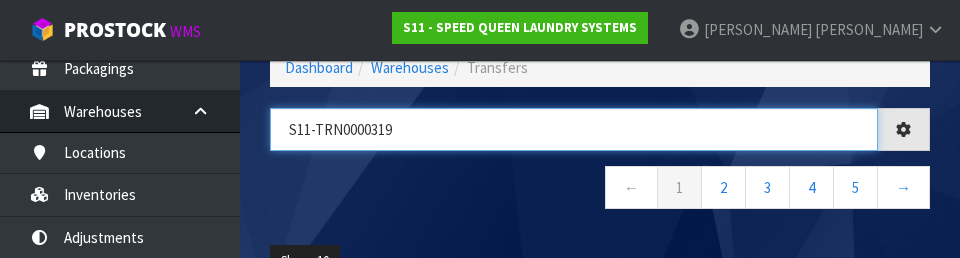 type on "S11-TRN0000319" 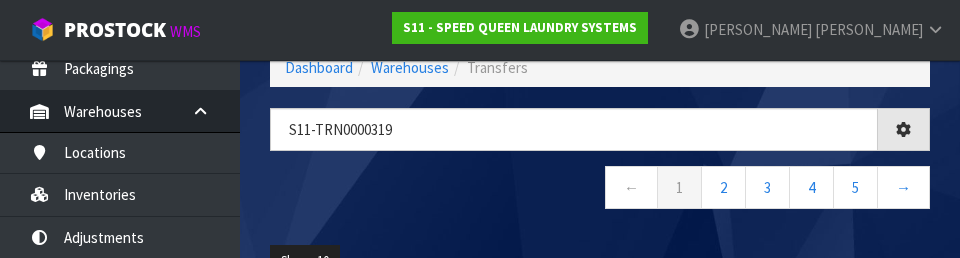 click on "←
1 2 3 4 5
→" at bounding box center (600, 190) 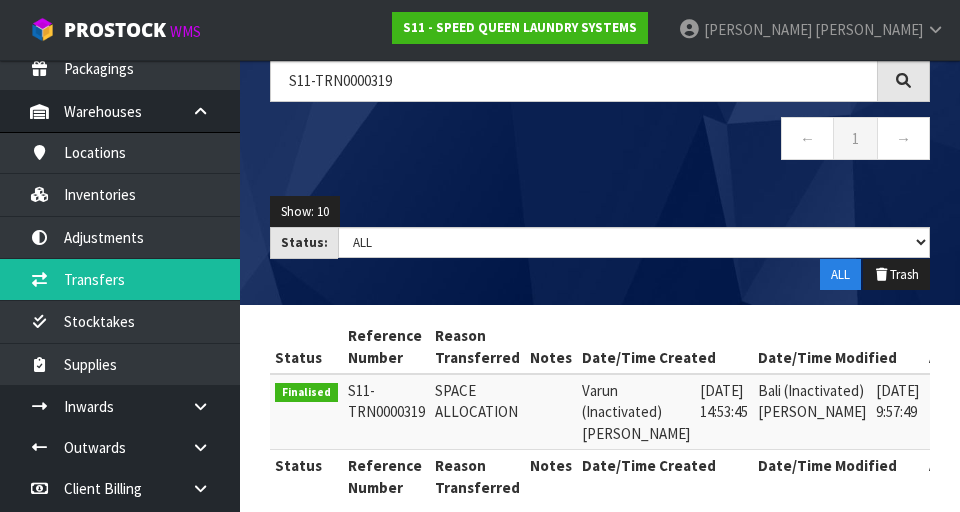 scroll, scrollTop: 190, scrollLeft: 0, axis: vertical 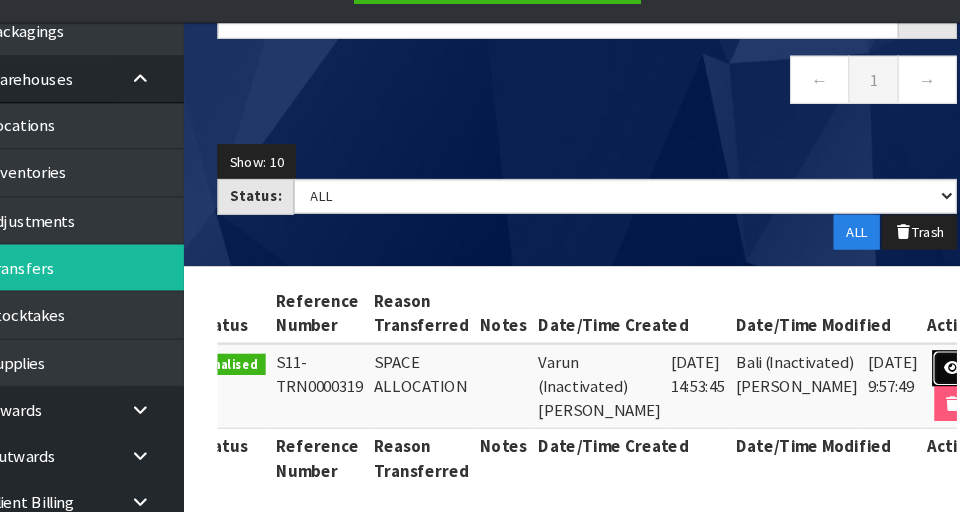 click at bounding box center (926, 369) 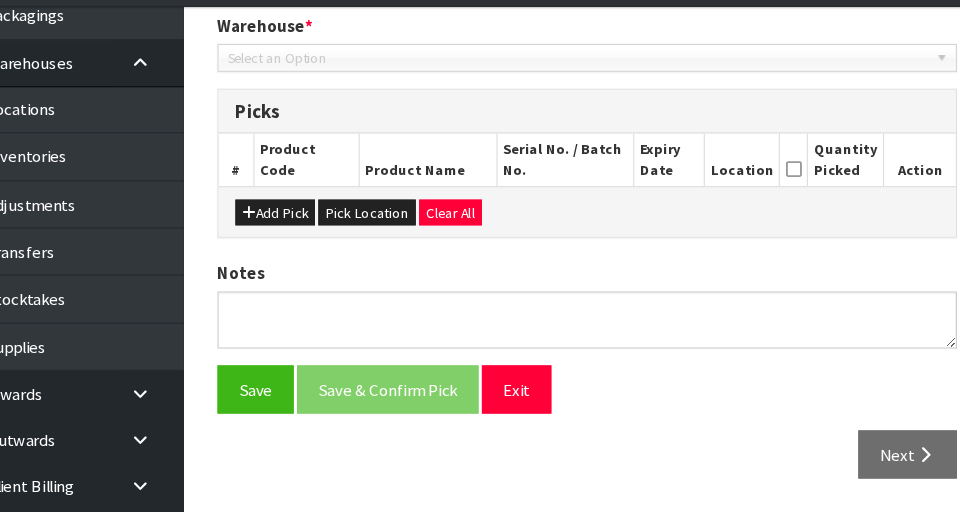 type on "[DATE]" 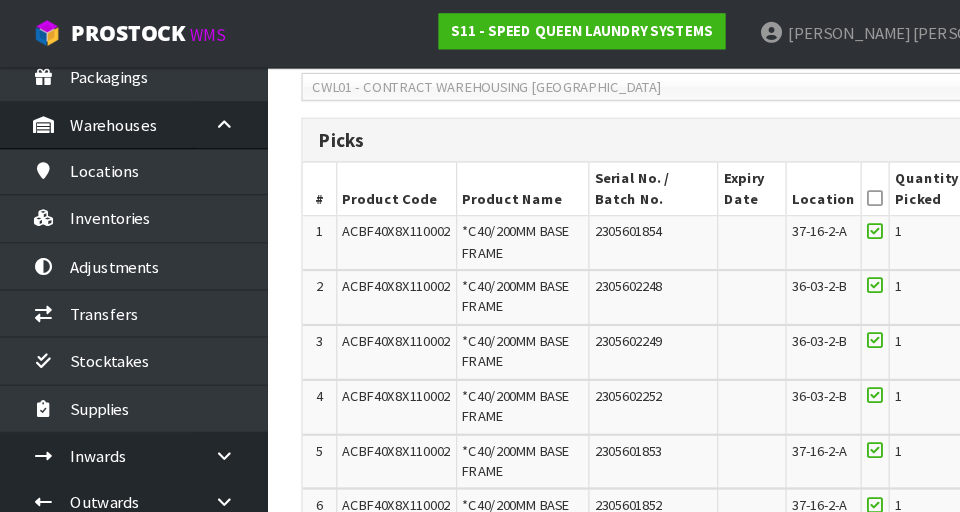 scroll, scrollTop: 0, scrollLeft: 0, axis: both 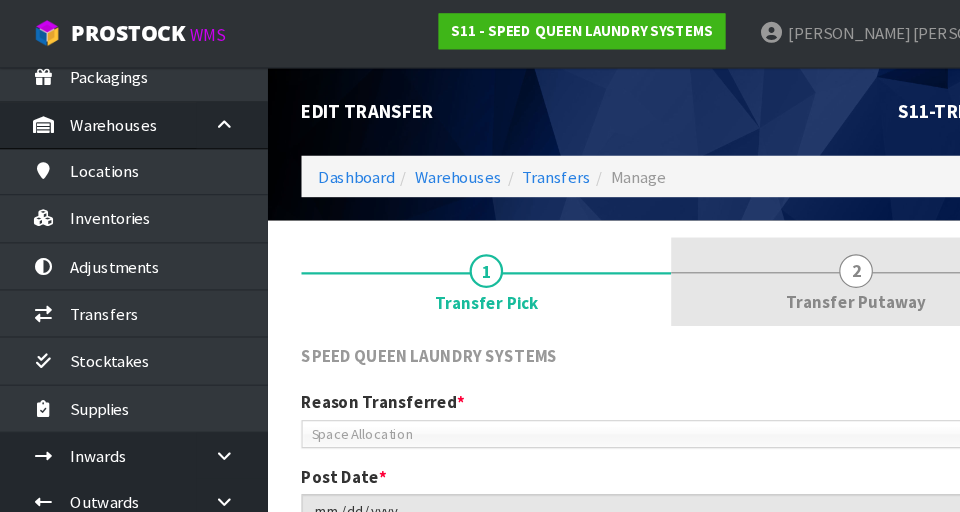 click at bounding box center (765, 243) 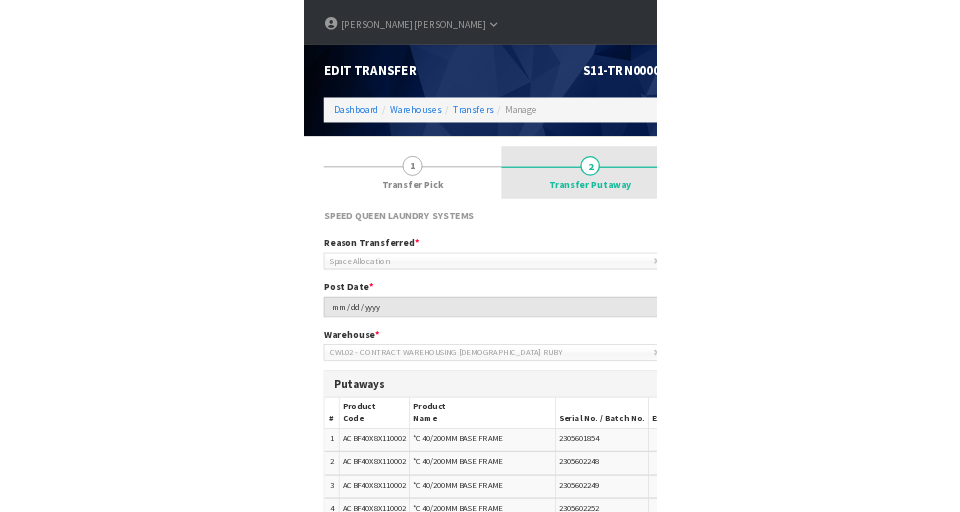 scroll, scrollTop: 0, scrollLeft: 0, axis: both 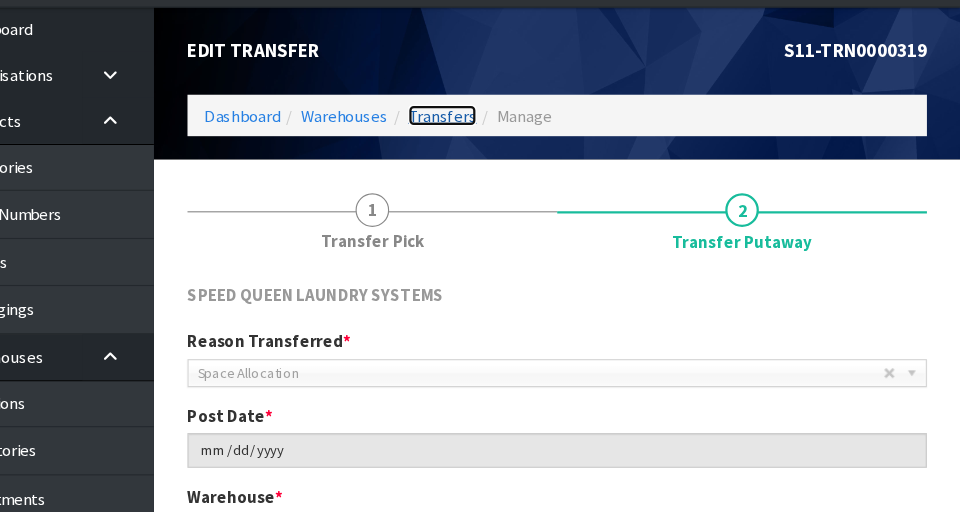 click on "Transfers" at bounding box center [497, 157] 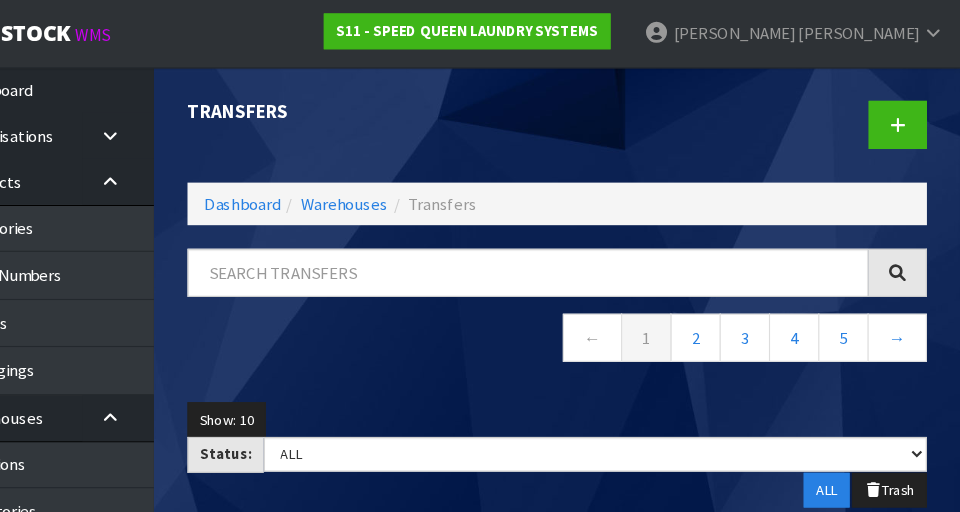 scroll, scrollTop: 50, scrollLeft: 0, axis: vertical 